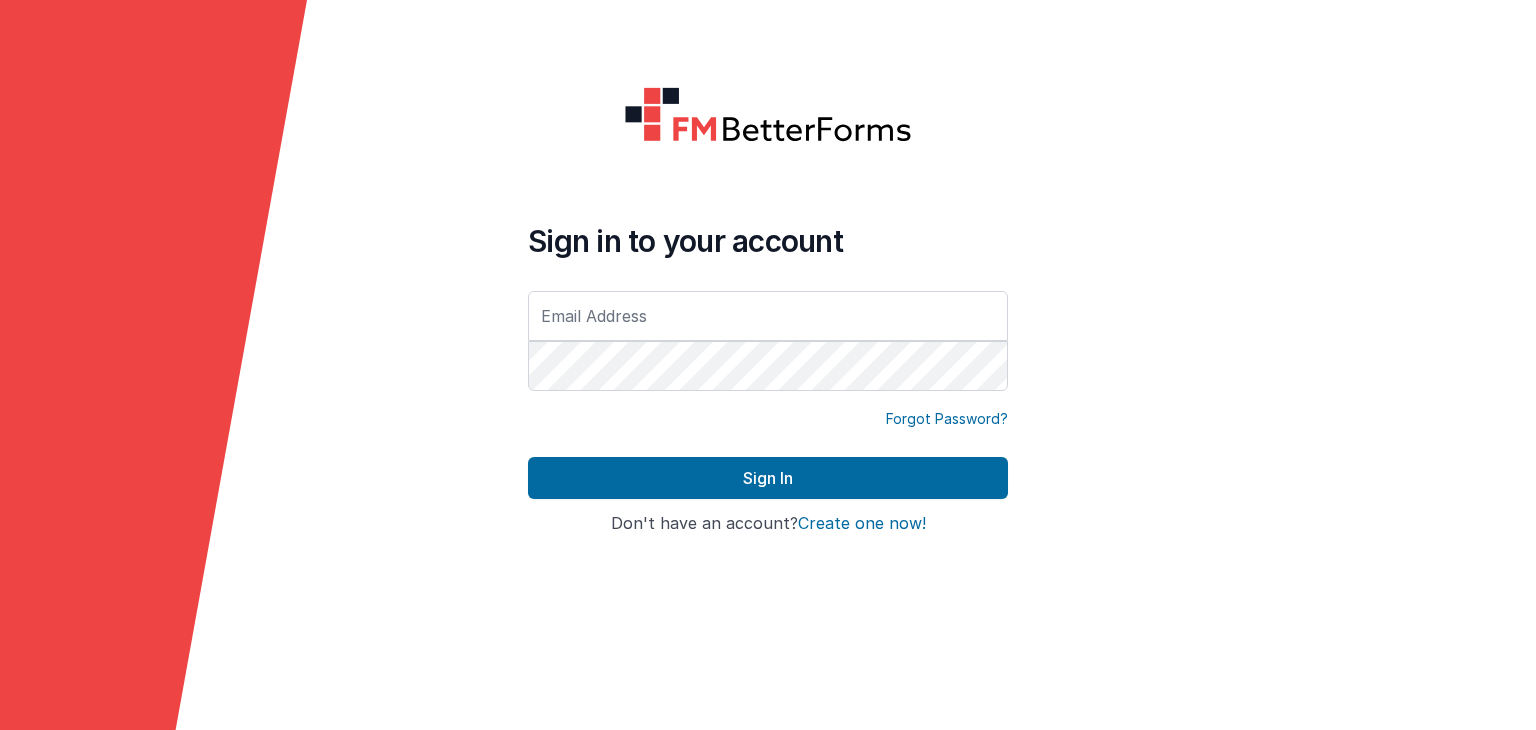 scroll, scrollTop: 0, scrollLeft: 0, axis: both 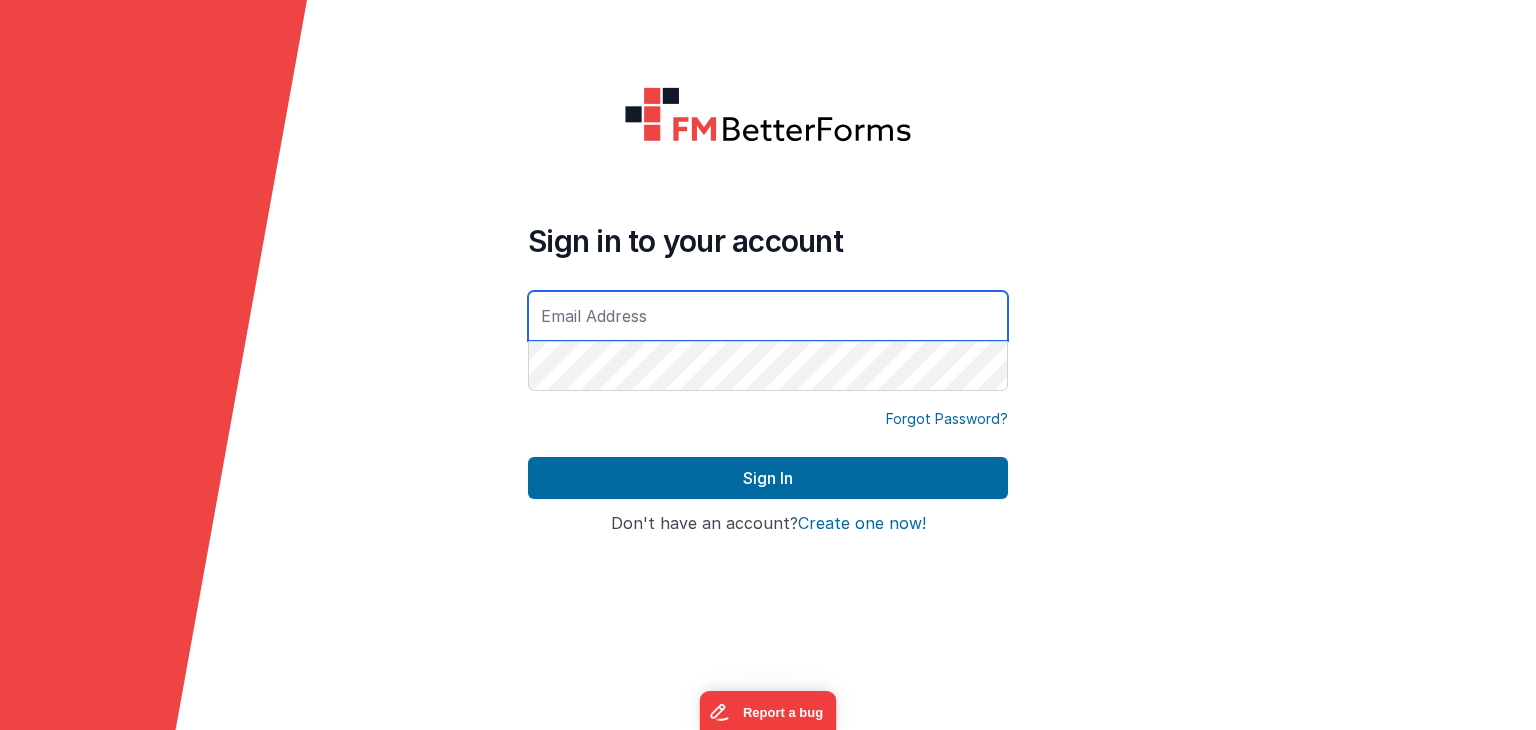drag, startPoint x: 760, startPoint y: 294, endPoint x: 747, endPoint y: 315, distance: 24.698177 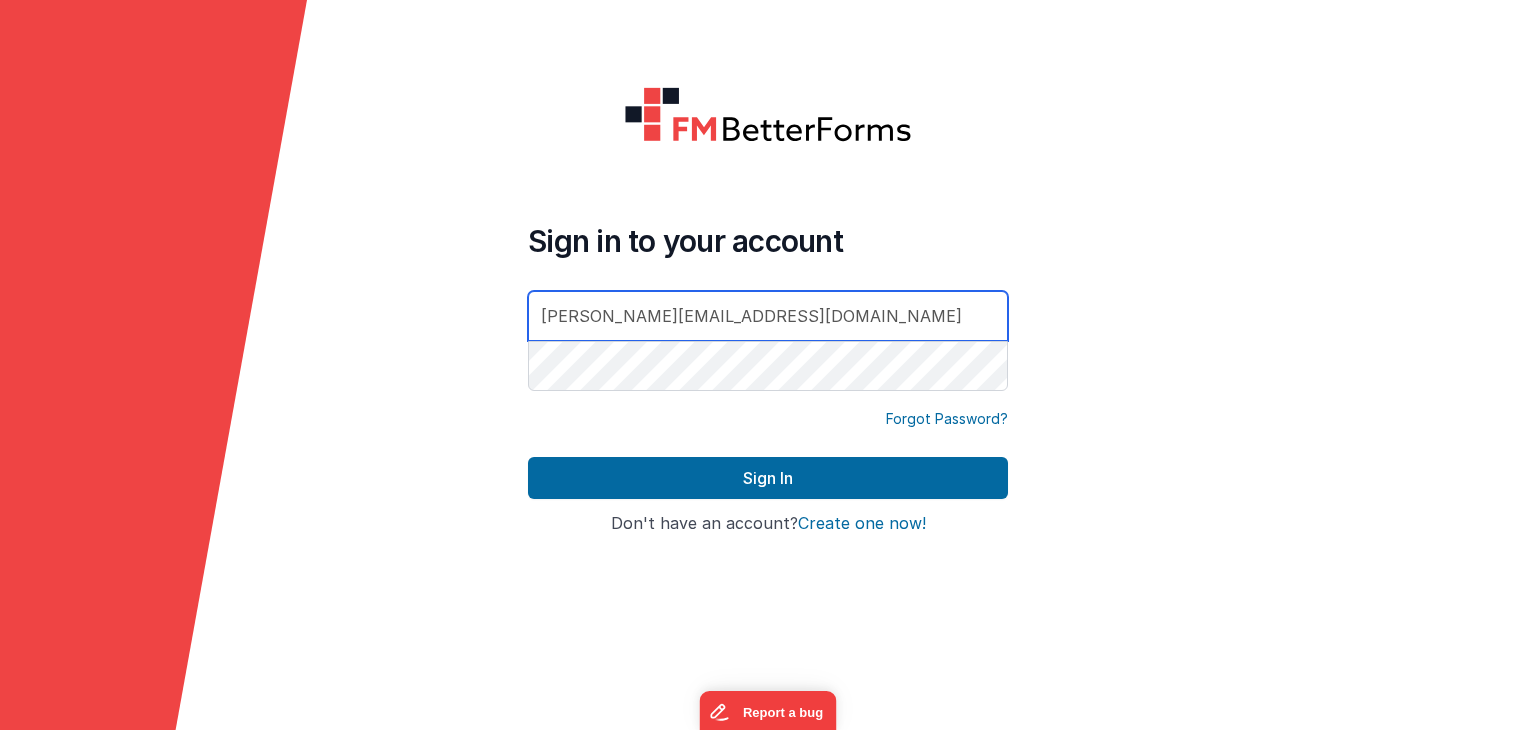 type on "[PERSON_NAME][EMAIL_ADDRESS][DOMAIN_NAME]" 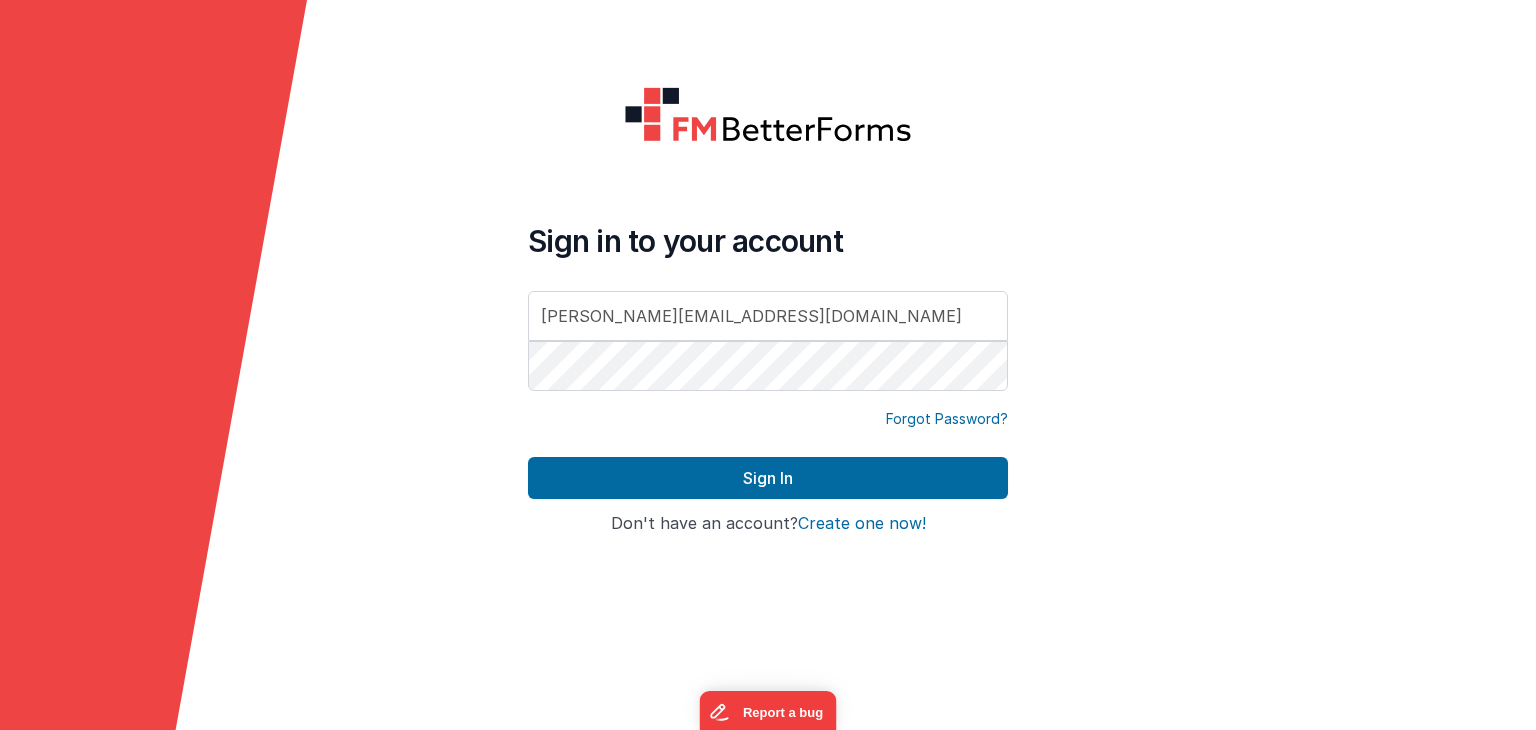 click on "Forgot Password?" at bounding box center (768, 433) 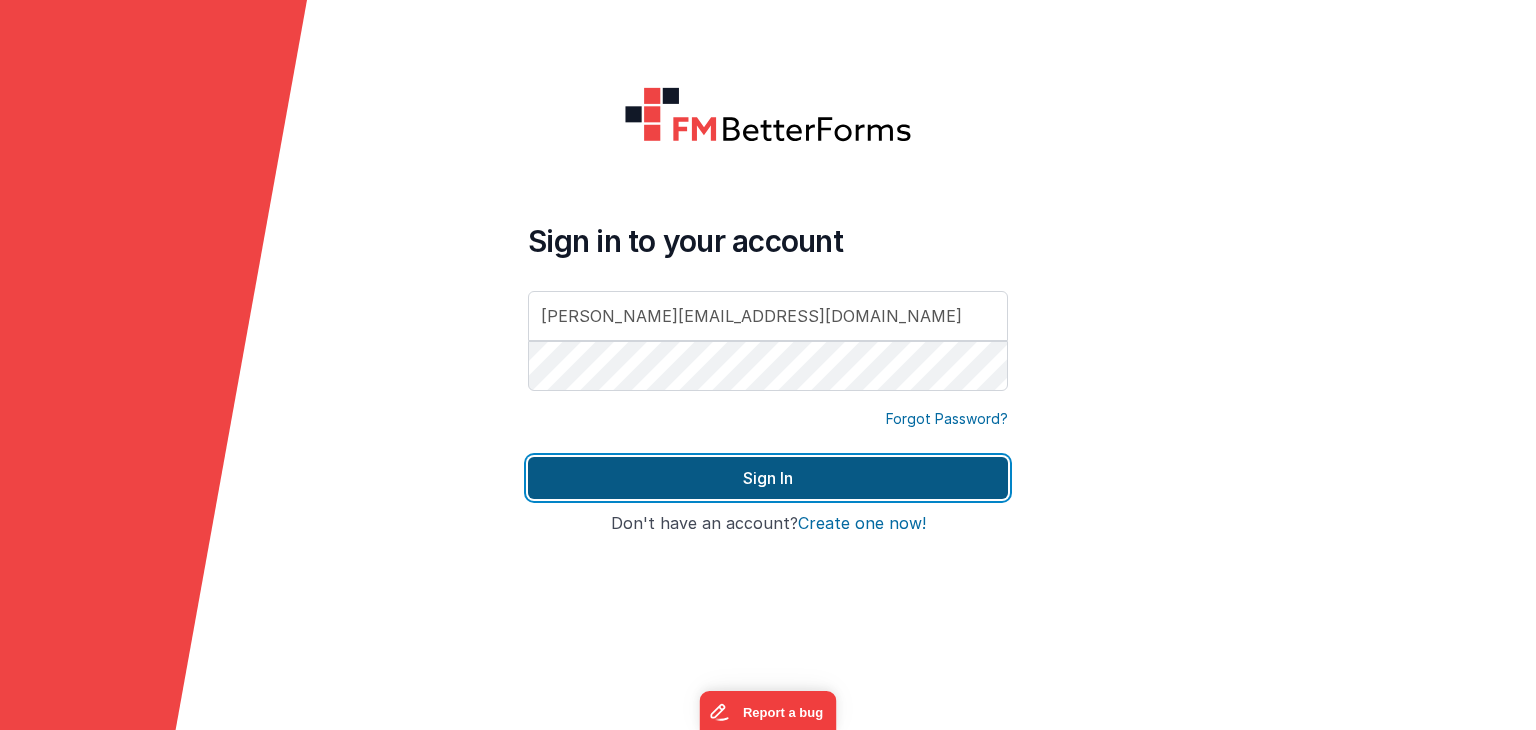 click on "Sign In" at bounding box center [768, 478] 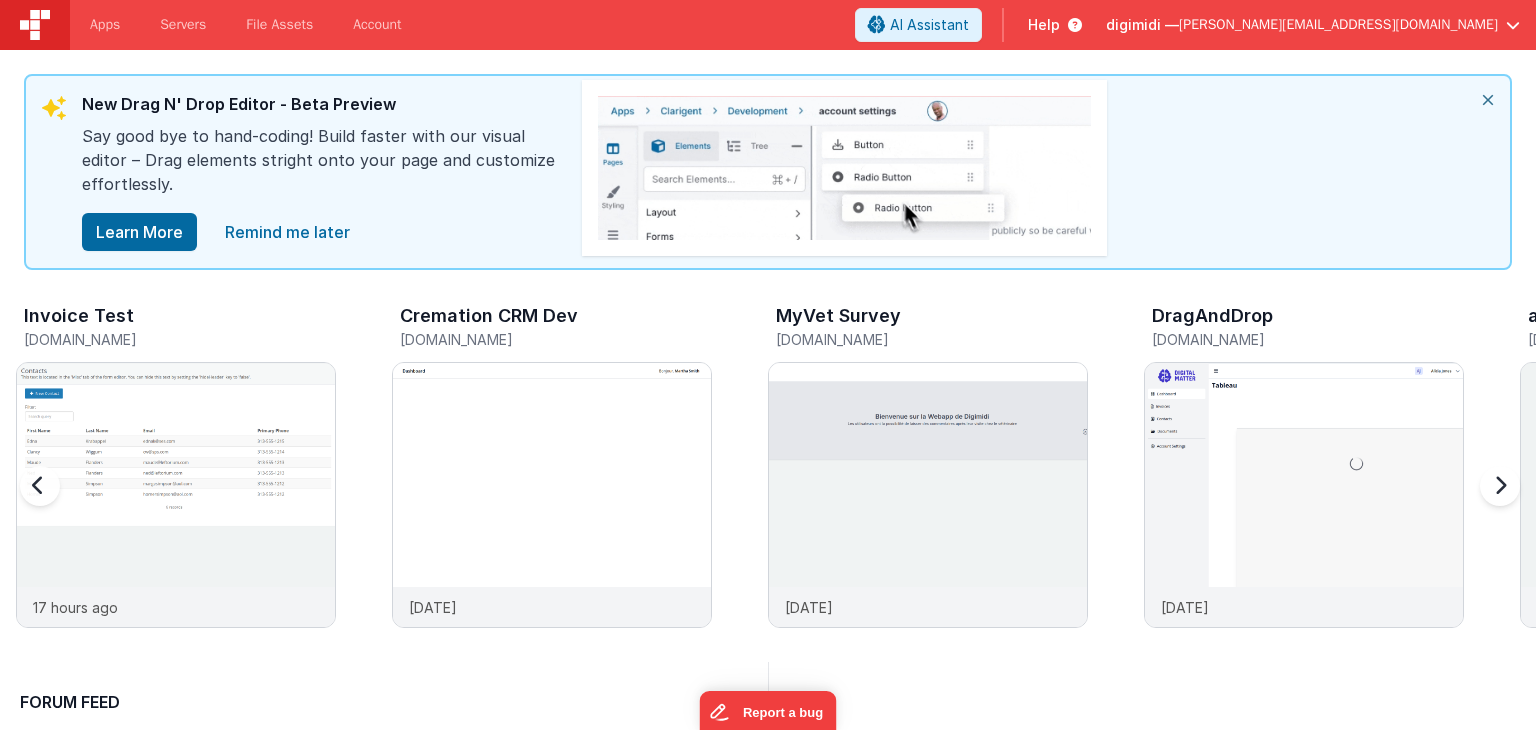 click at bounding box center (176, 475) 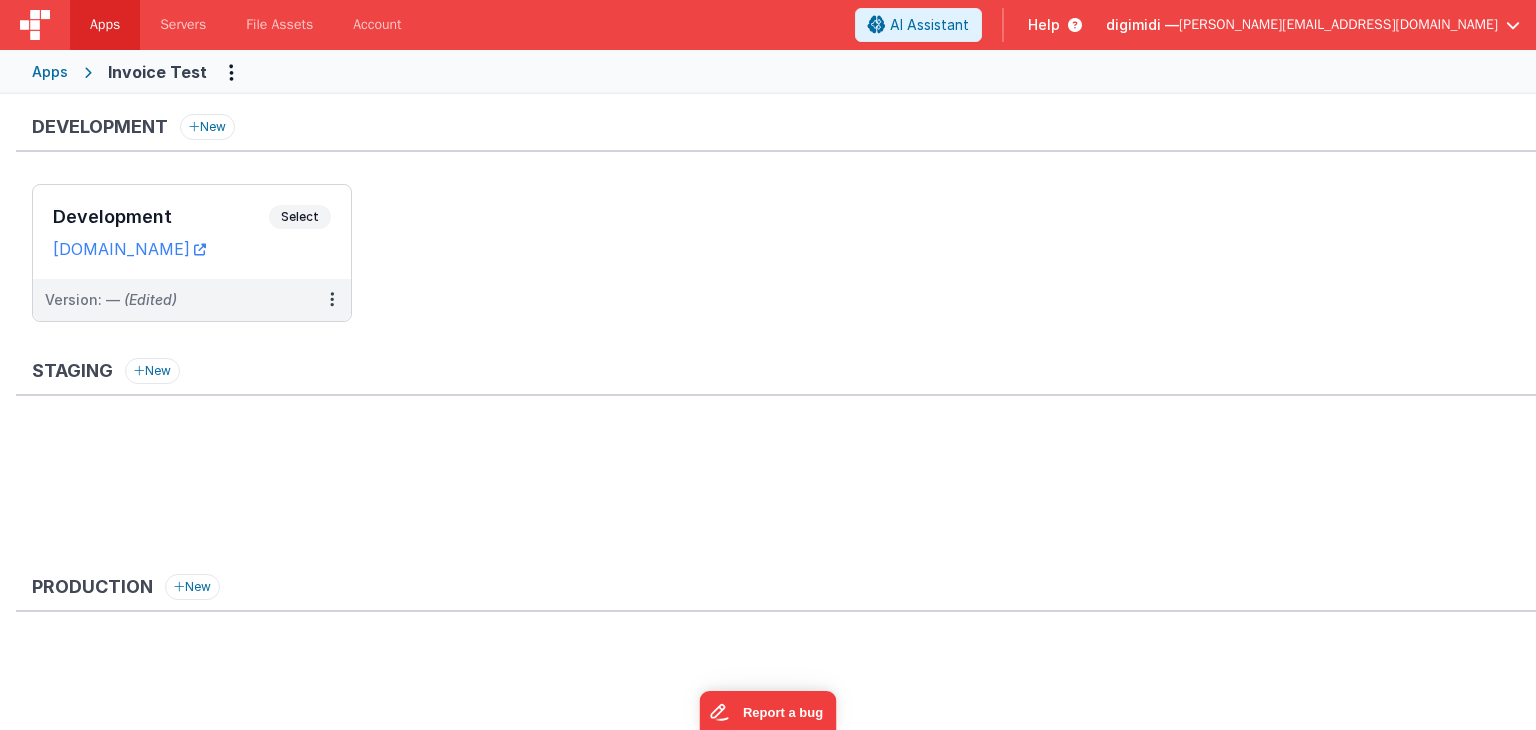click on "Development" at bounding box center [161, 217] 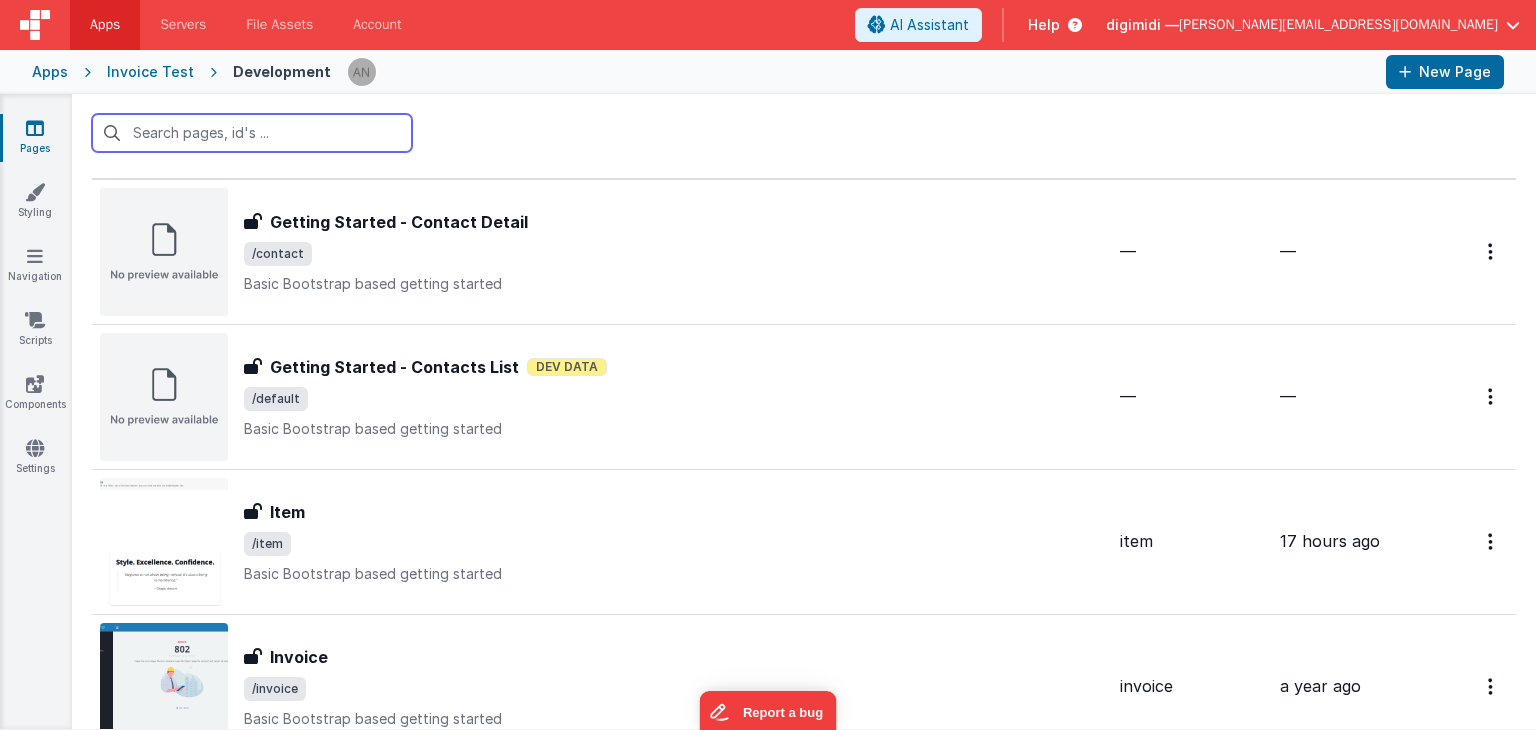 scroll, scrollTop: 0, scrollLeft: 0, axis: both 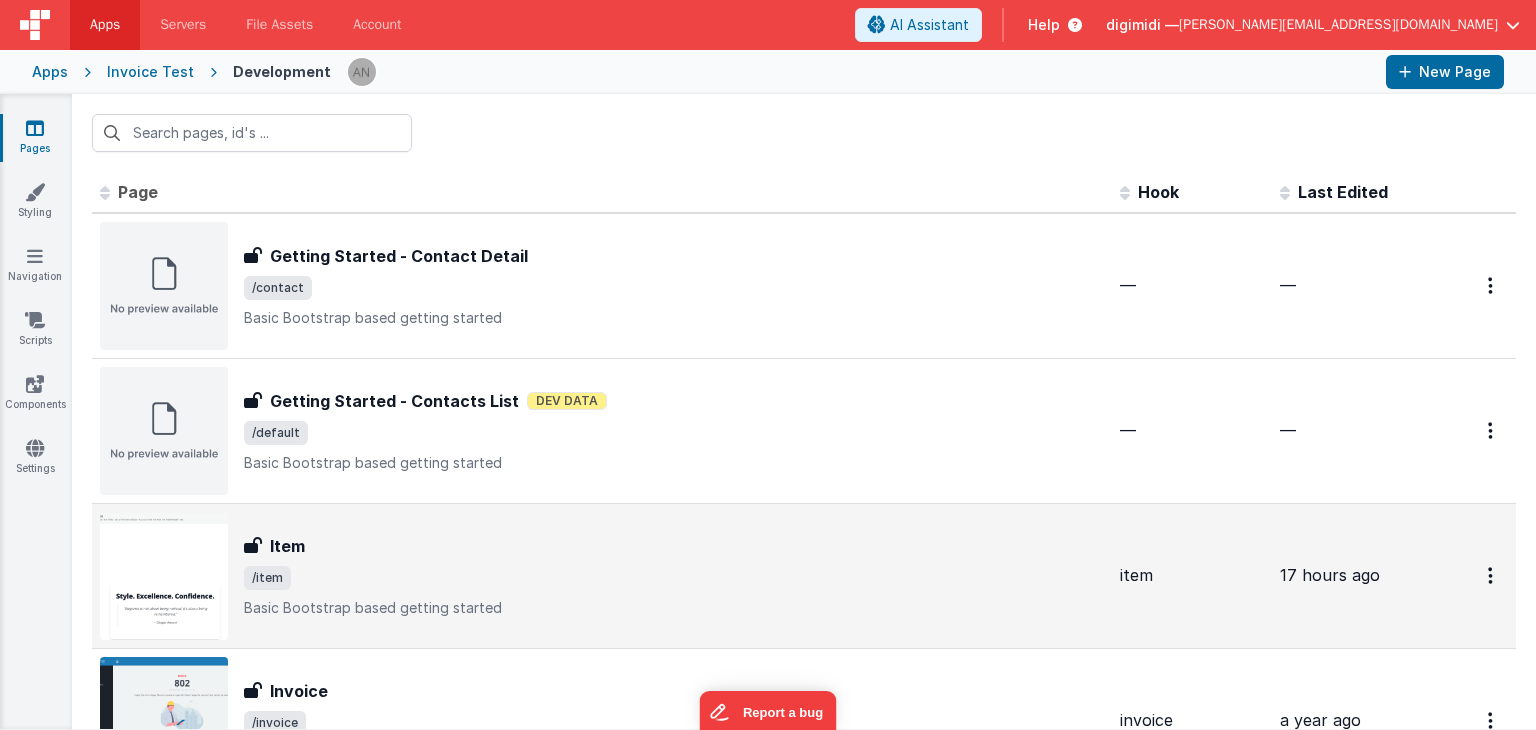 click on "Item" at bounding box center (674, 546) 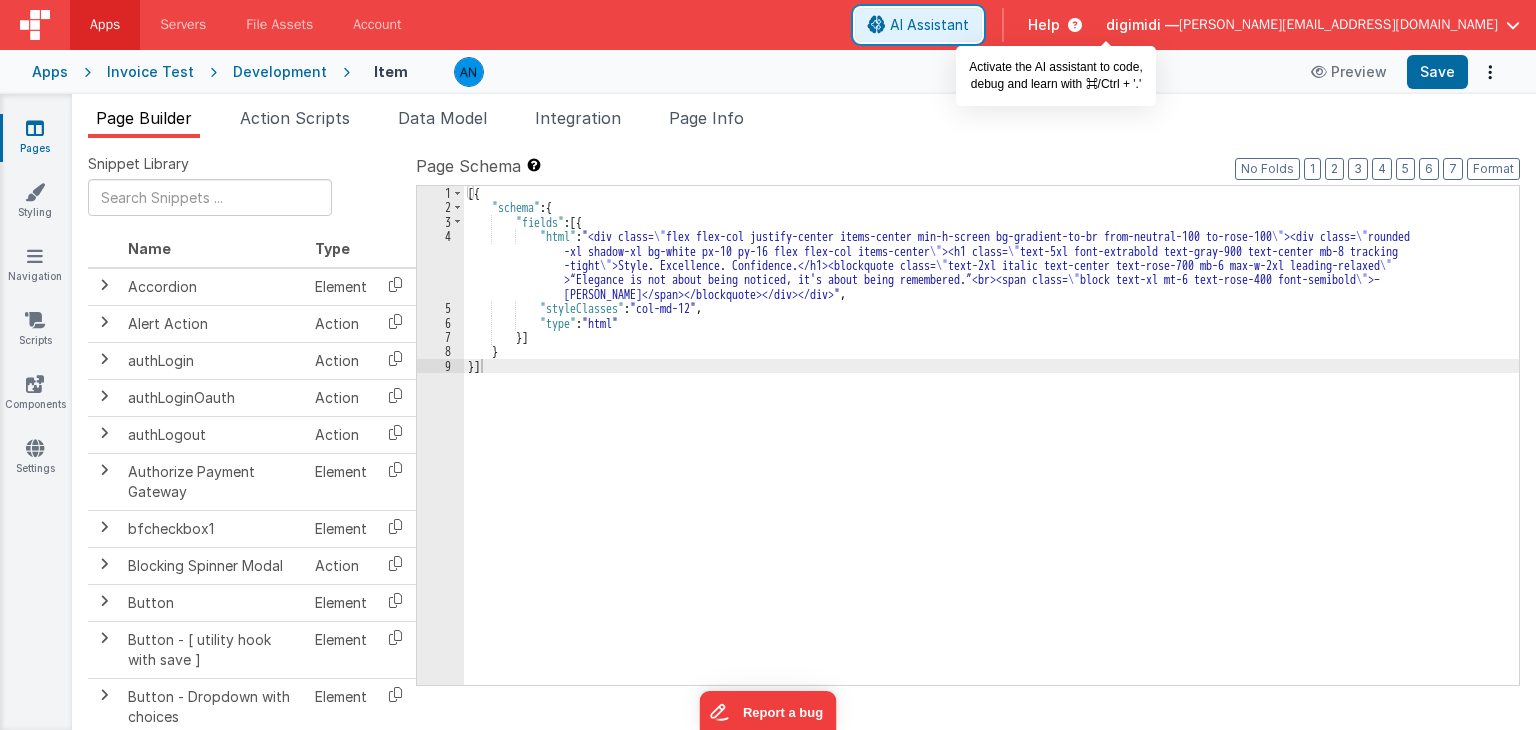 click on "AI Assistant" at bounding box center (929, 25) 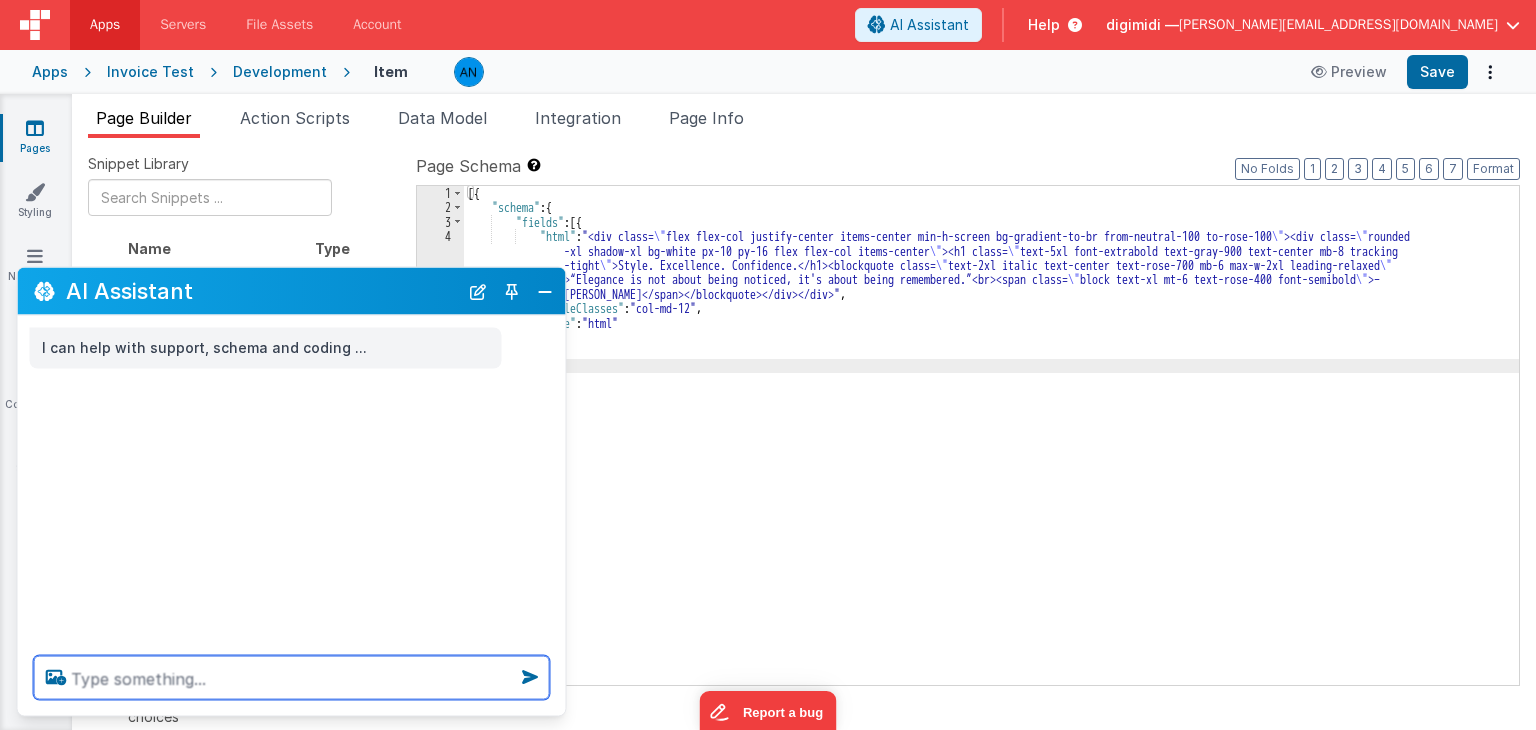 click at bounding box center [292, 678] 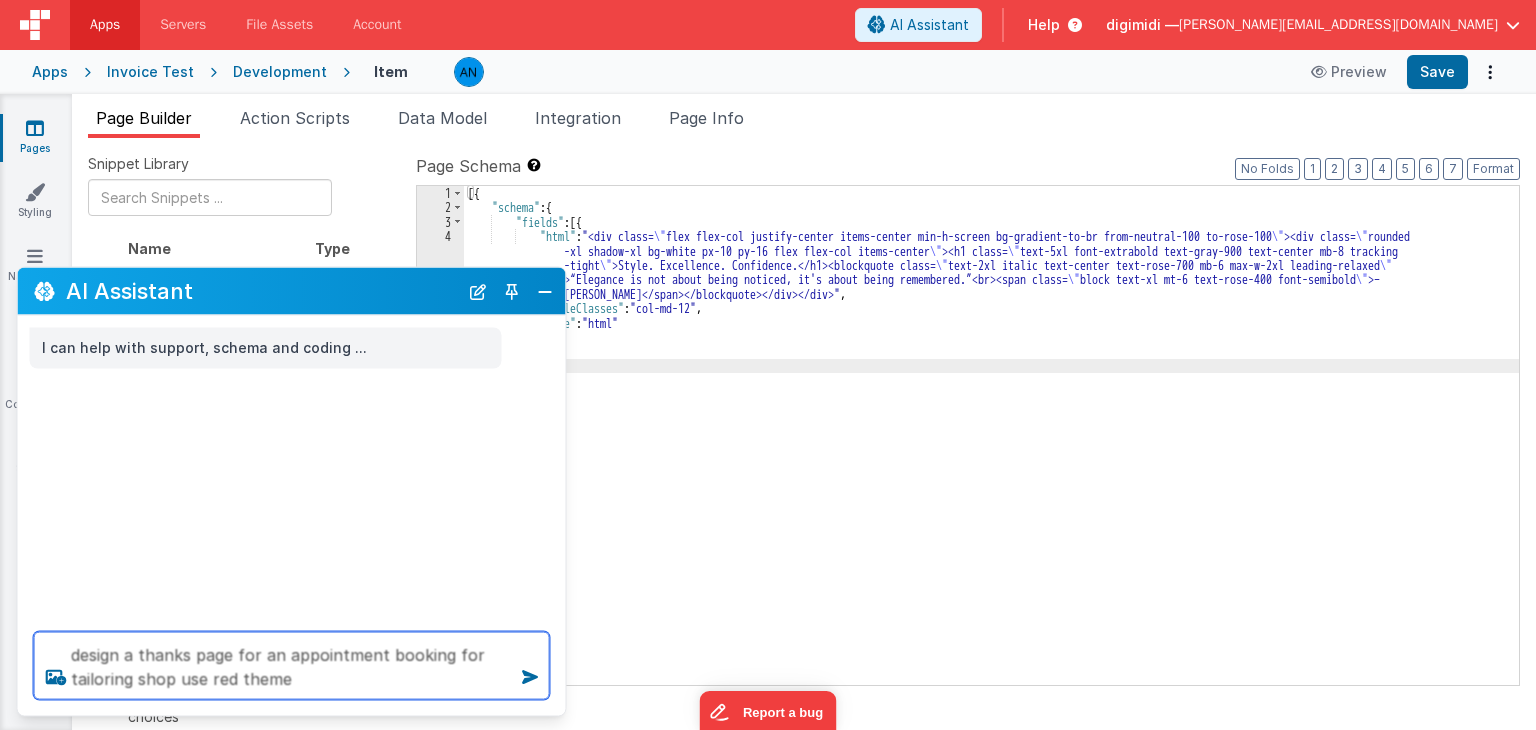 type on "design a thanks page for an appointment booking for tailoring shop use red theme" 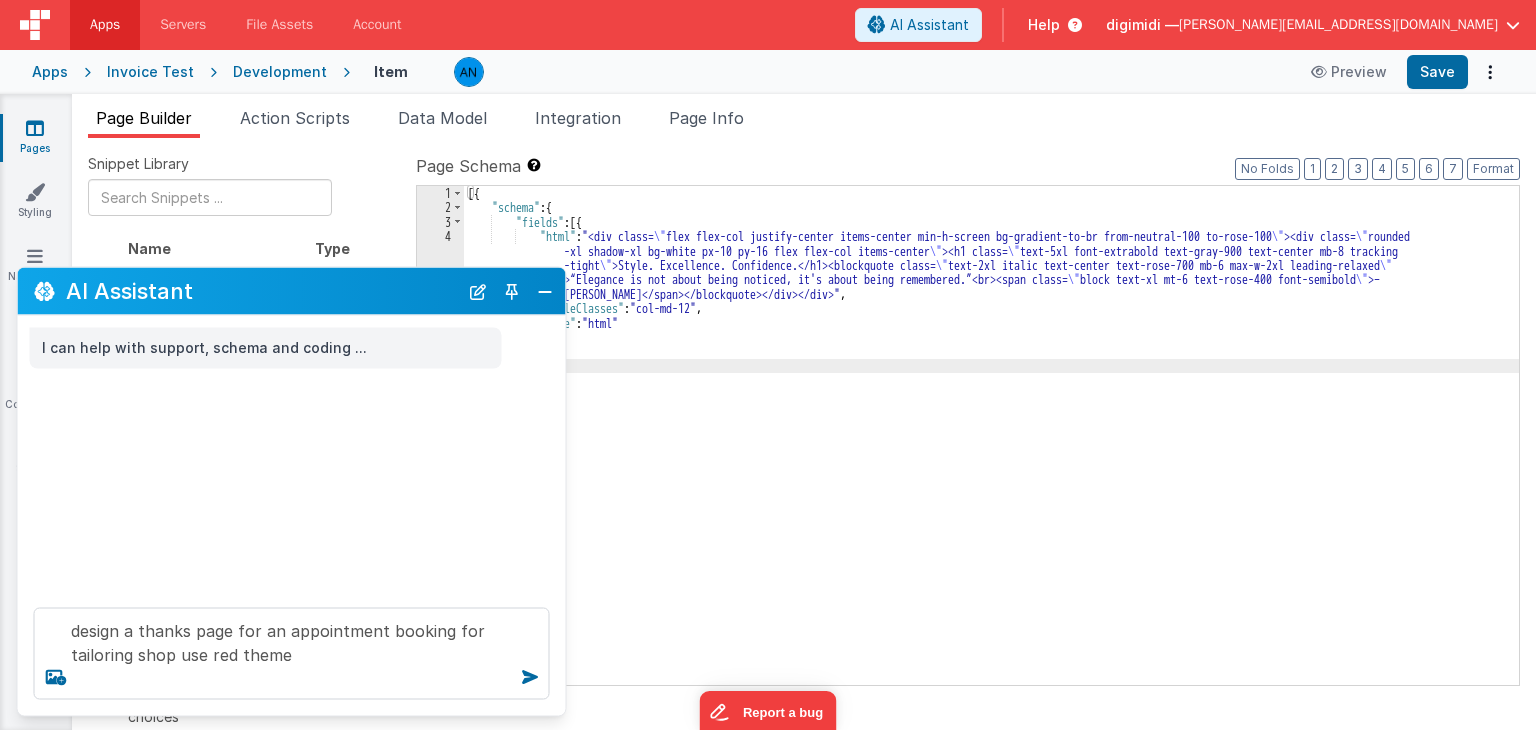 type 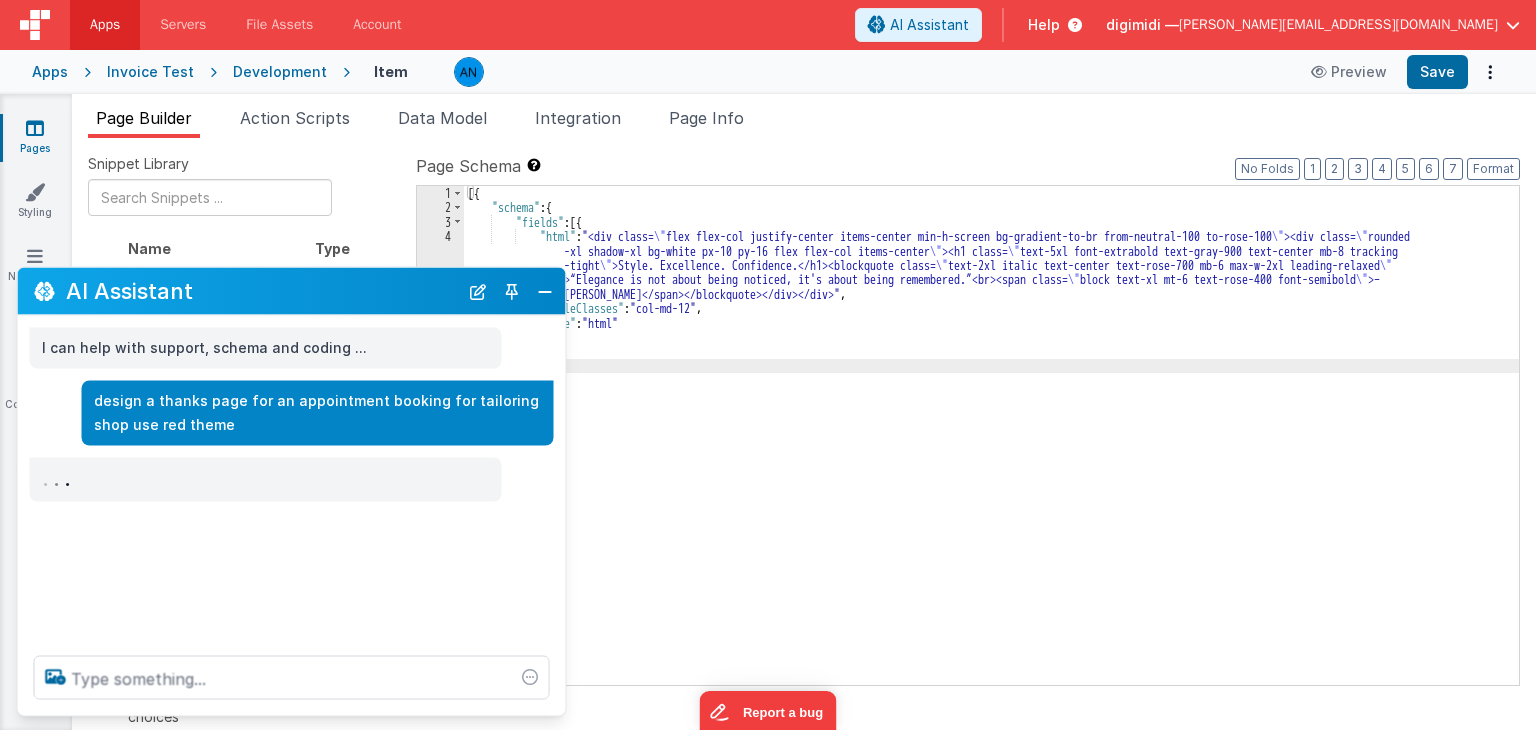 click at bounding box center (1513, 25) 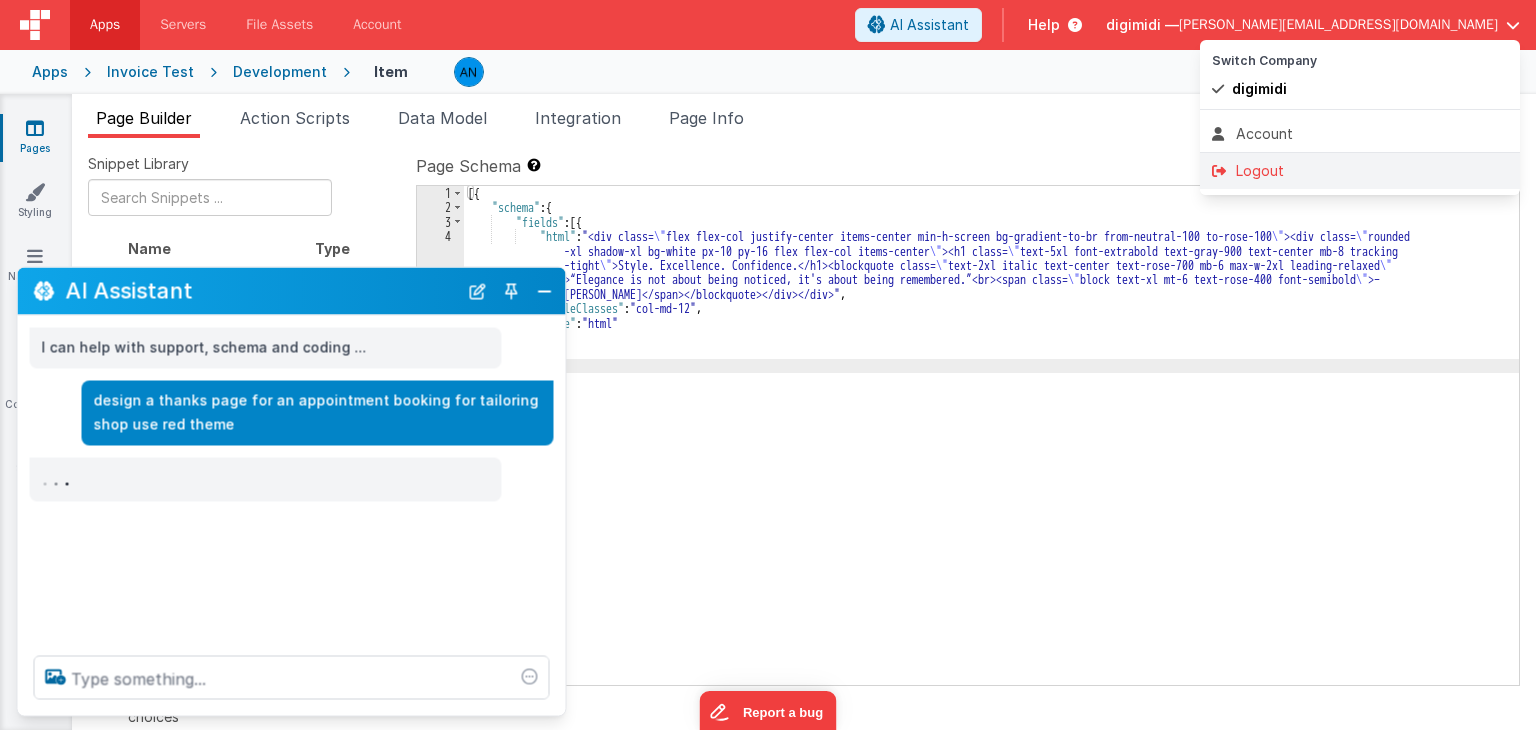 click on "Logout" at bounding box center (1360, 171) 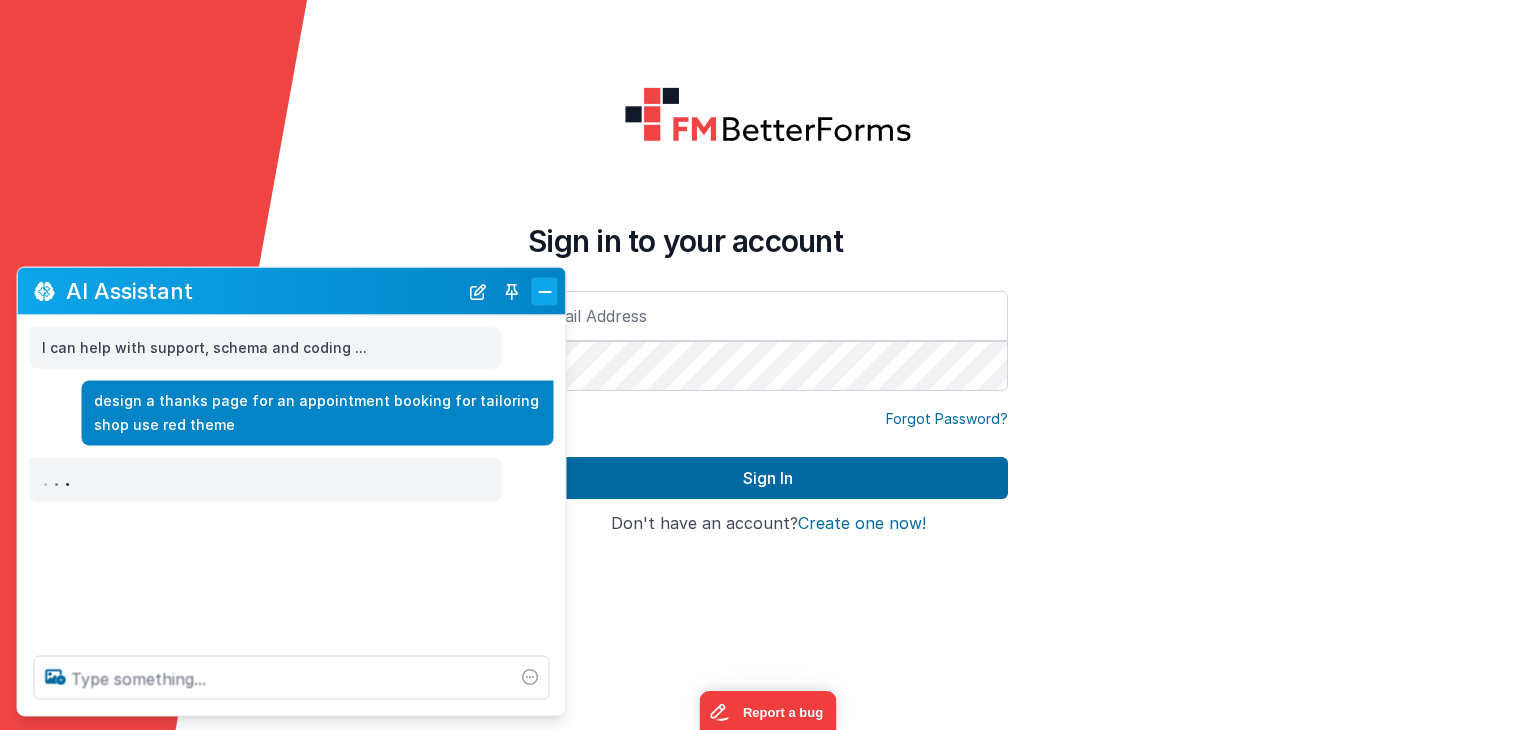 click at bounding box center [545, 291] 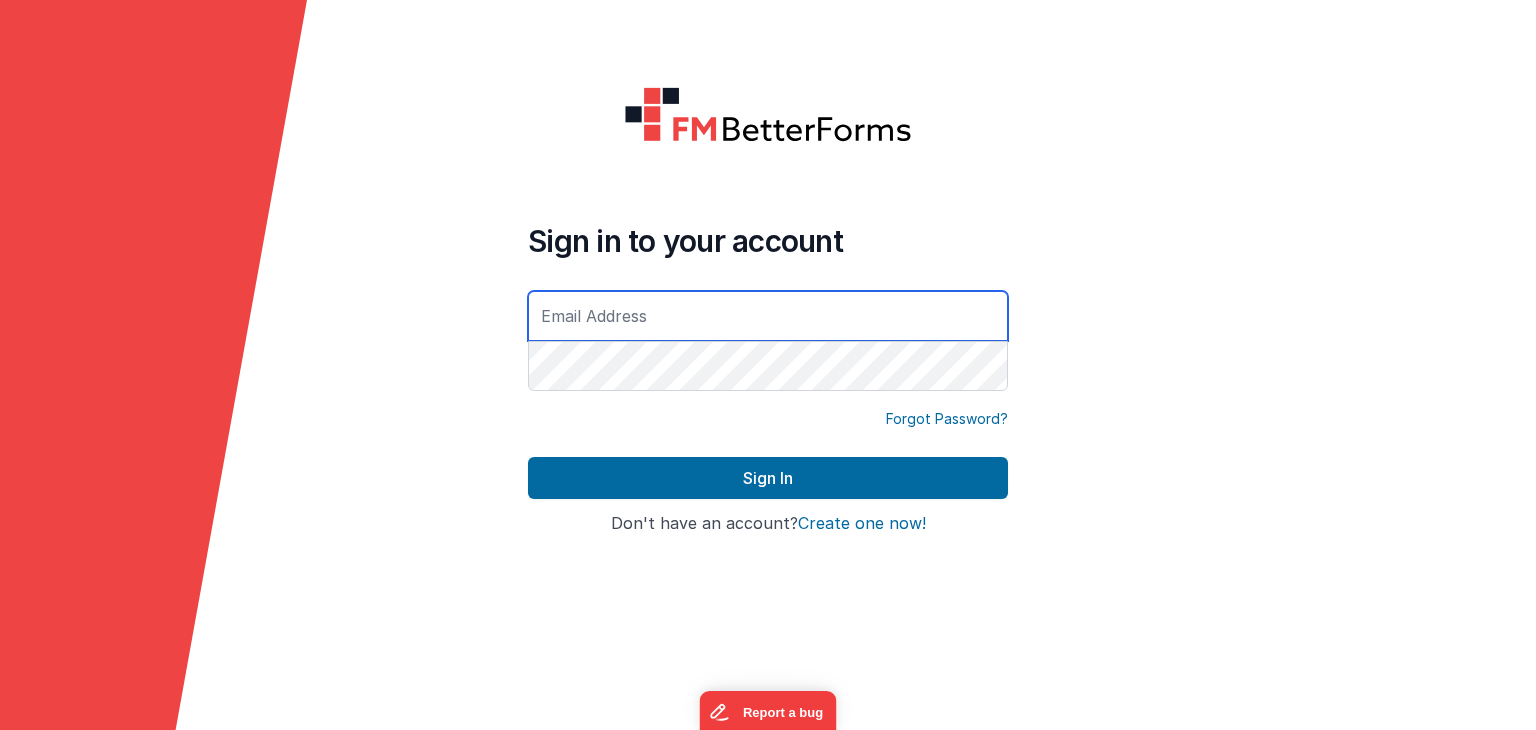 click at bounding box center (768, 316) 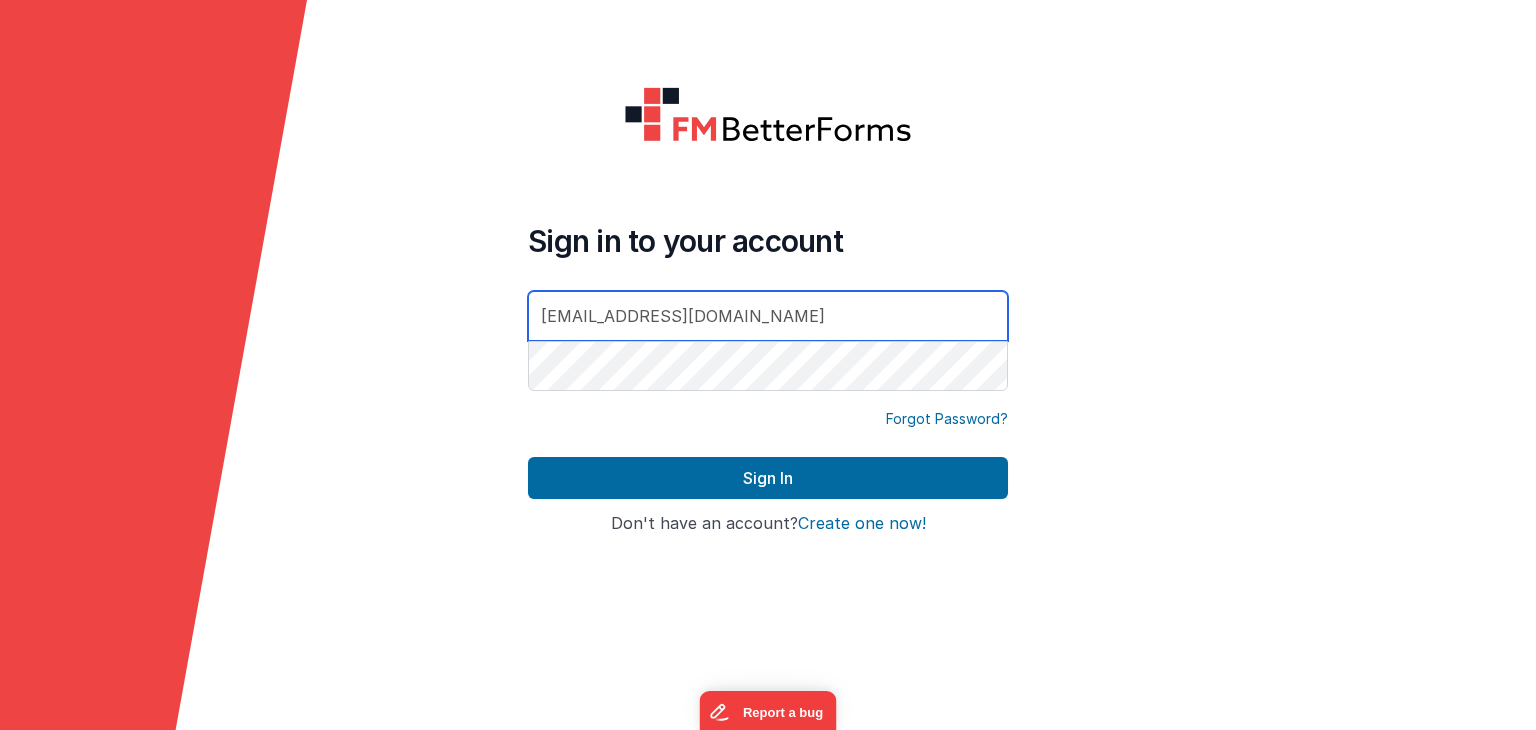 type on "[EMAIL_ADDRESS][DOMAIN_NAME]" 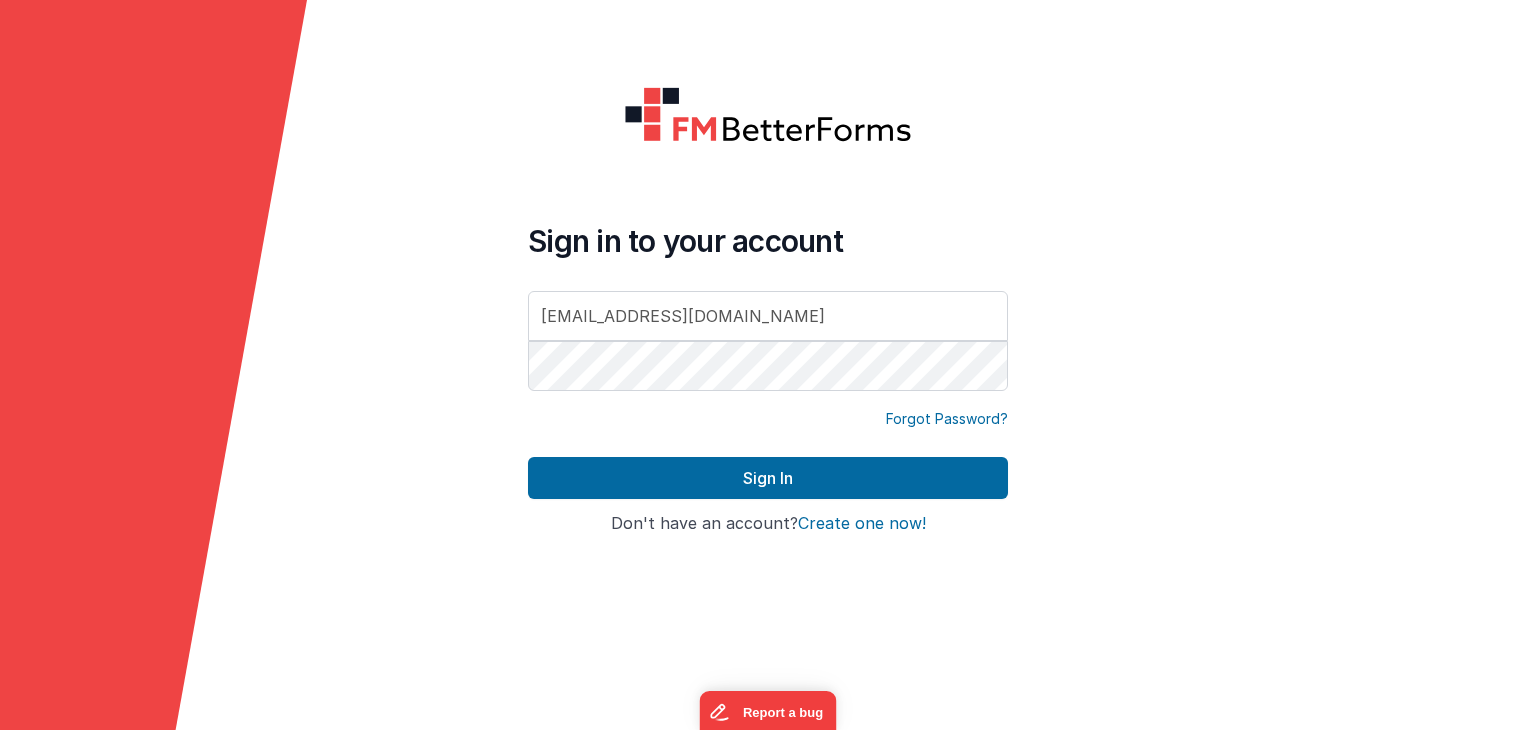 click on "Sign in to your account
[EMAIL_ADDRESS][DOMAIN_NAME]     Forgot Password?
Sign In
Sign in with Google
Don't have an account?
Create one now!" at bounding box center [768, 365] 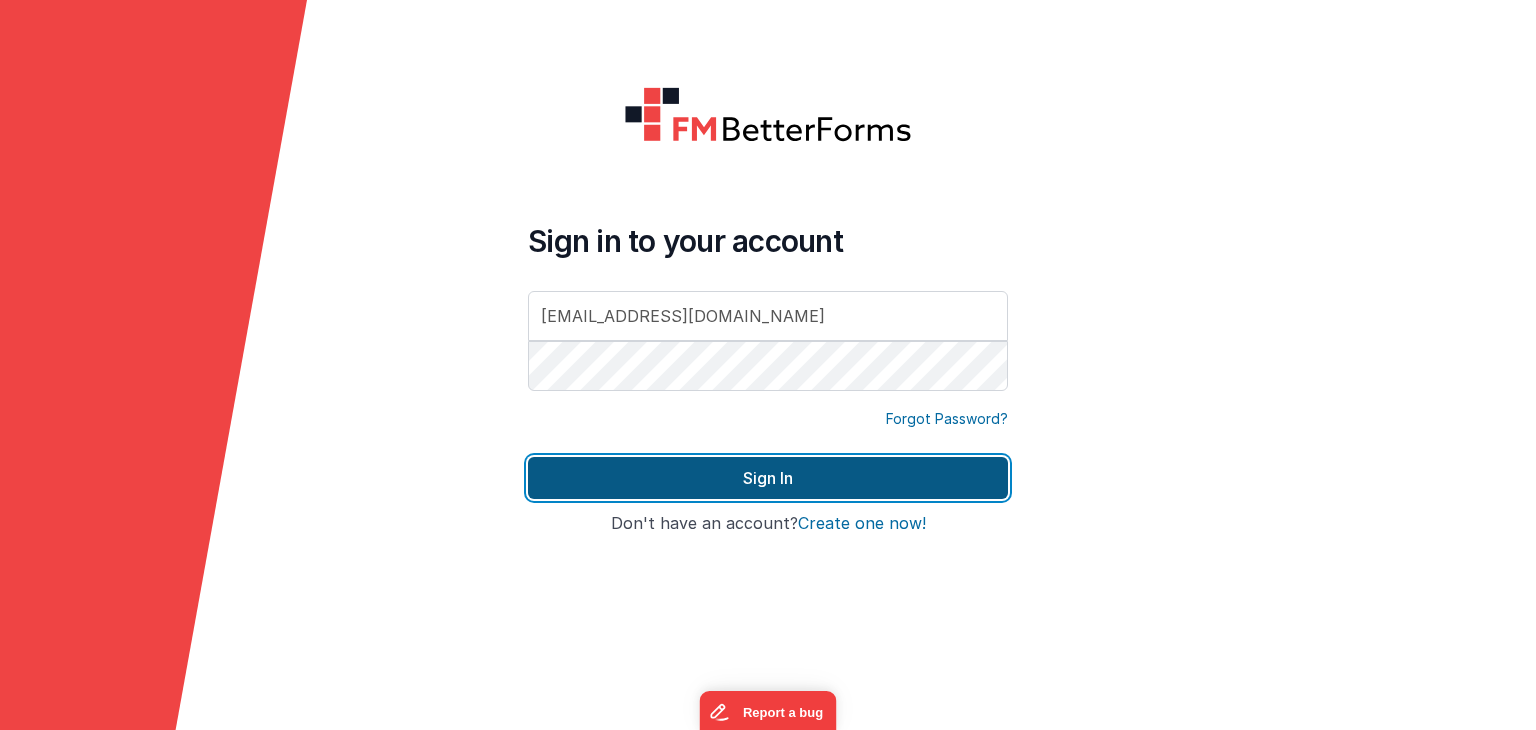 click on "Sign In" at bounding box center [768, 478] 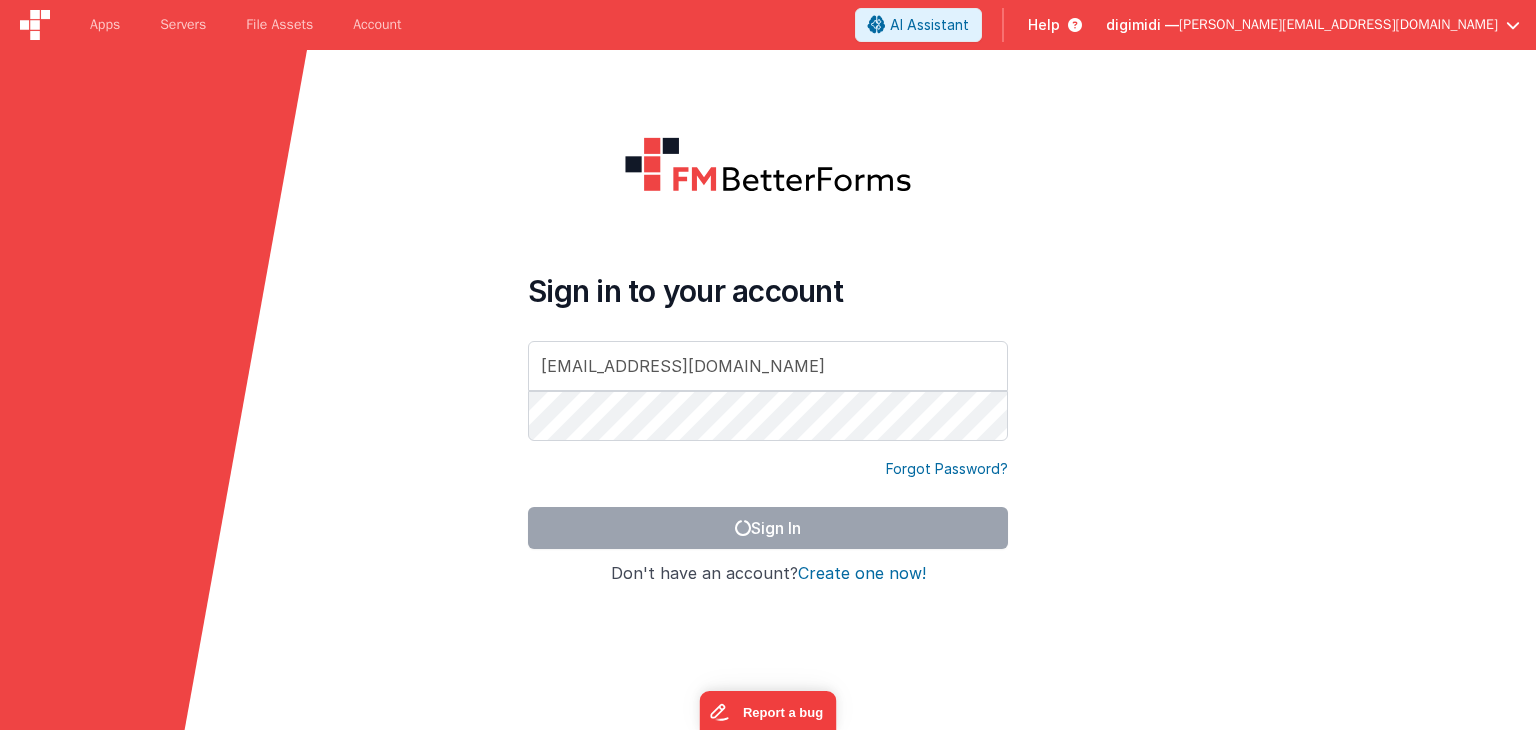 click on "Sign in to your account
[EMAIL_ADDRESS][DOMAIN_NAME]     Forgot Password?
Sign In
Sign in with Google
Don't have an account?
Create one now!" at bounding box center [768, 415] 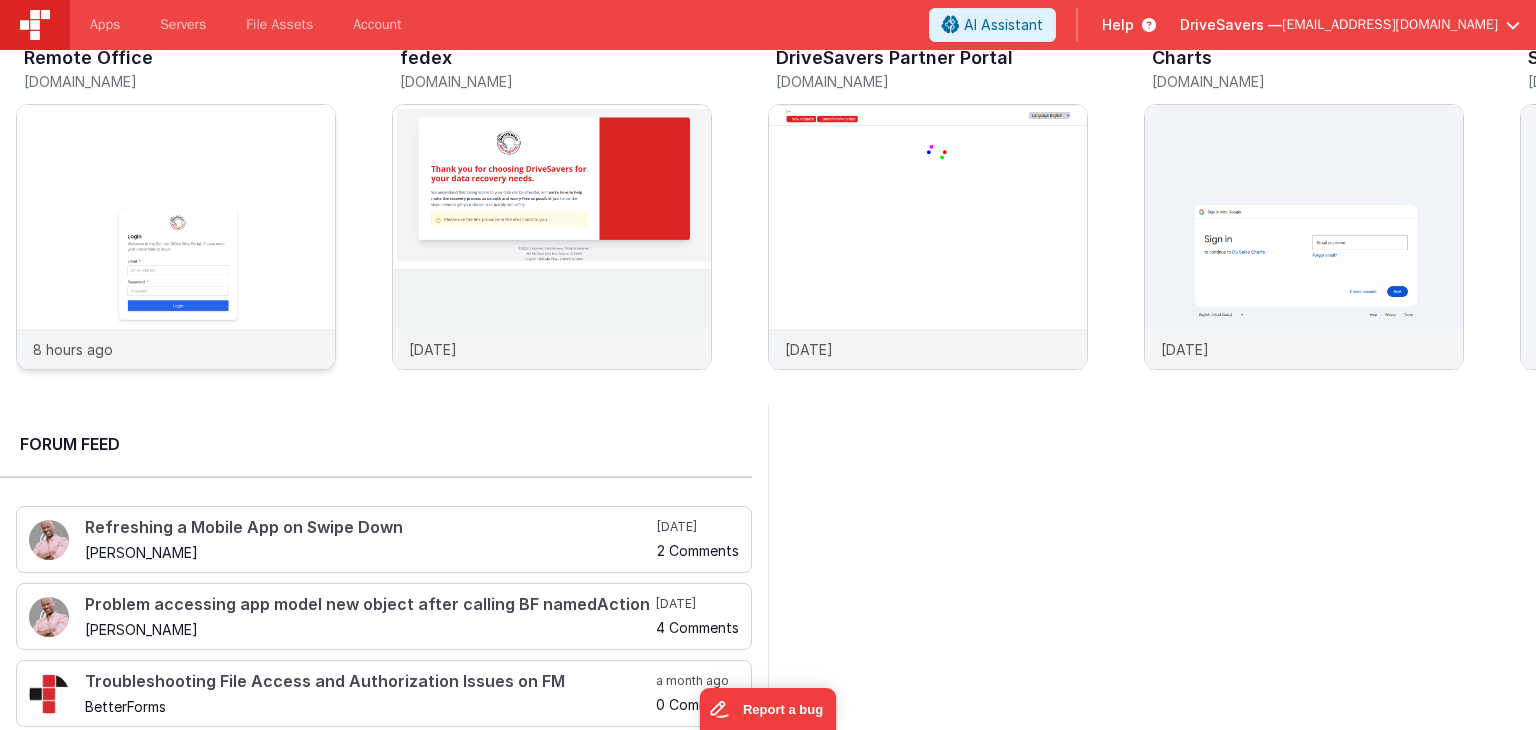 scroll, scrollTop: 400, scrollLeft: 0, axis: vertical 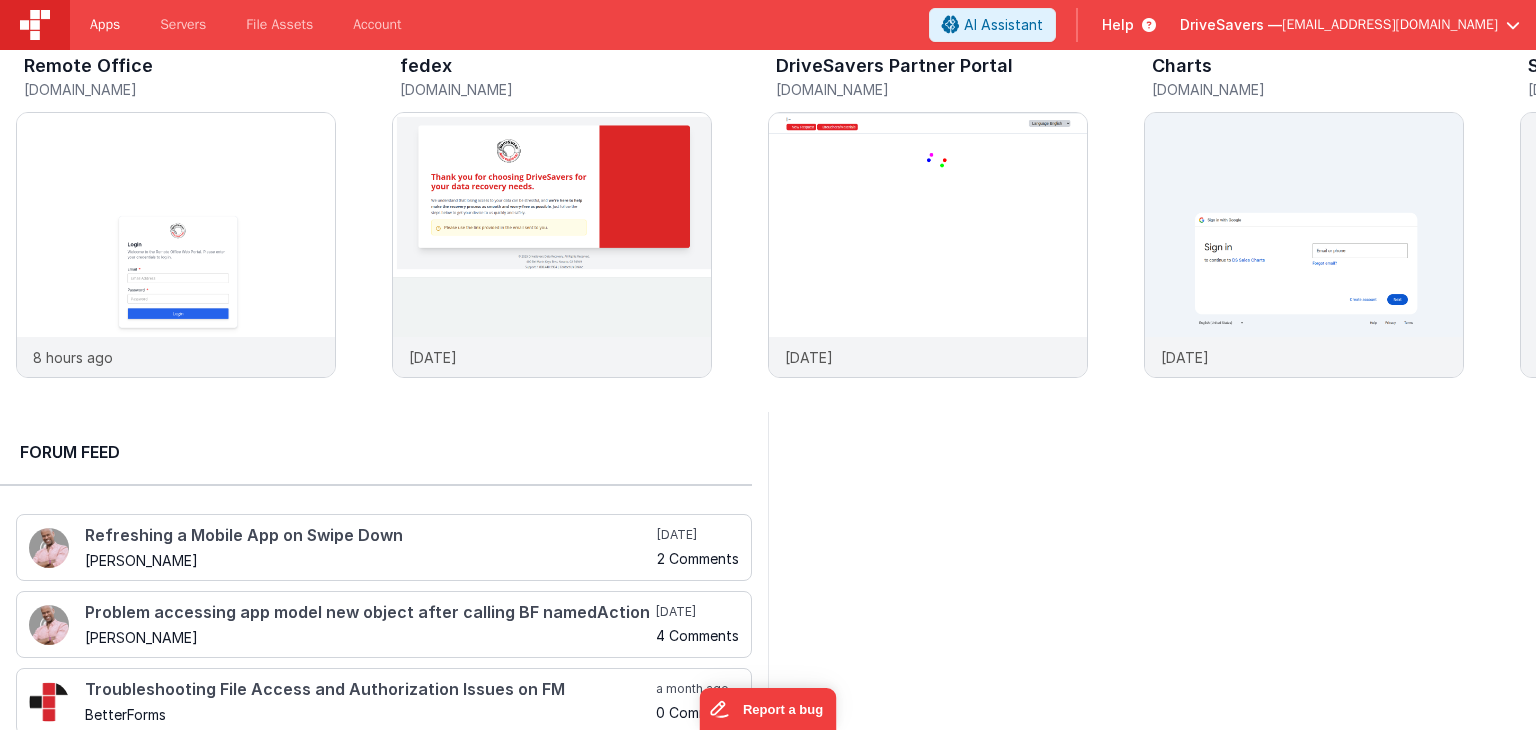 click on "Apps" at bounding box center [105, 25] 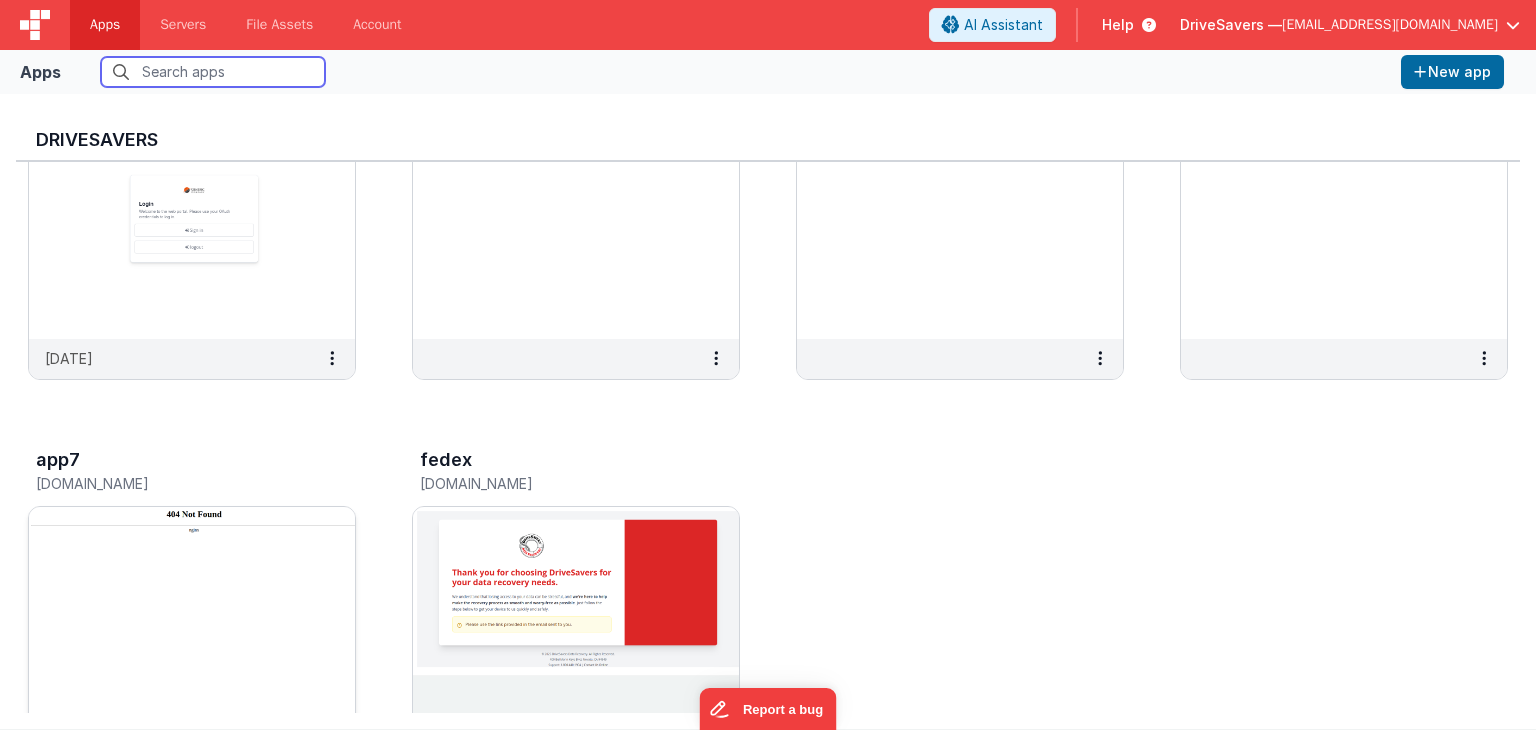 scroll, scrollTop: 2104, scrollLeft: 0, axis: vertical 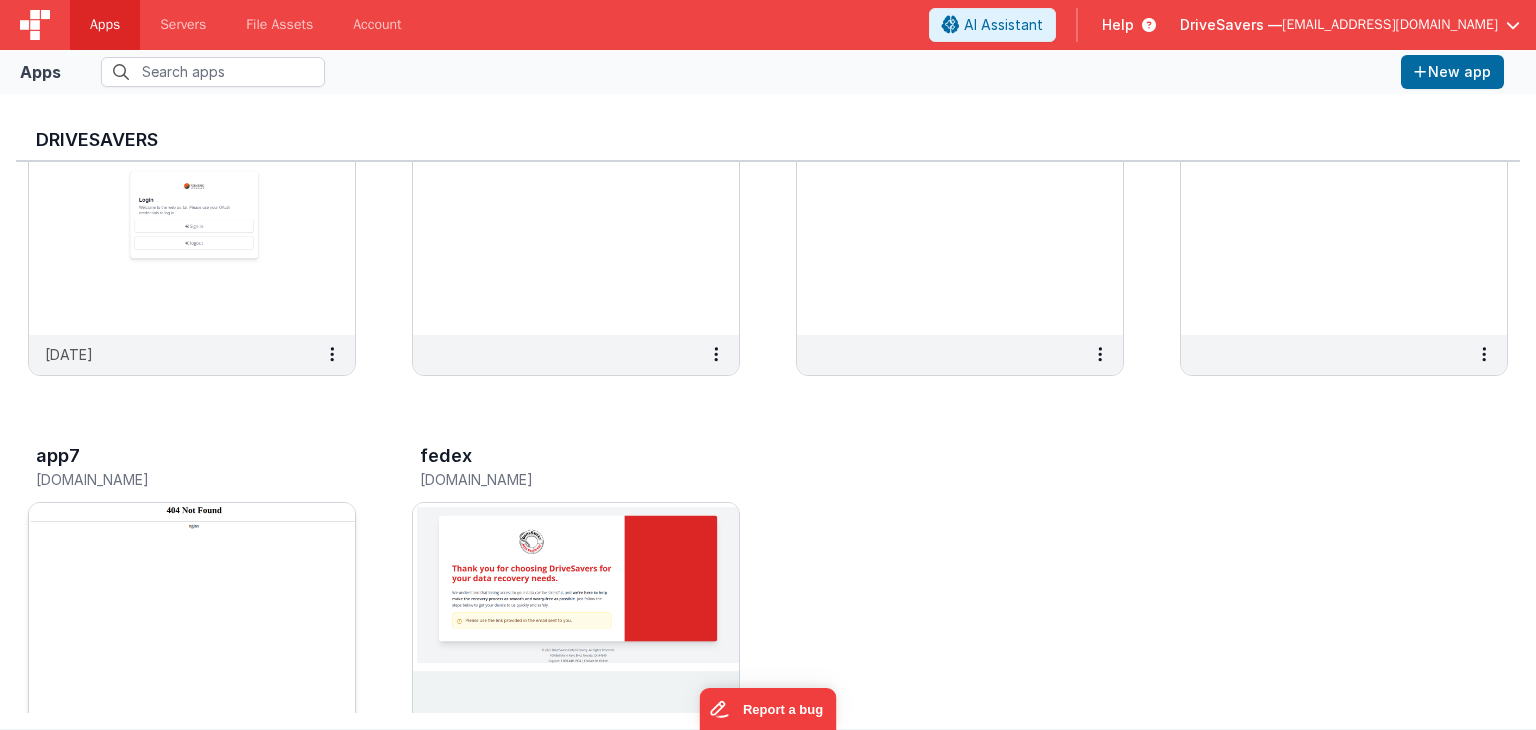 click at bounding box center (192, 615) 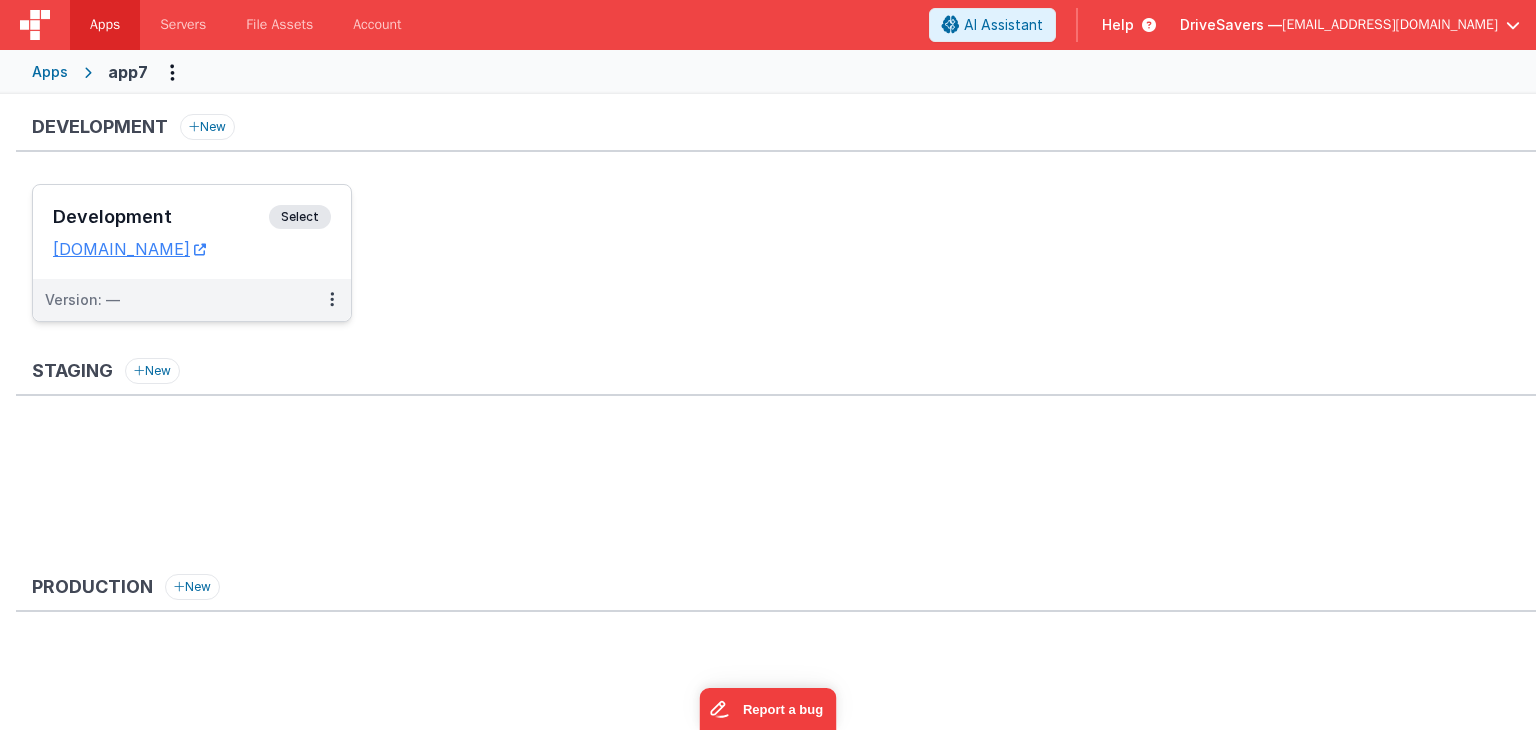 click on "Development" at bounding box center (161, 217) 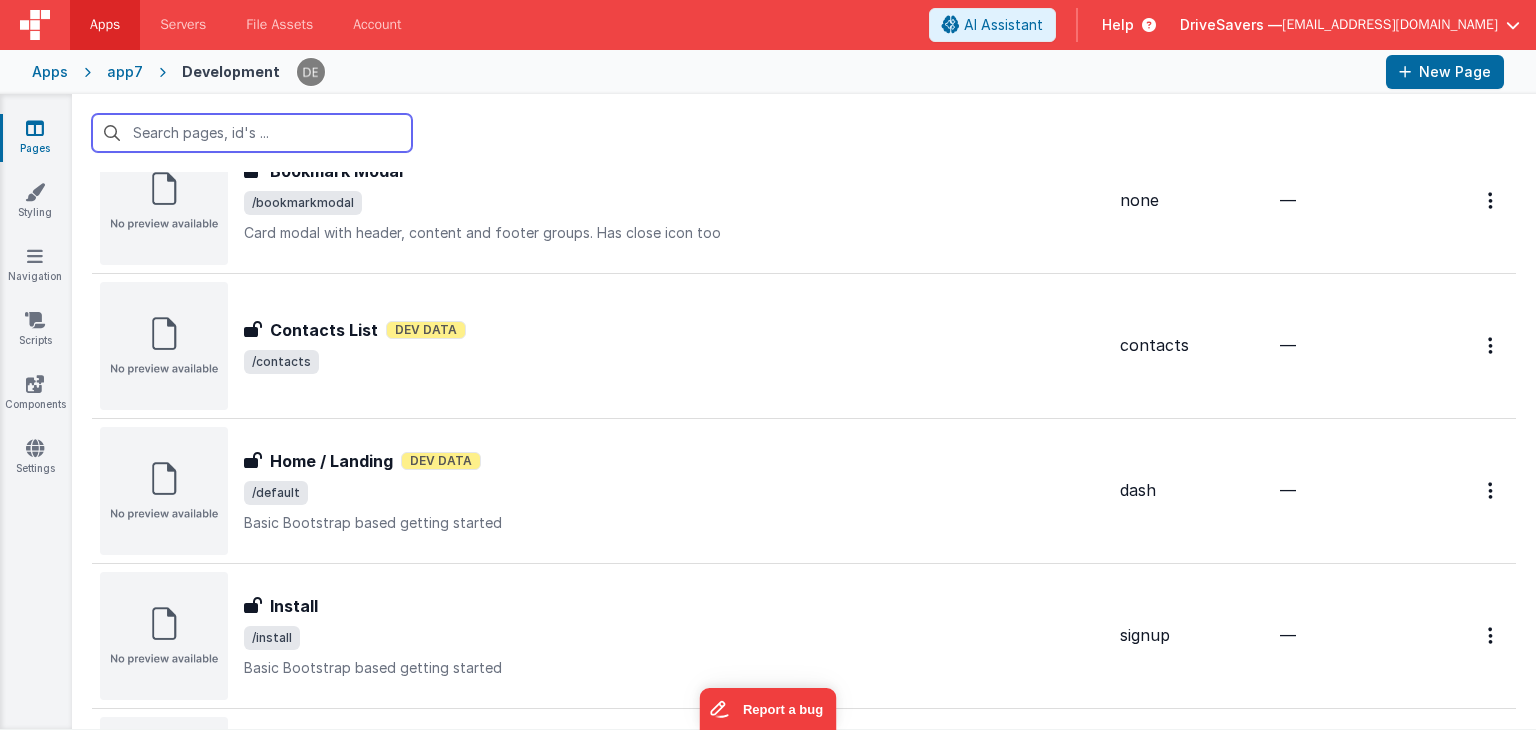 scroll, scrollTop: 600, scrollLeft: 0, axis: vertical 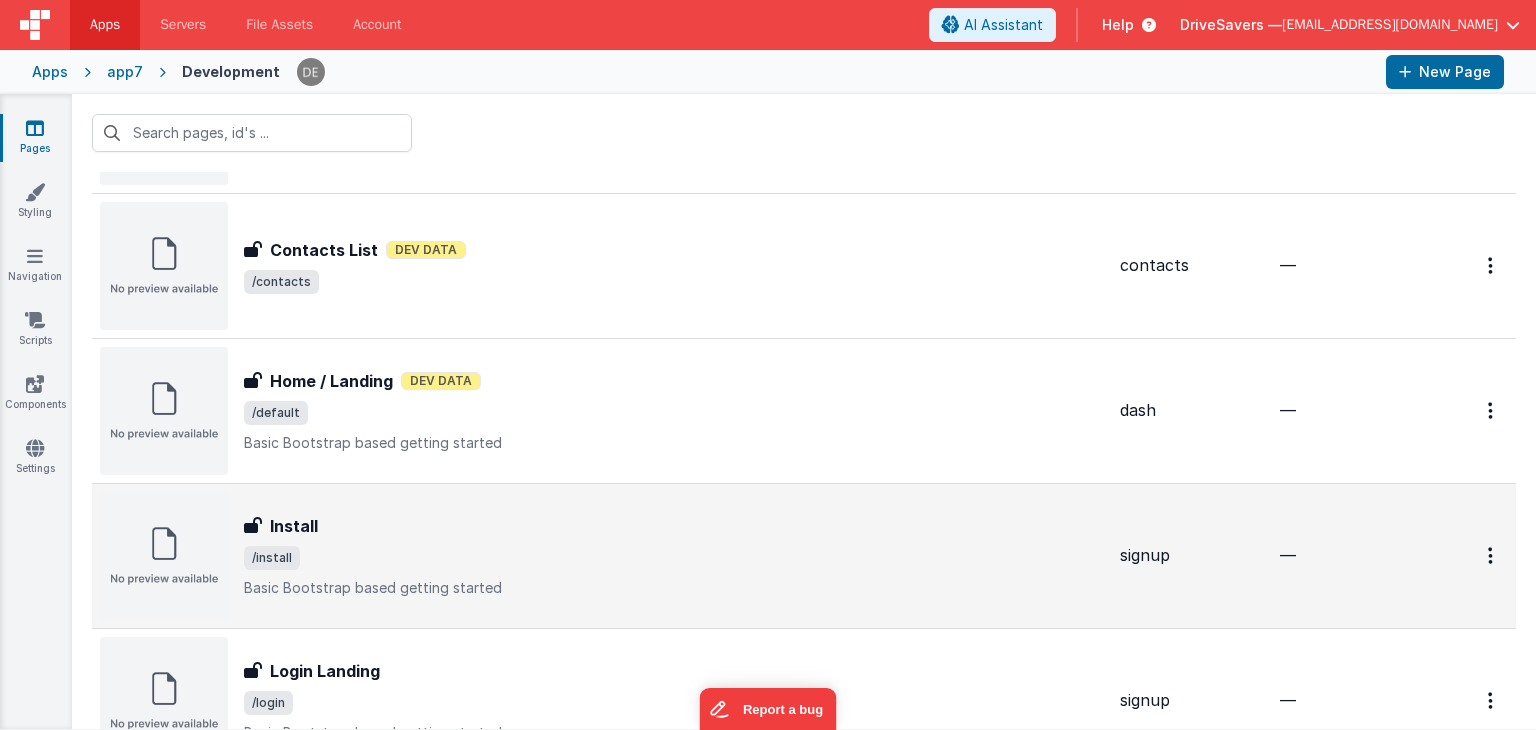 click on "Install" at bounding box center (674, 526) 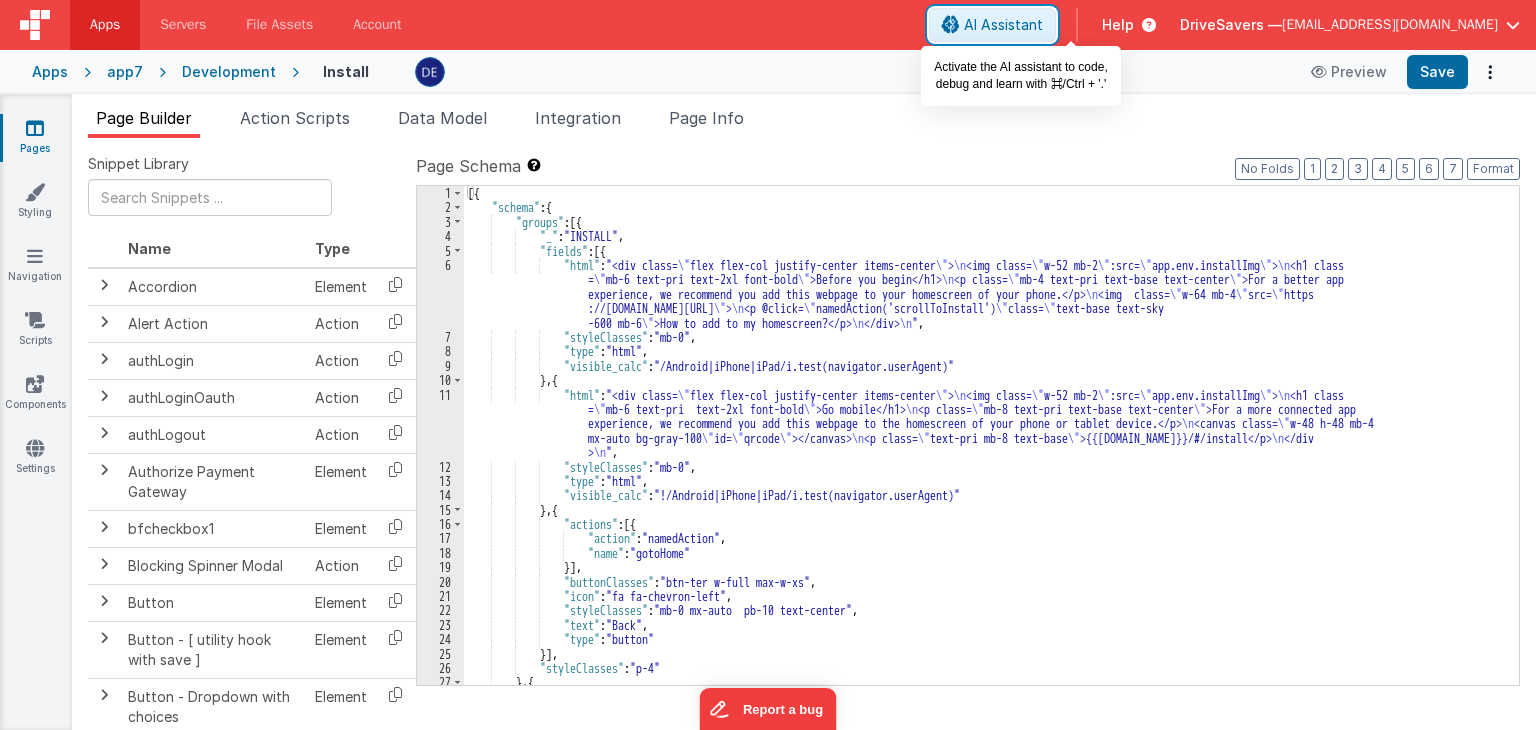 click on "AI Assistant" at bounding box center [1003, 25] 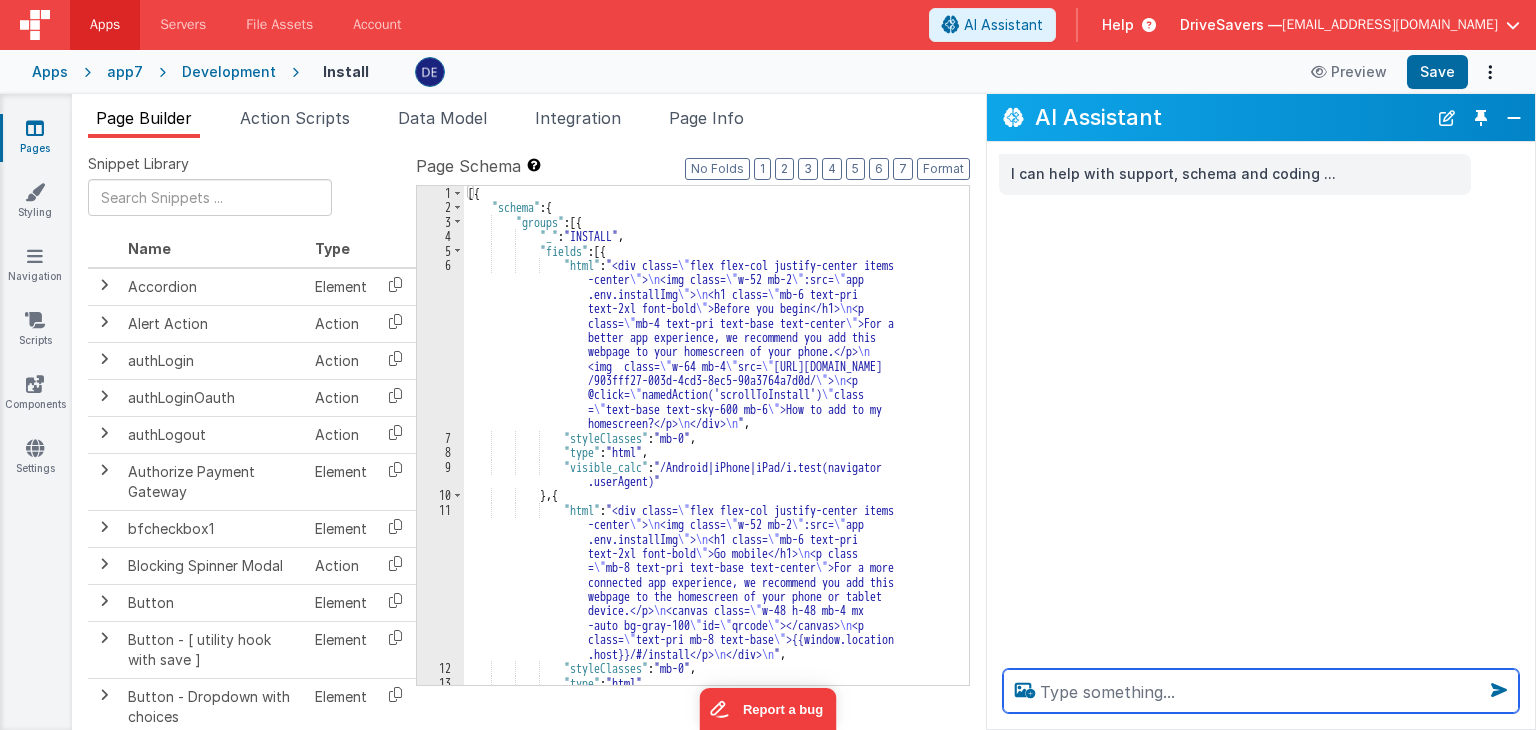 click at bounding box center [1261, 691] 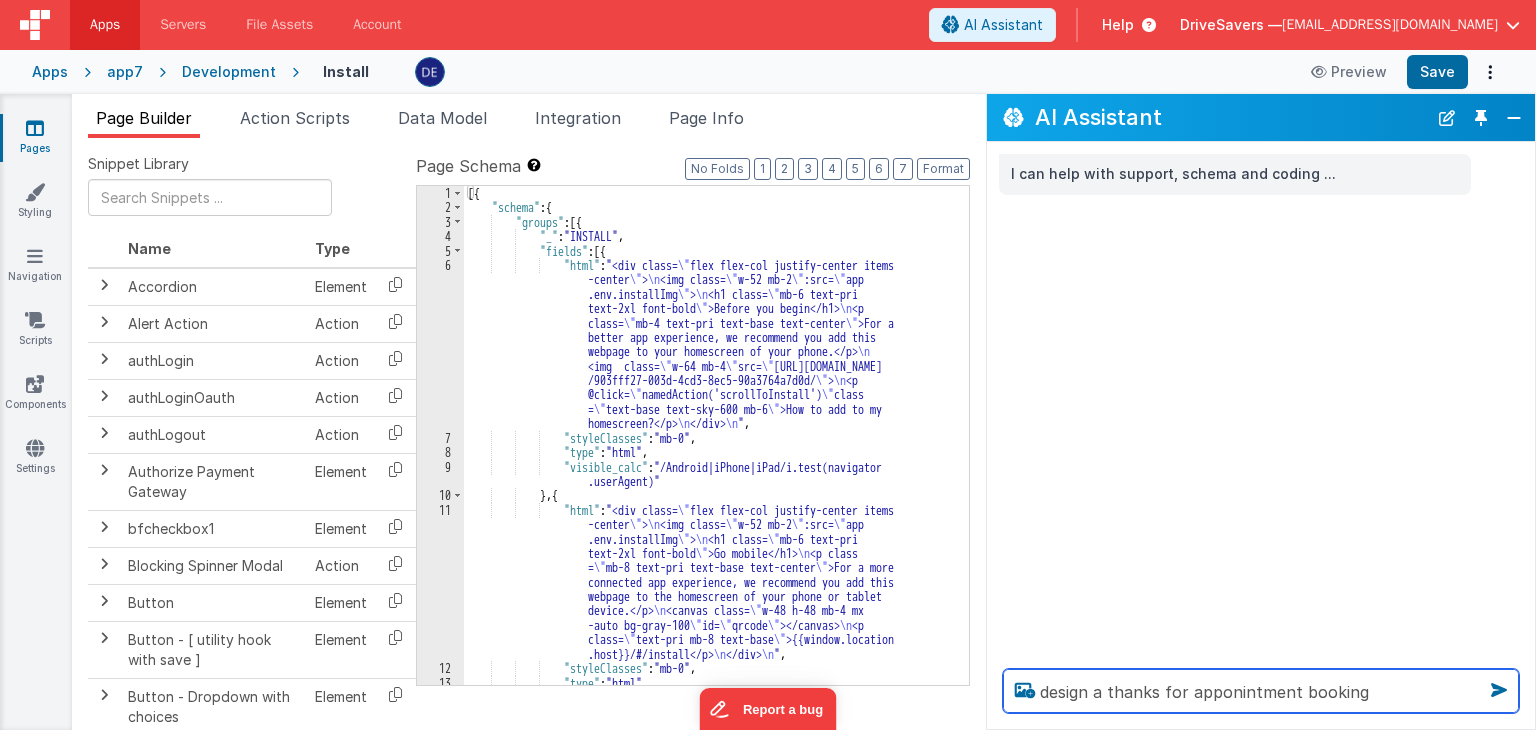 type on "design a thanks for apponintment booking" 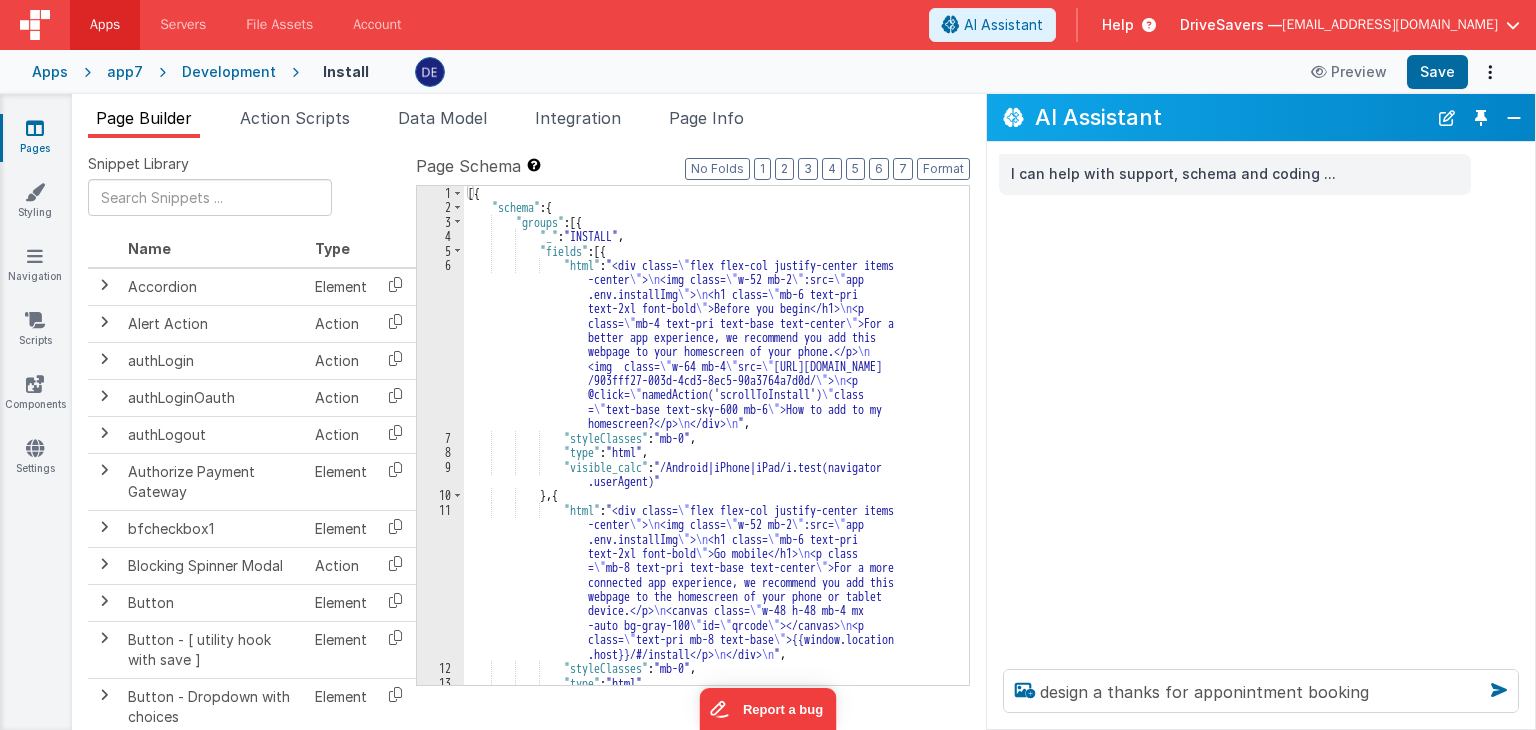 type 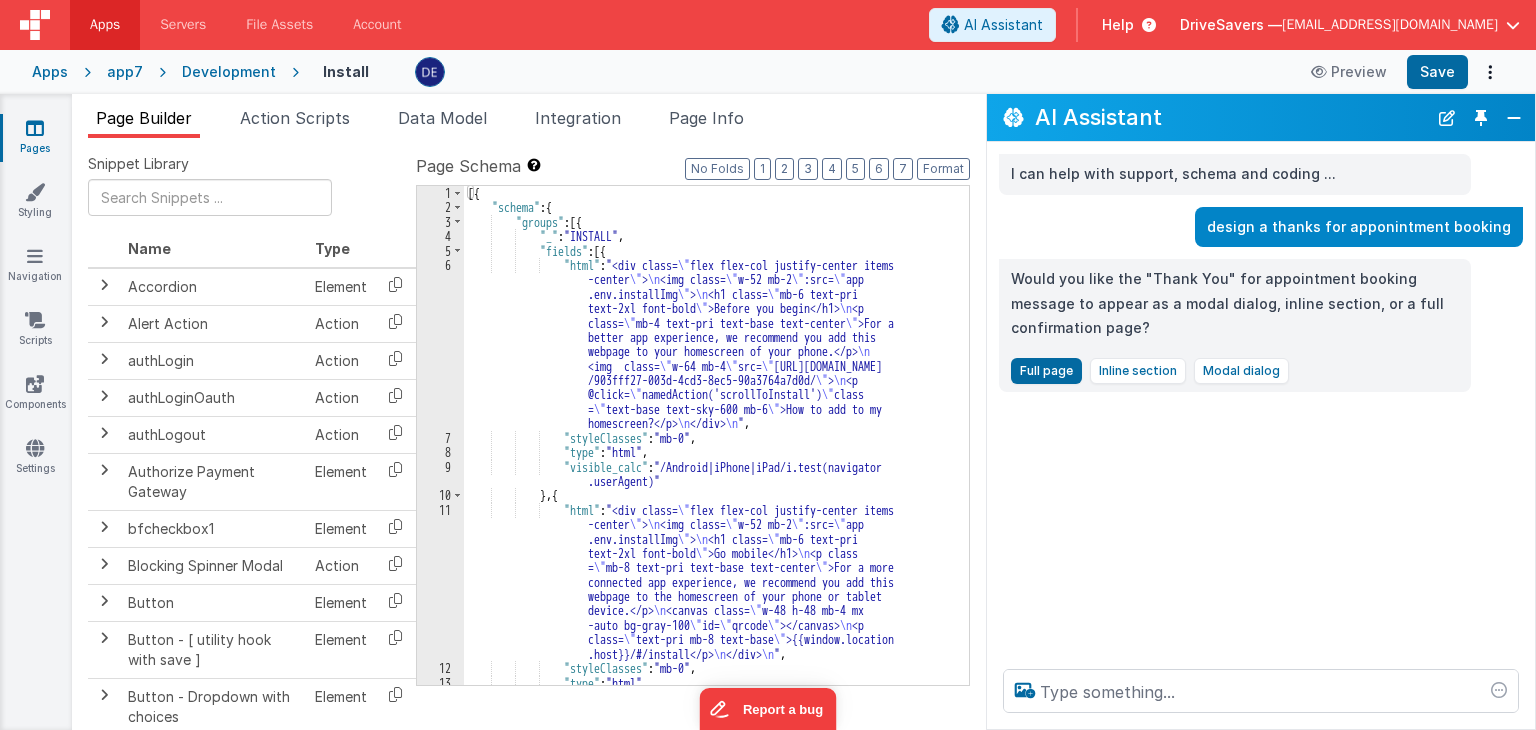 click on "[{      "schema" :  {           "groups" :  [{                "_" :  "INSTALL" ,                "fields" :  [{                     "html" :  "<div class= \" flex flex-col justify-center items                      -center \" > \n     <img class= \" w-52 mb-2 \"  :src= \" app                      .env.installImg \" > \n     <h1 class= \" mb-6 text-pri                       text-2xl font-bold \" >Before you begin</h1> \n     <p                       class= \" mb-4 text-pri text-base text-center  \" >For a                       better app experience, we recommend you add this                       webpage to your homescreen of your phone.</p> \n                           <img  class= \" w-64 mb-4 \"  src= \" [URL][DOMAIN_NAME]                      /903fff27-003d-4cd3-8ec5-90a3764a7d0d/ \" > \n     <p                       @click= \" =" at bounding box center [709, 457] 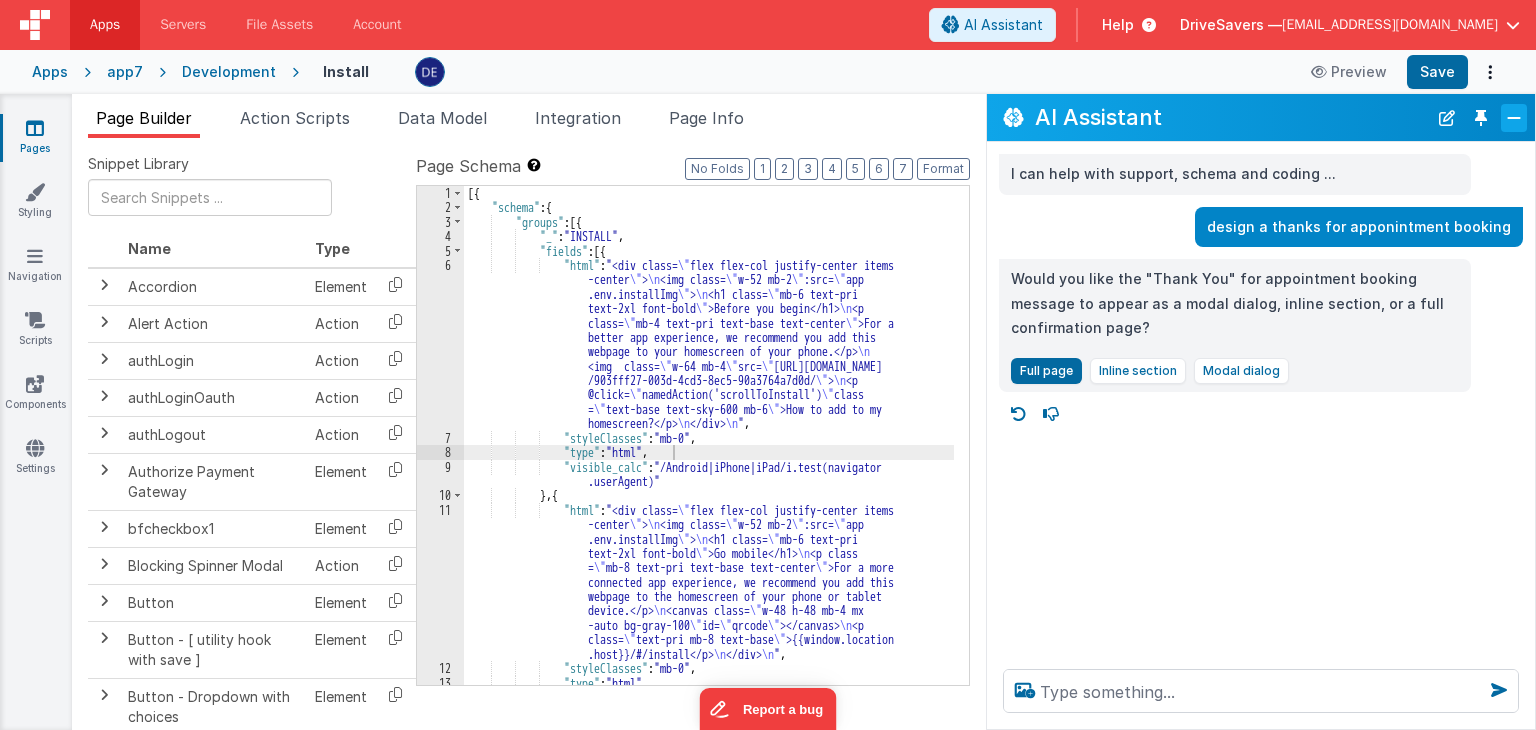 click at bounding box center [1514, 118] 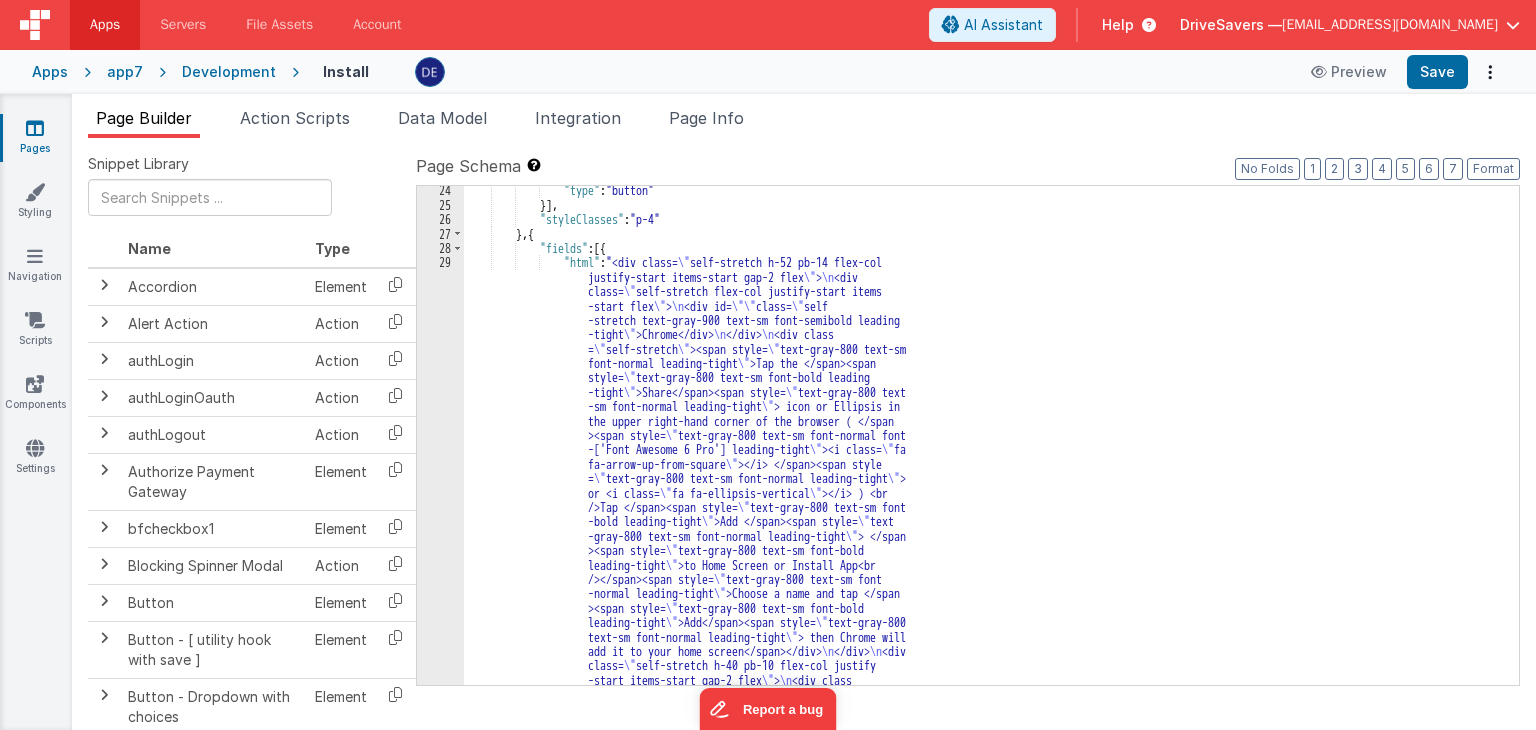 scroll, scrollTop: 604, scrollLeft: 0, axis: vertical 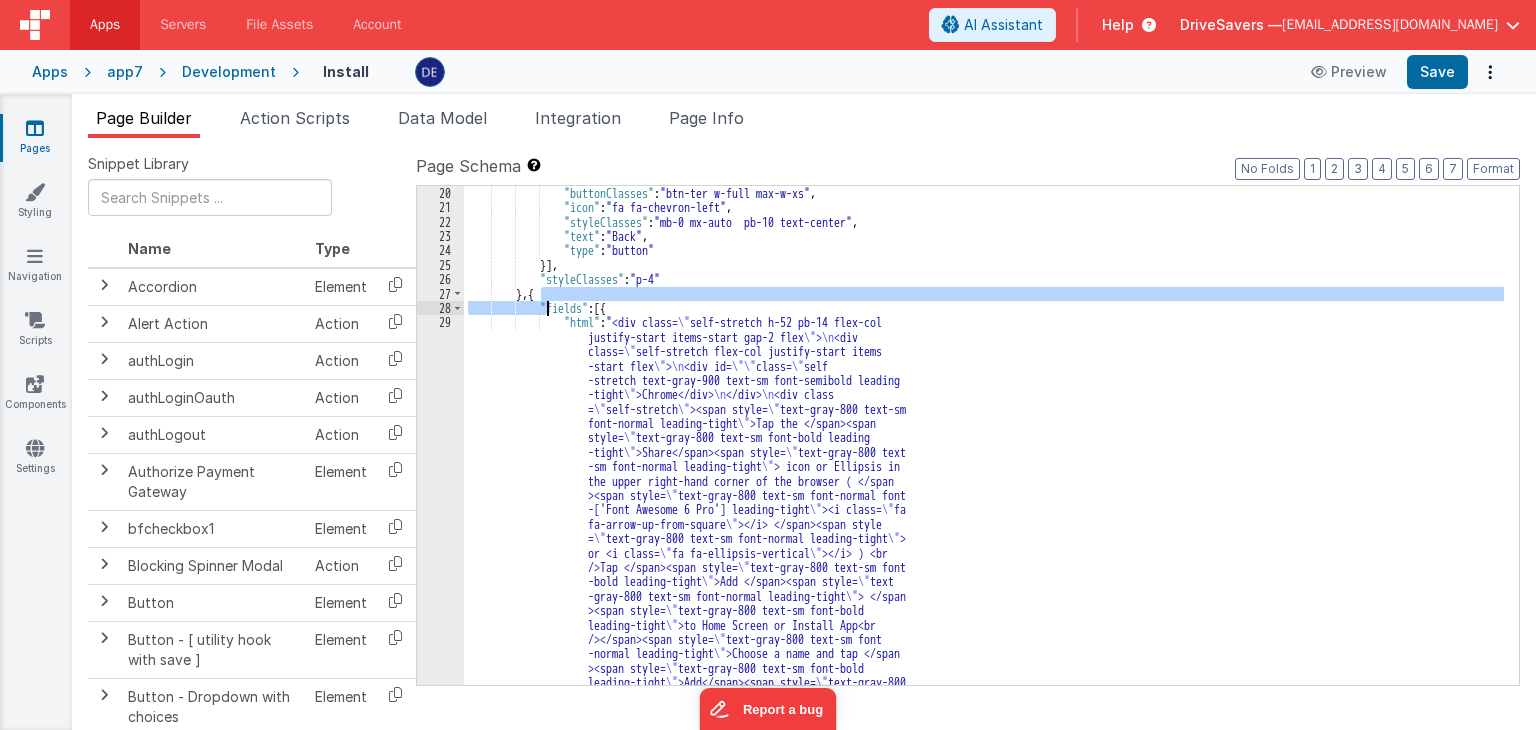 drag, startPoint x: 540, startPoint y: 299, endPoint x: 550, endPoint y: 301, distance: 10.198039 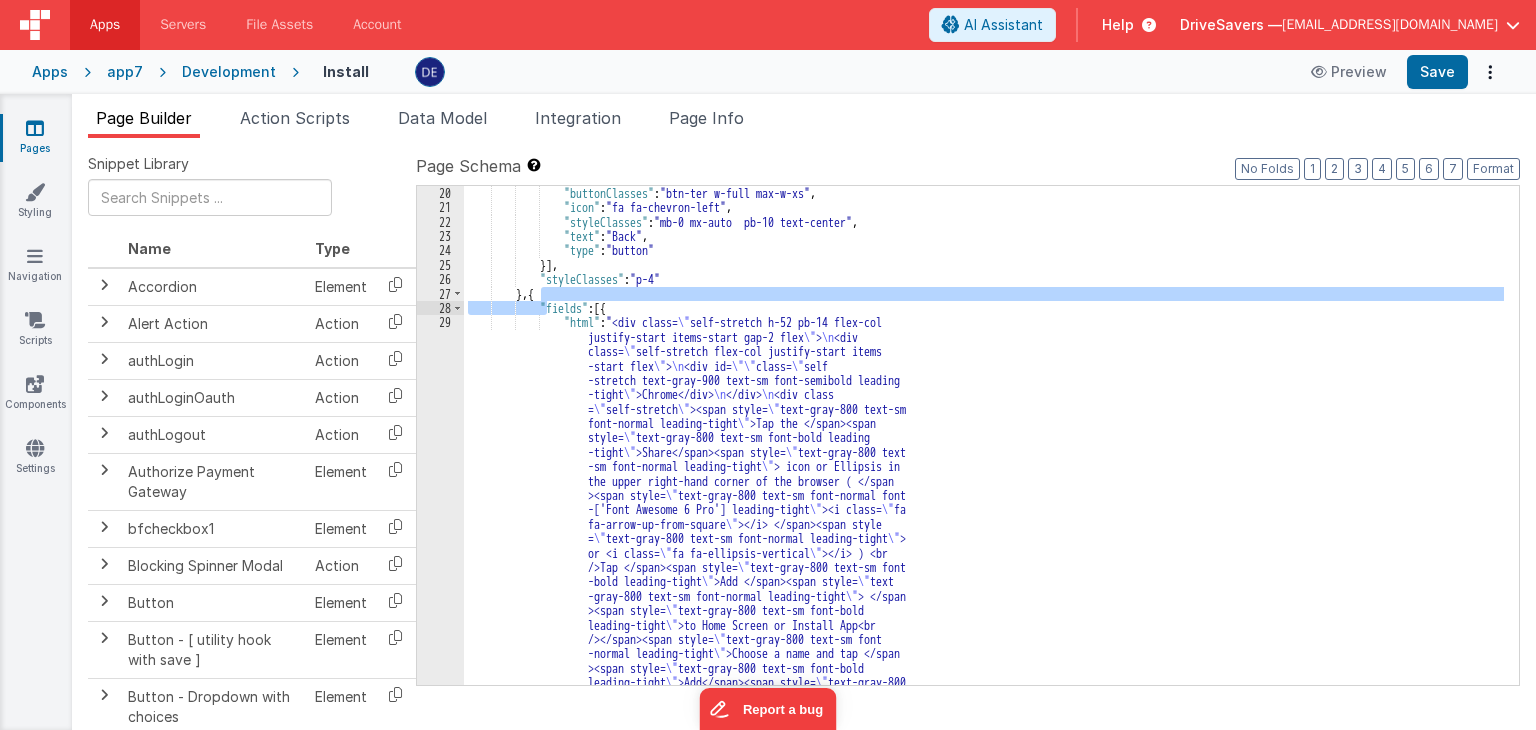 click on ""buttonClasses" :  "btn-ter w-full max-w-xs" ,                     "icon" :  "fa fa-chevron-left" ,                     "styleClasses" :  "mb-0 mx-auto  pb-10 text-center" ,                     "text" :  "Back" ,                     "type" :  "button"                }] ,                "styleClasses" :  "p-4"           } ,  {                "fields" :  [{                     "html" :  "<div class= \" self-stretch h-52 pb-14 flex-col                       justify-start items-start gap-2 flex \" > \n     <div                       class= \" self-stretch flex-col justify-start items                      -start flex \" > \n         <div id= \"\"  class= \" self                      -stretch text-gray-900 text-sm font-semibold leading                      -tight \" >Chrome</div> \n     </div> \n     <div class                      = \" self-stretch \" ><span style= \" \" \" \"" at bounding box center (984, 802) 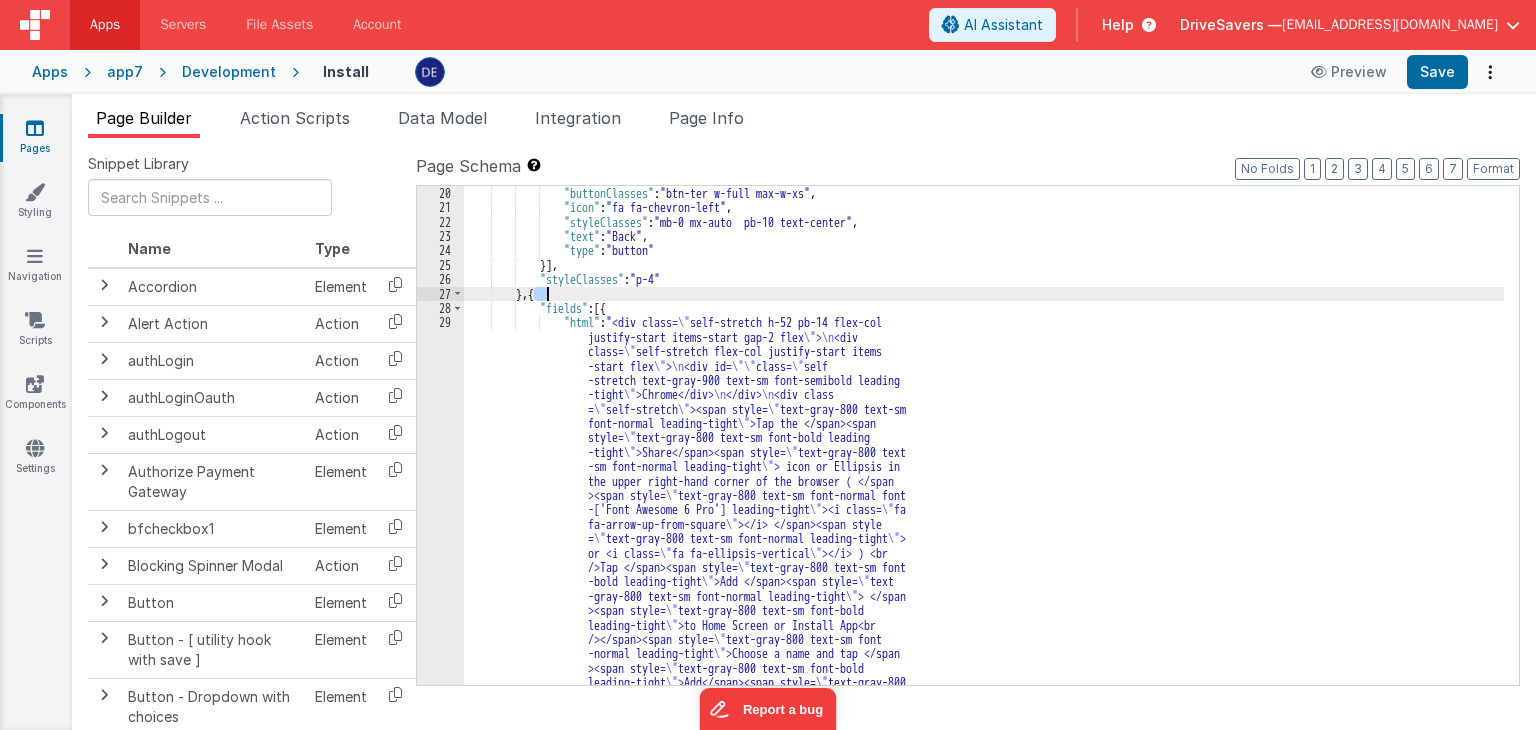 drag, startPoint x: 536, startPoint y: 295, endPoint x: 550, endPoint y: 293, distance: 14.142136 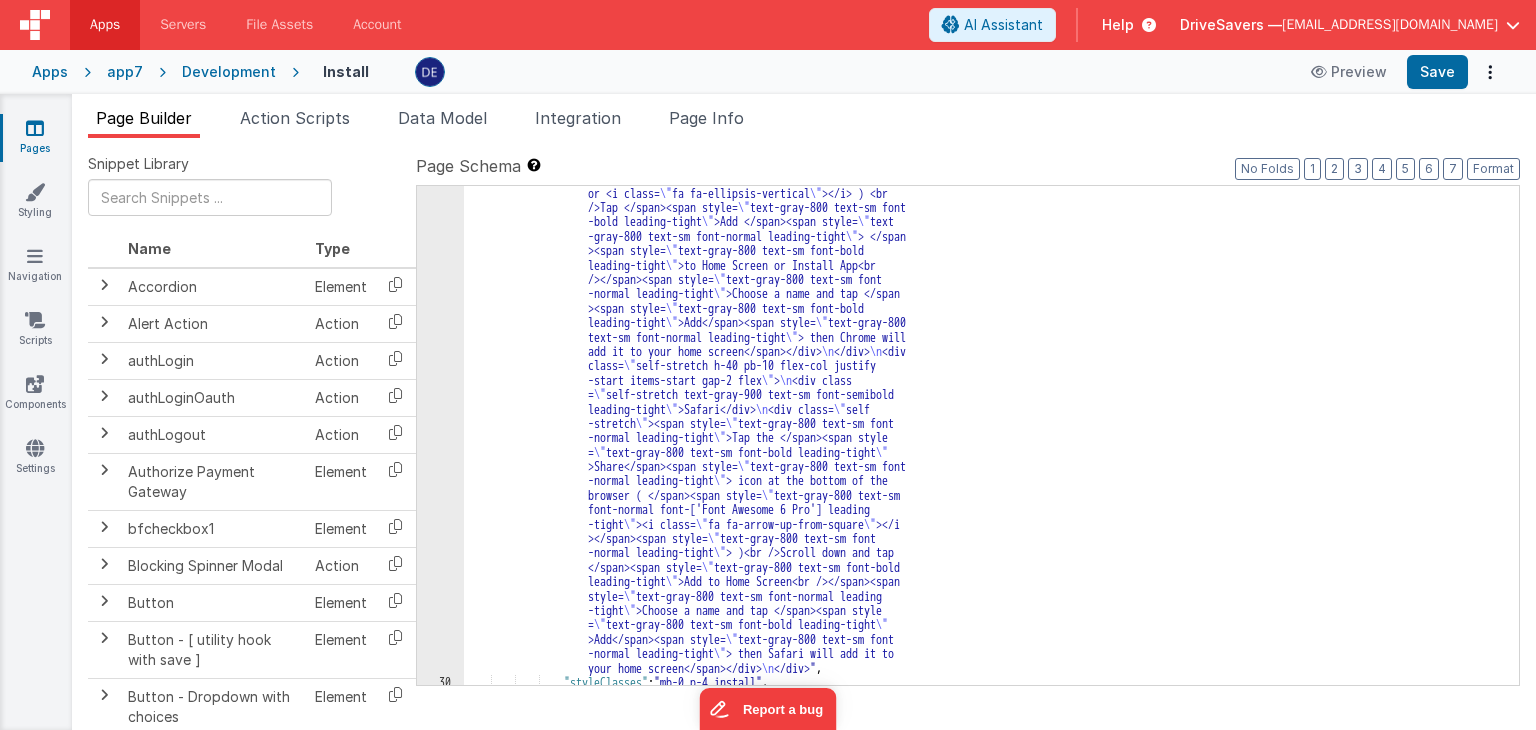 scroll, scrollTop: 1084, scrollLeft: 0, axis: vertical 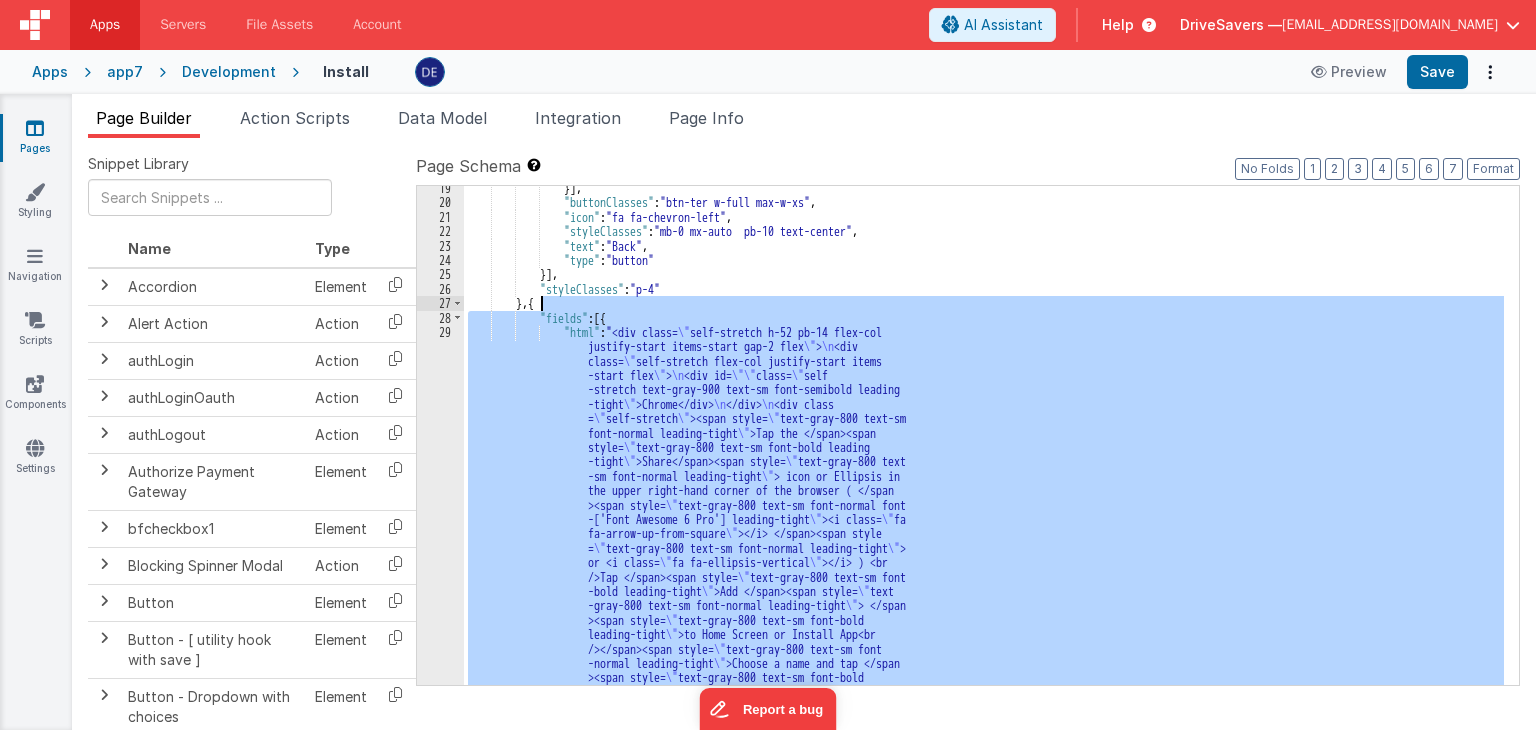 drag, startPoint x: 528, startPoint y: 651, endPoint x: 540, endPoint y: 307, distance: 344.20923 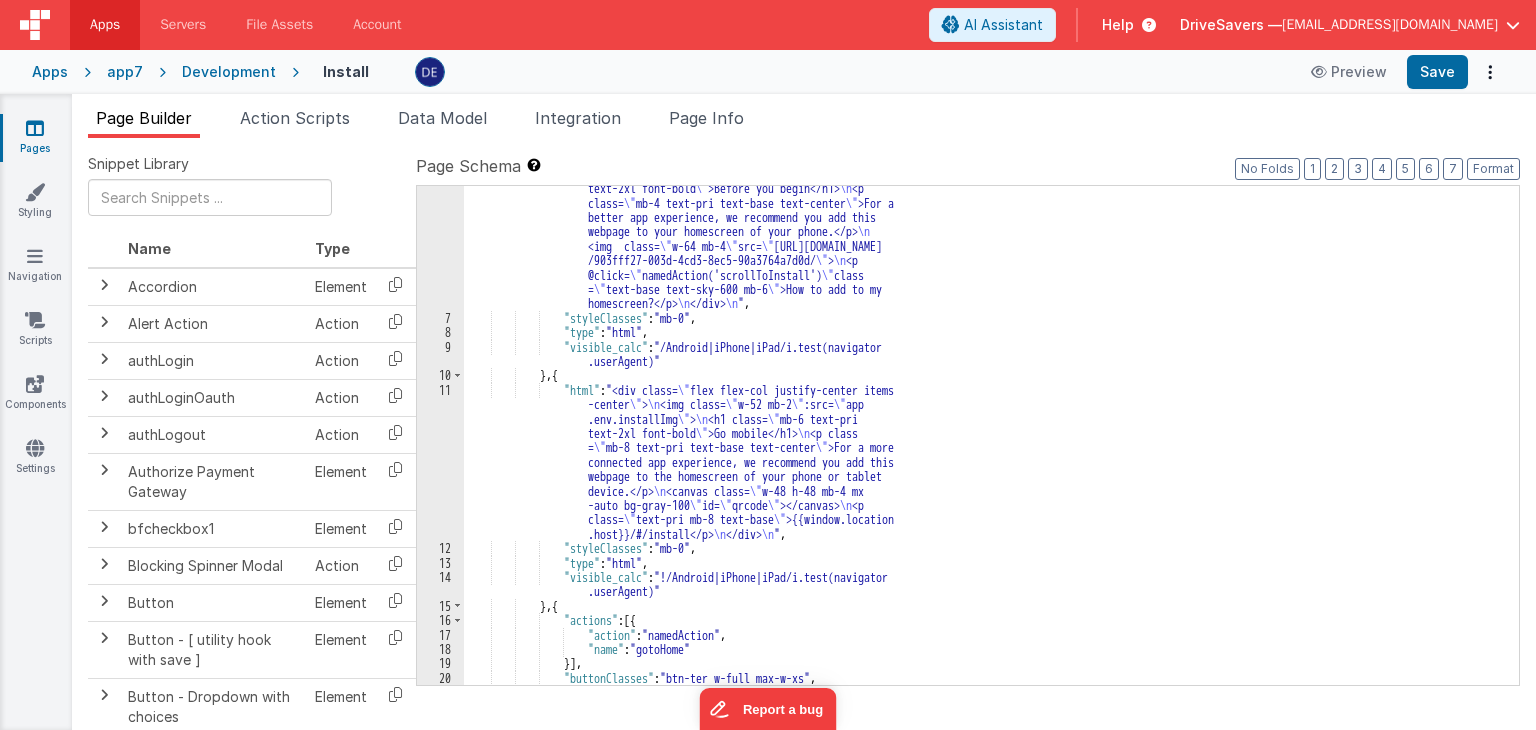 scroll, scrollTop: 180, scrollLeft: 0, axis: vertical 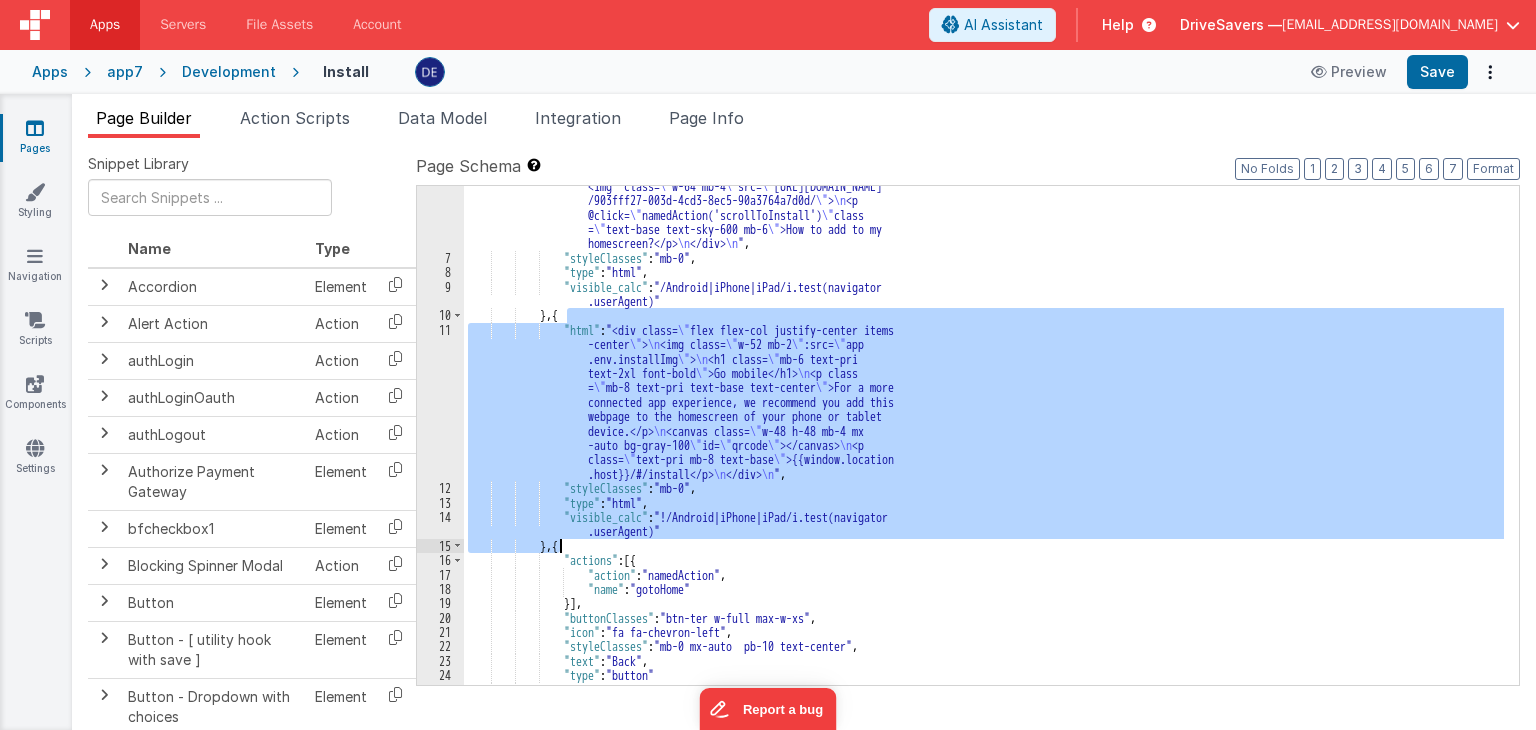 drag, startPoint x: 567, startPoint y: 313, endPoint x: 561, endPoint y: 547, distance: 234.0769 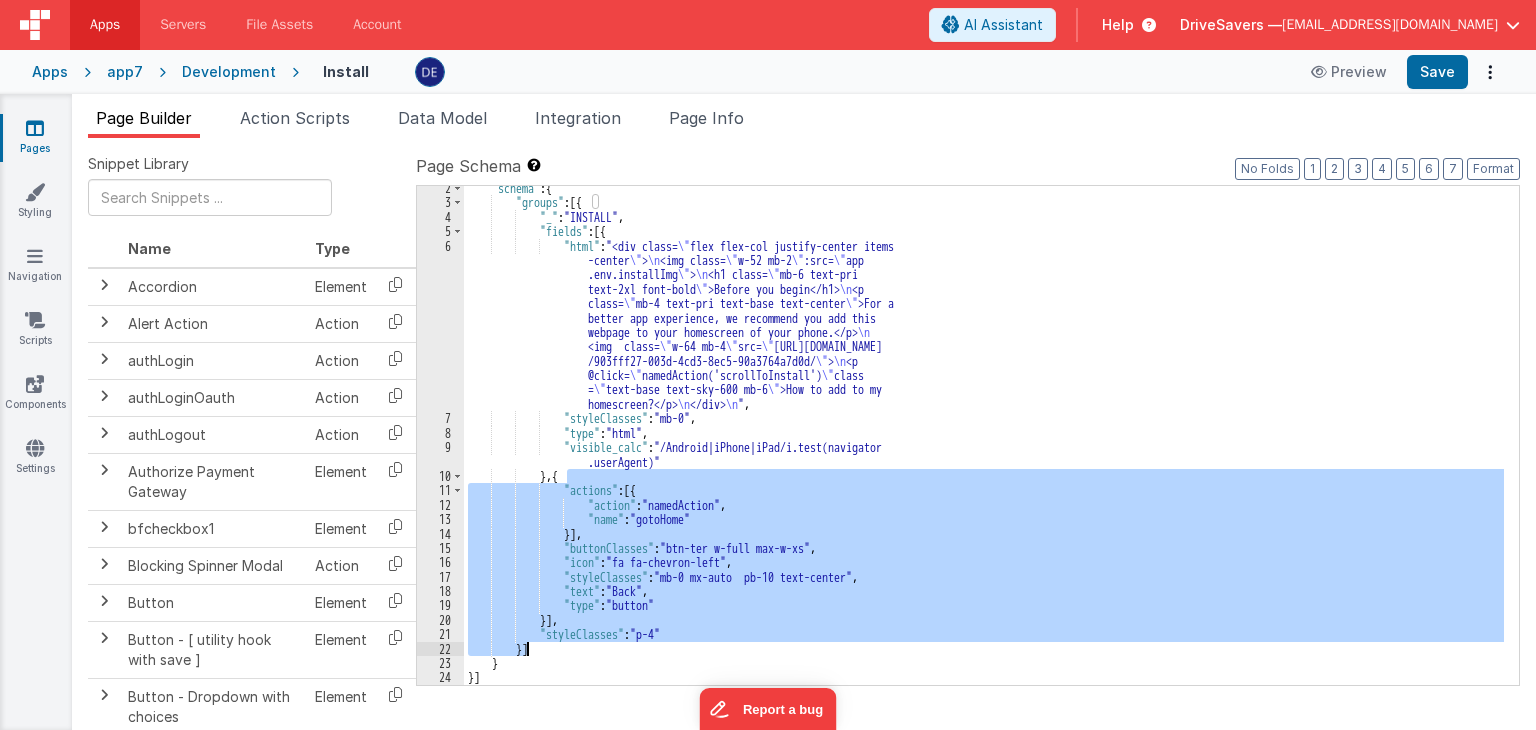 drag, startPoint x: 568, startPoint y: 475, endPoint x: 528, endPoint y: 648, distance: 177.56407 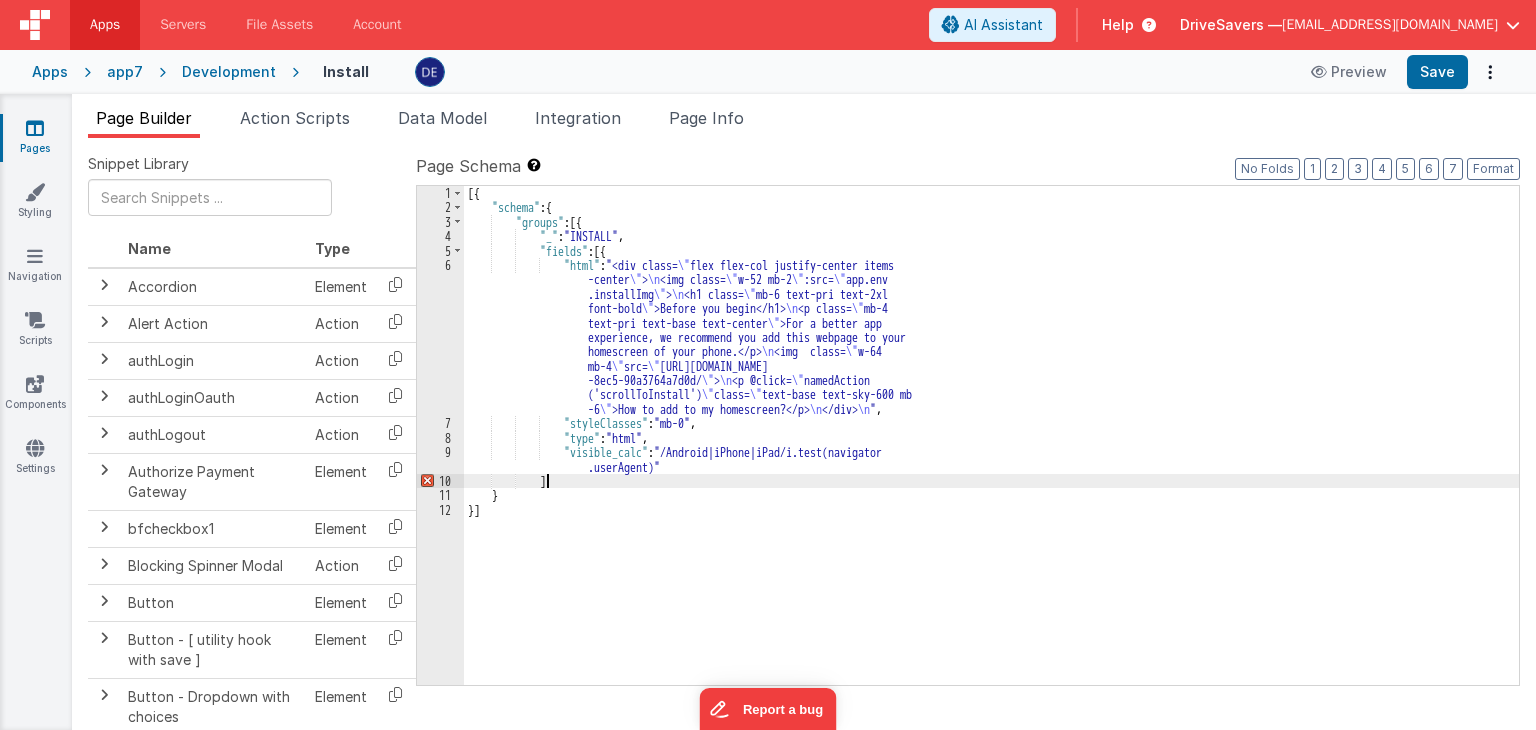 click on "[{      "schema" :  {           "groups" :  [{                "_" :  "INSTALL" ,                "fields" :  [{                     "html" :  "<div class= \" flex flex-col justify-center items                      -center \" > \n     <img class= \" w-52 mb-2 \"  :src= \" app.env                      .installImg \" > \n     <h1 class= \" mb-6 text-pri text-2xl                       font-bold \" >Before you begin</h1> \n     <p class= \" mb-4                       text-pri text-base text-center  \" >For a better app                       experience, we recommend you add this webpage to your                       homescreen of your phone.</p> \n     <img  class= \" w-64                       mb-4 \"  src= \" [URL][DOMAIN_NAME]                      -8ec5-90a3764a7d0d/ \" > \n     <p @click= \" namedAction ('scrollToInstall') \"  class=" at bounding box center [991, 450] 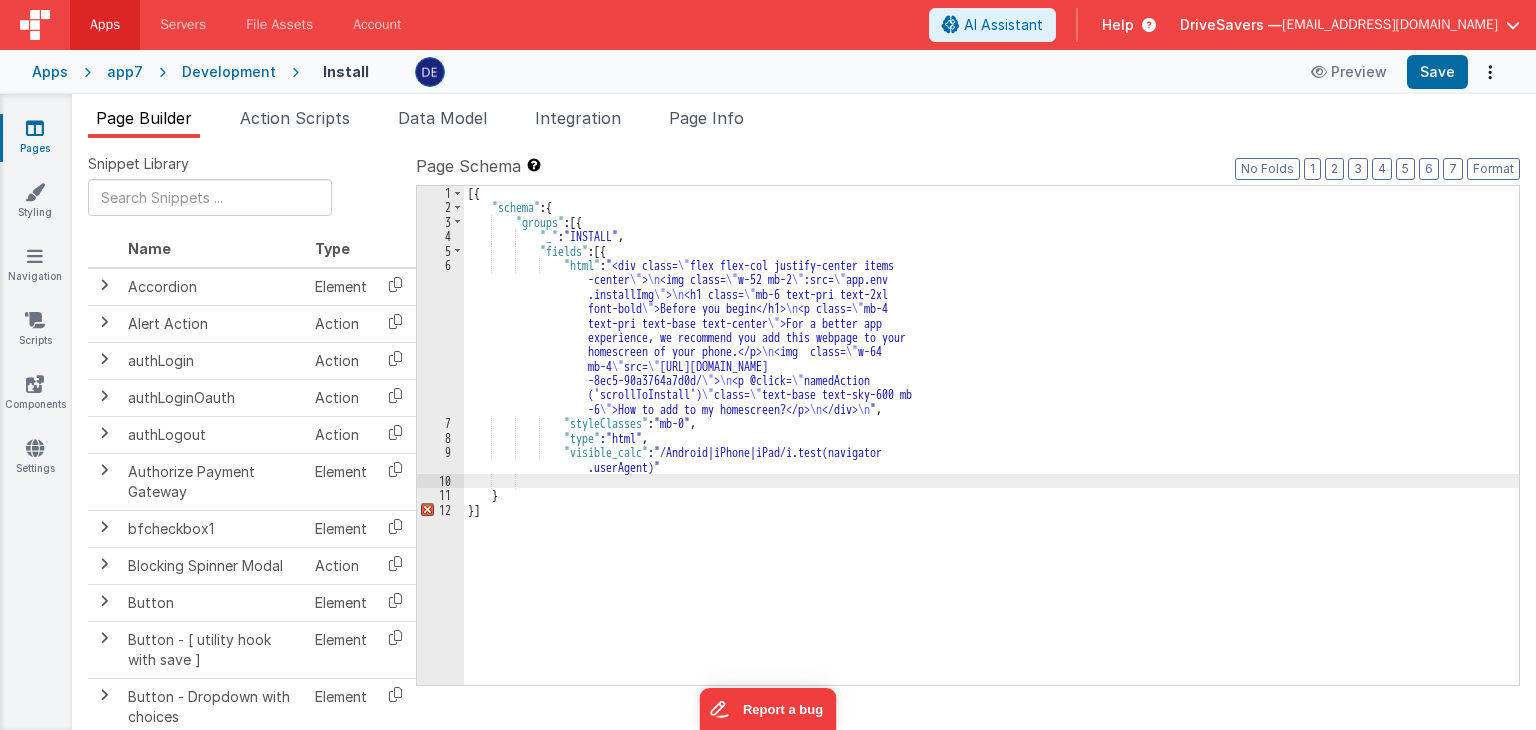 click on "[{      "schema" :  {           "groups" :  [{                "_" :  "INSTALL" ,                "fields" :  [{                     "html" :  "<div class= \" flex flex-col justify-center items                      -center \" > \n     <img class= \" w-52 mb-2 \"  :src= \" app.env                      .installImg \" > \n     <h1 class= \" mb-6 text-pri text-2xl                       font-bold \" >Before you begin</h1> \n     <p class= \" mb-4                       text-pri text-base text-center  \" >For a better app                       experience, we recommend you add this webpage to your                       homescreen of your phone.</p> \n     <img  class= \" w-64                       mb-4 \"  src= \" [URL][DOMAIN_NAME]                      -8ec5-90a3764a7d0d/ \" > \n     <p @click= \" namedAction ('scrollToInstall') \"  class=" at bounding box center (991, 450) 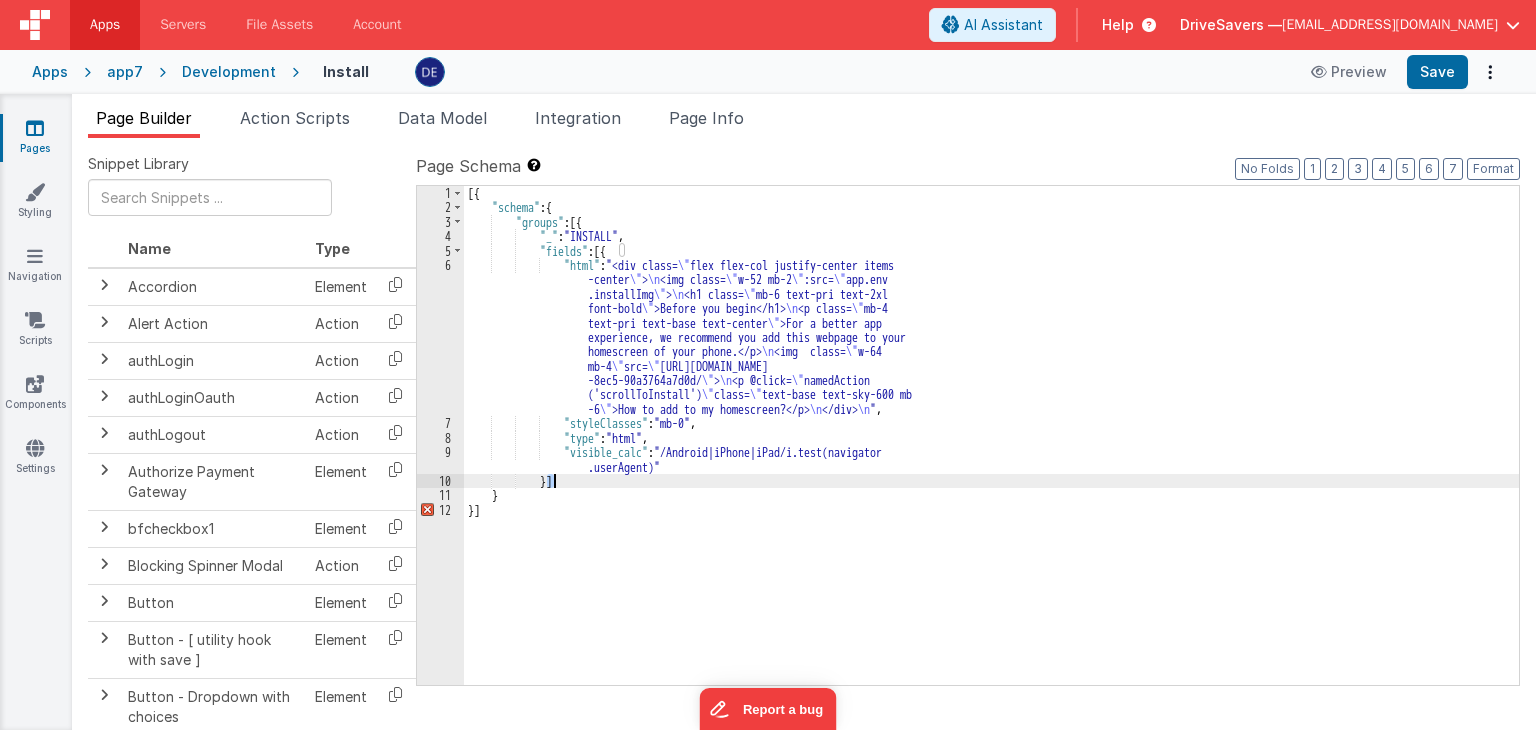 scroll, scrollTop: 4, scrollLeft: 0, axis: vertical 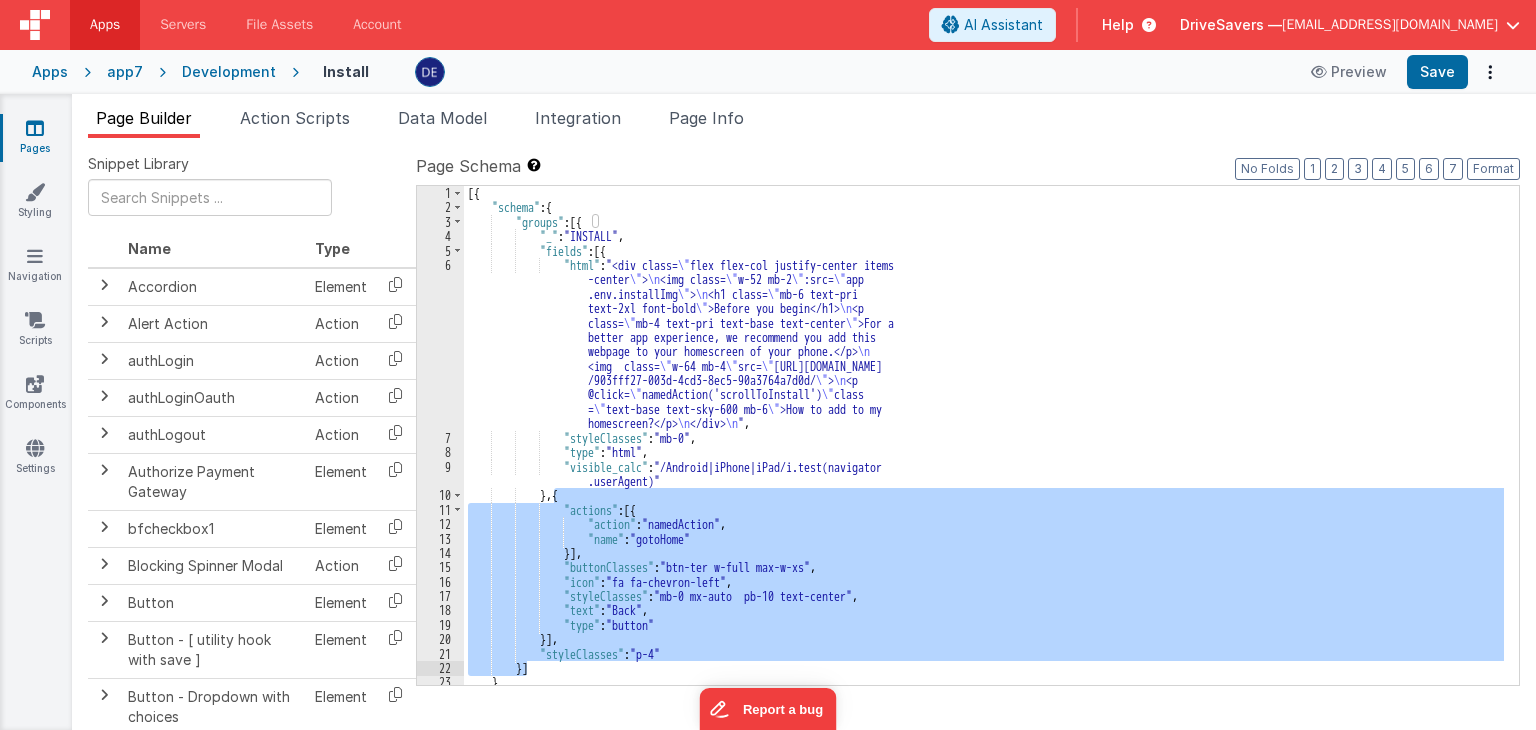 click on "[{      "schema" :  {           "groups" :  [{                "_" :  "INSTALL" ,                "fields" :  [{                     "html" :  "<div class= \" flex flex-col justify-center items                      -center \" > \n     <img class= \" w-52 mb-2 \"  :src= \" app                      .env.installImg \" > \n     <h1 class= \" mb-6 text-pri                       text-2xl font-bold \" >Before you begin</h1> \n     <p                       class= \" mb-4 text-pri text-base text-center  \" >For a                       better app experience, we recommend you add this                       webpage to your homescreen of your phone.</p> \n                           <img  class= \" w-64 mb-4 \"  src= \" [URL][DOMAIN_NAME]                      /903fff27-003d-4cd3-8ec5-90a3764a7d0d/ \" > \n     <p                       @click= \" =" at bounding box center (984, 435) 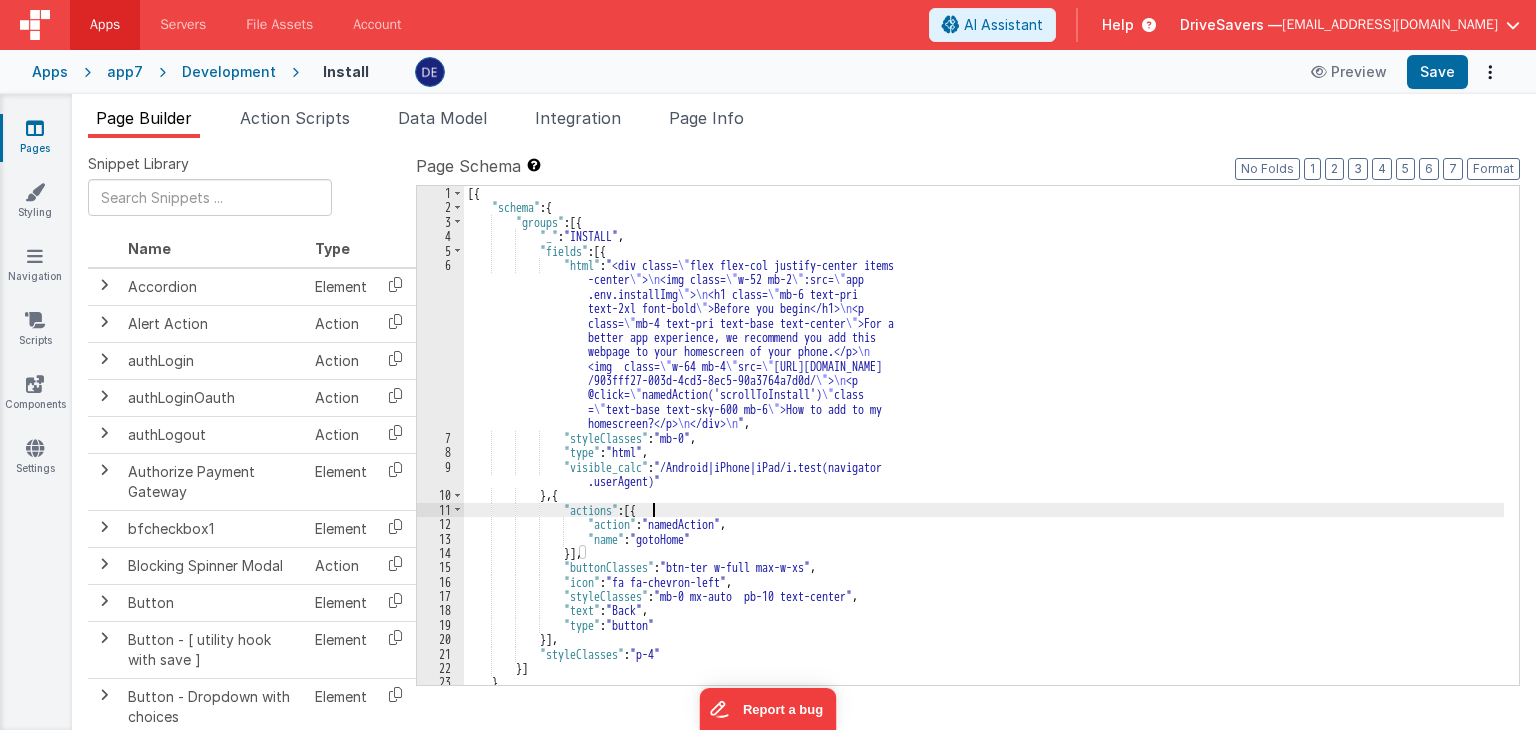 click on "[{      "schema" :  {           "groups" :  [{                "_" :  "INSTALL" ,                "fields" :  [{                     "html" :  "<div class= \" flex flex-col justify-center items                      -center \" > \n     <img class= \" w-52 mb-2 \"  :src= \" app                      .env.installImg \" > \n     <h1 class= \" mb-6 text-pri                       text-2xl font-bold \" >Before you begin</h1> \n     <p                       class= \" mb-4 text-pri text-base text-center  \" >For a                       better app experience, we recommend you add this                       webpage to your homescreen of your phone.</p> \n                           <img  class= \" w-64 mb-4 \"  src= \" [URL][DOMAIN_NAME]                      /903fff27-003d-4cd3-8ec5-90a3764a7d0d/ \" > \n     <p                       @click= \" =" at bounding box center [984, 450] 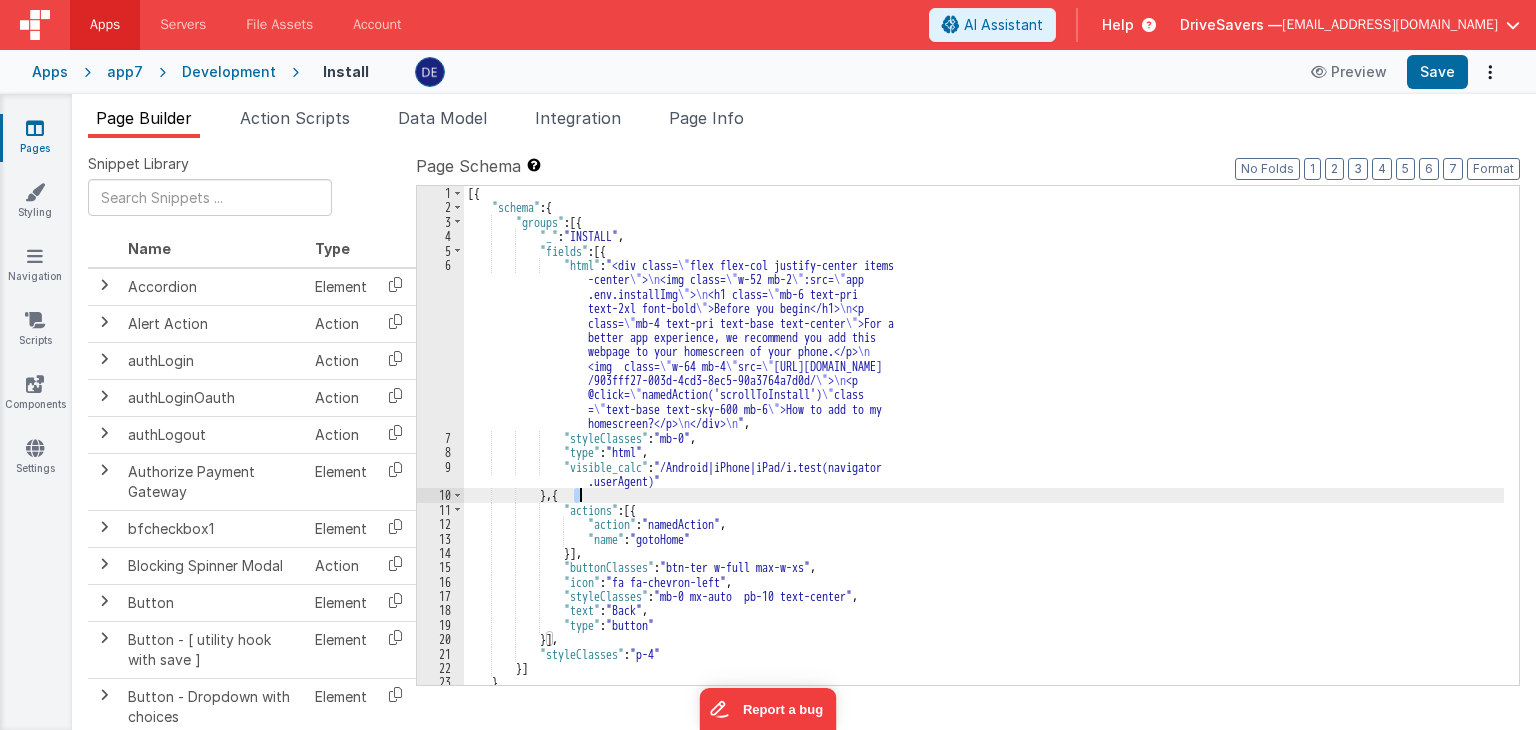 click on "[{      "schema" :  {           "groups" :  [{                "_" :  "INSTALL" ,                "fields" :  [{                     "html" :  "<div class= \" flex flex-col justify-center items                      -center \" > \n     <img class= \" w-52 mb-2 \"  :src= \" app                      .env.installImg \" > \n     <h1 class= \" mb-6 text-pri                       text-2xl font-bold \" >Before you begin</h1> \n     <p                       class= \" mb-4 text-pri text-base text-center  \" >For a                       better app experience, we recommend you add this                       webpage to your homescreen of your phone.</p> \n                           <img  class= \" w-64 mb-4 \"  src= \" [URL][DOMAIN_NAME]                      /903fff27-003d-4cd3-8ec5-90a3764a7d0d/ \" > \n     <p                       @click= \" =" at bounding box center [984, 450] 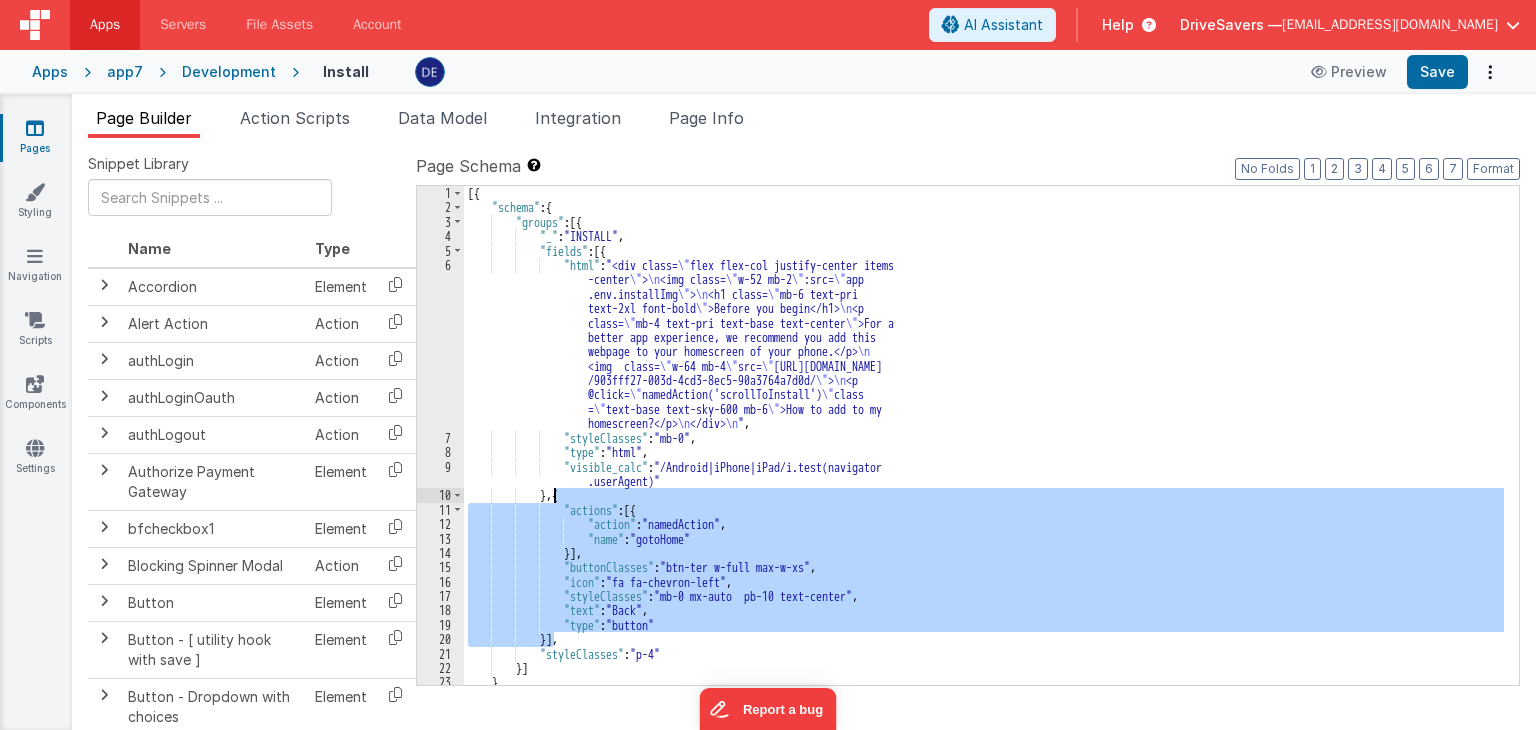 drag, startPoint x: 554, startPoint y: 637, endPoint x: 554, endPoint y: 498, distance: 139 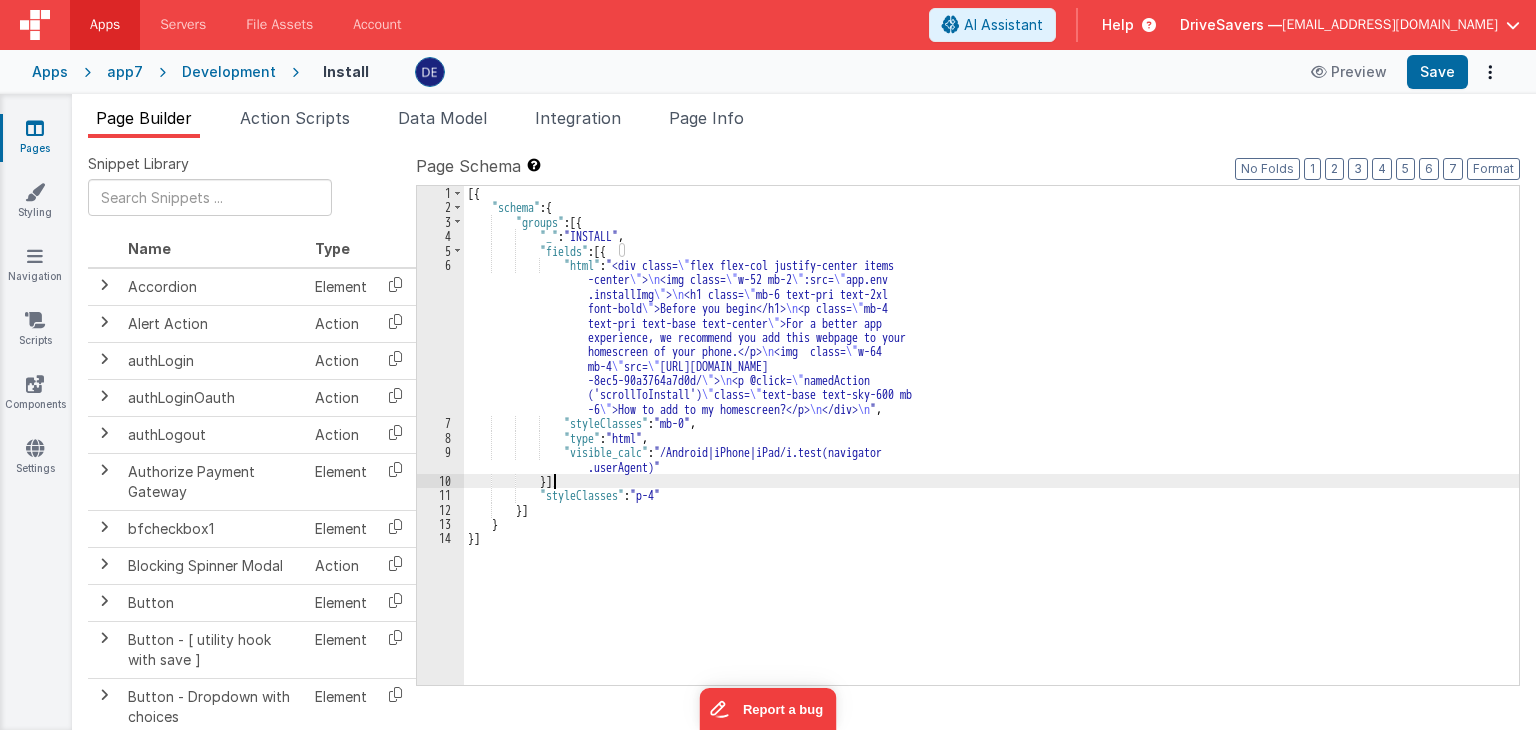 click on "[{      "schema" :  {           "groups" :  [{                "_" :  "INSTALL" ,                "fields" :  [{                     "html" :  "<div class= \" flex flex-col justify-center items                      -center \" > \n     <img class= \" w-52 mb-2 \"  :src= \" app.env                      .installImg \" > \n     <h1 class= \" mb-6 text-pri text-2xl                       font-bold \" >Before you begin</h1> \n     <p class= \" mb-4                       text-pri text-base text-center  \" >For a better app                       experience, we recommend you add this webpage to your                       homescreen of your phone.</p> \n     <img  class= \" w-64                       mb-4 \"  src= \" [URL][DOMAIN_NAME]                      -8ec5-90a3764a7d0d/ \" > \n     <p @click= \" namedAction ('scrollToInstall') \"  class=" at bounding box center [991, 450] 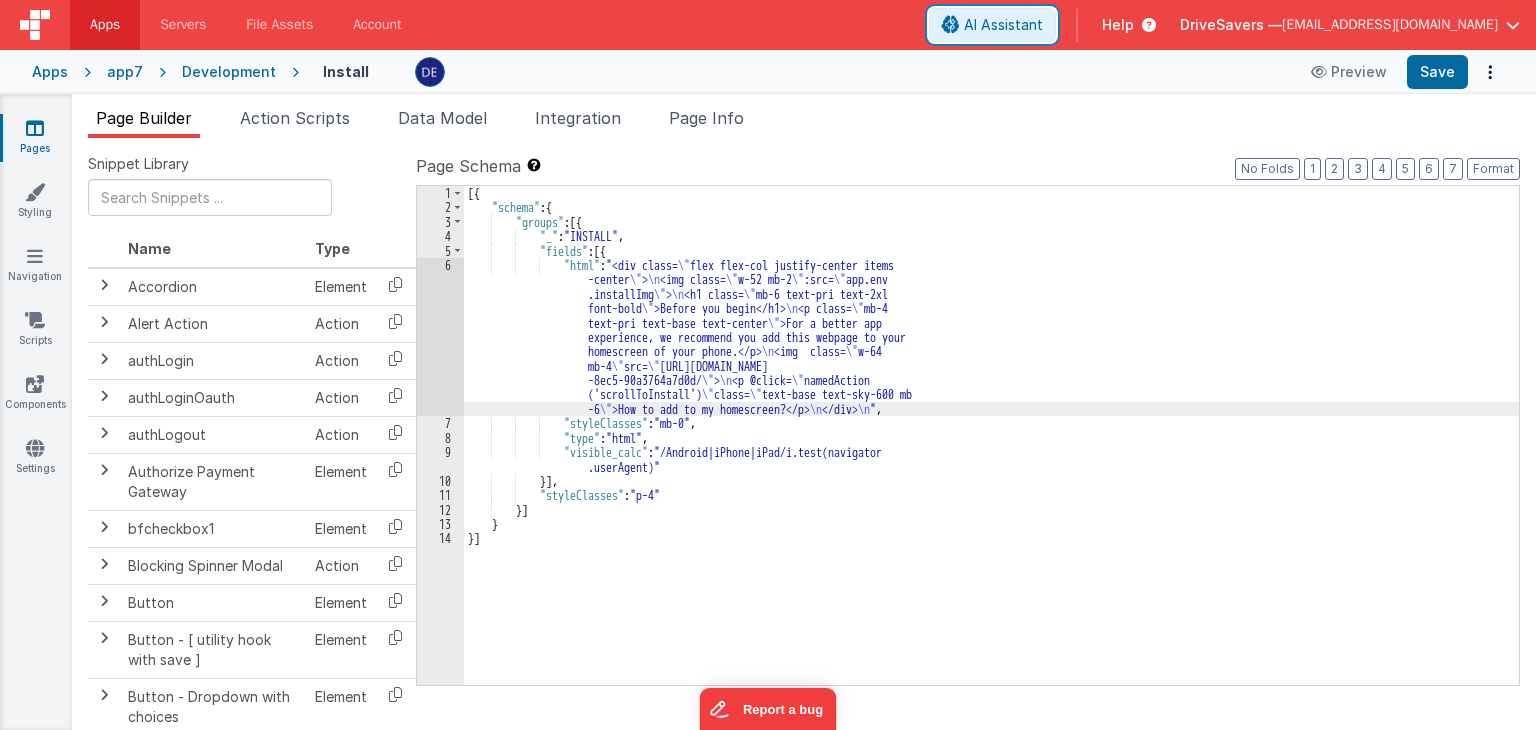 click on "AI Assistant" at bounding box center [1003, 25] 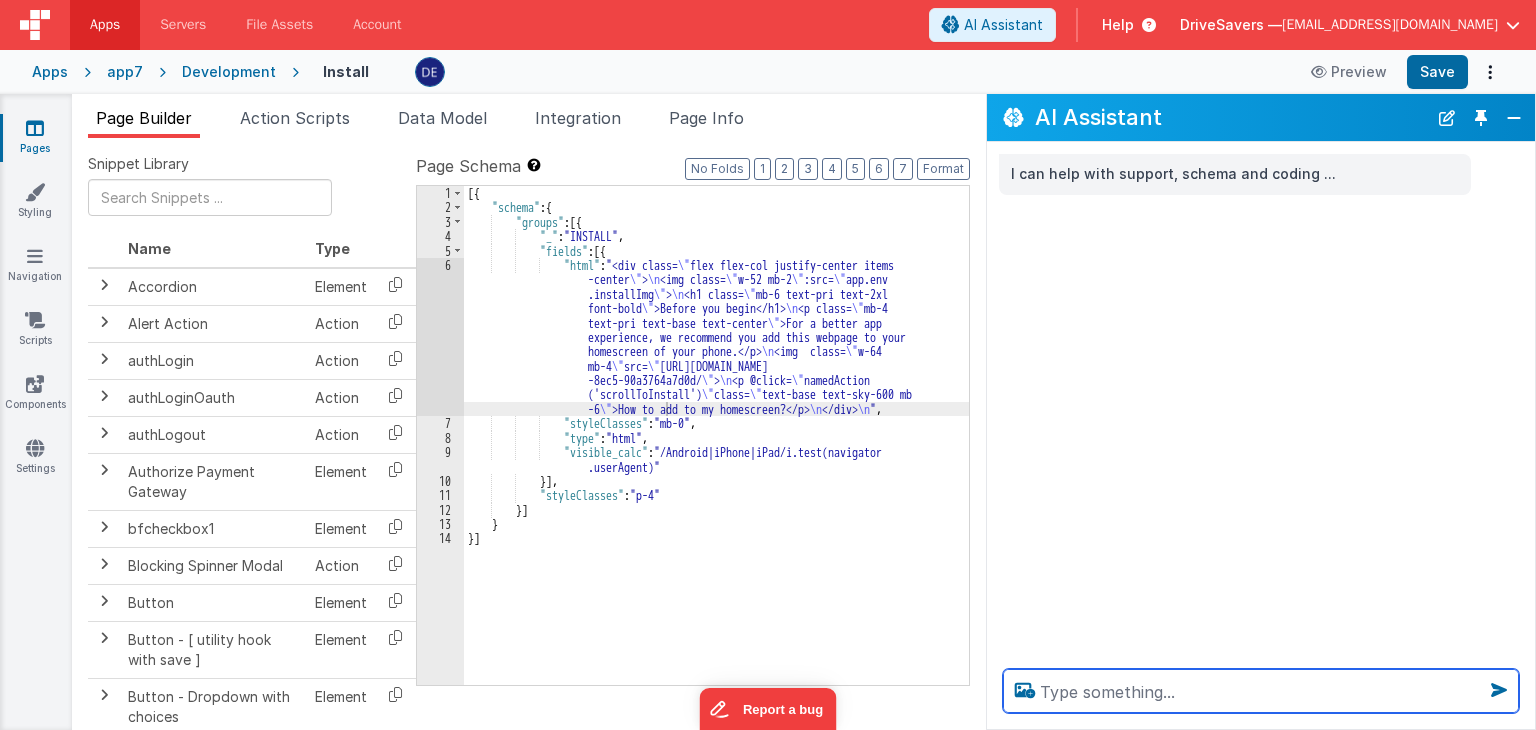click at bounding box center (1261, 691) 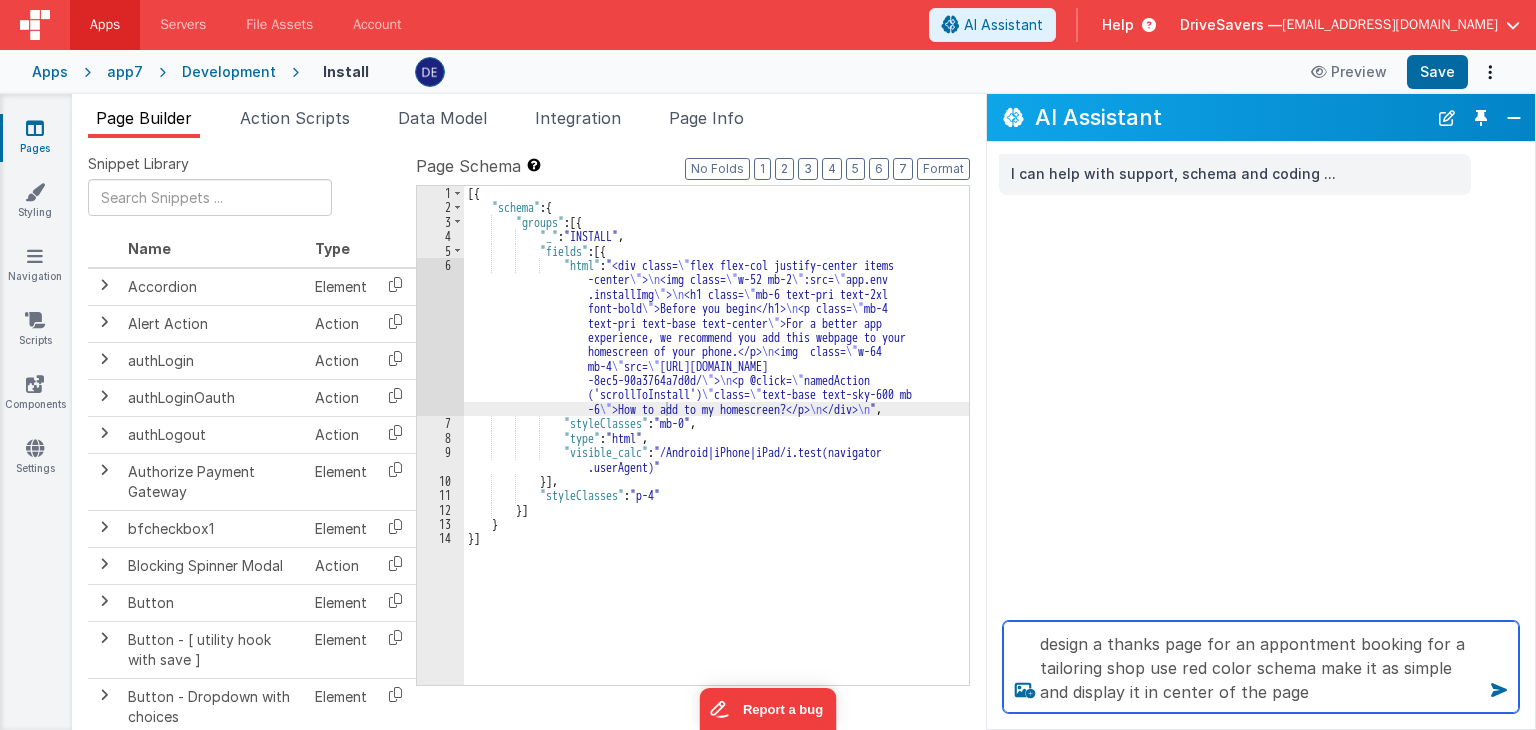 type on "design a thanks page for an appontment booking for a tailoring shop use red color schema make it as simple and display it in center of the page" 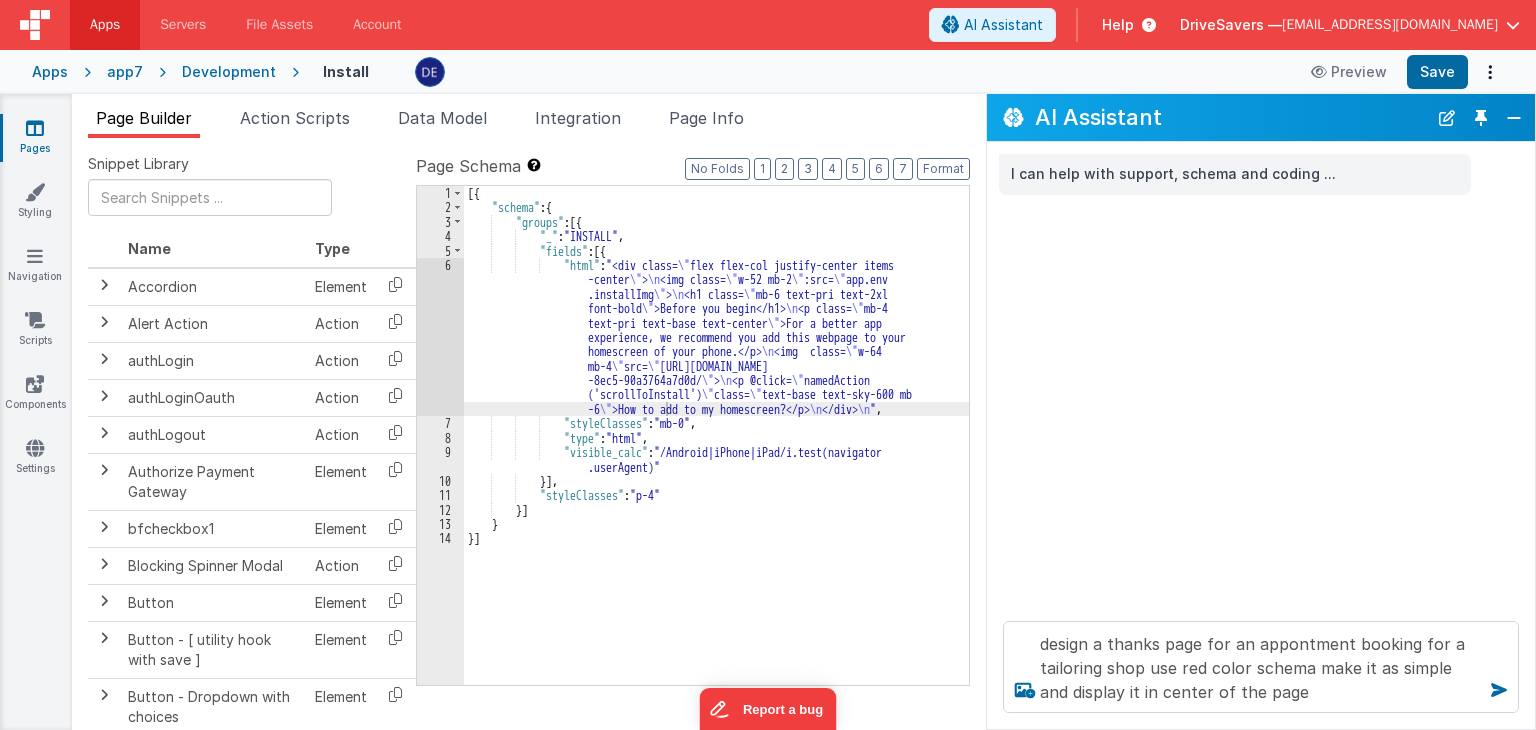 type 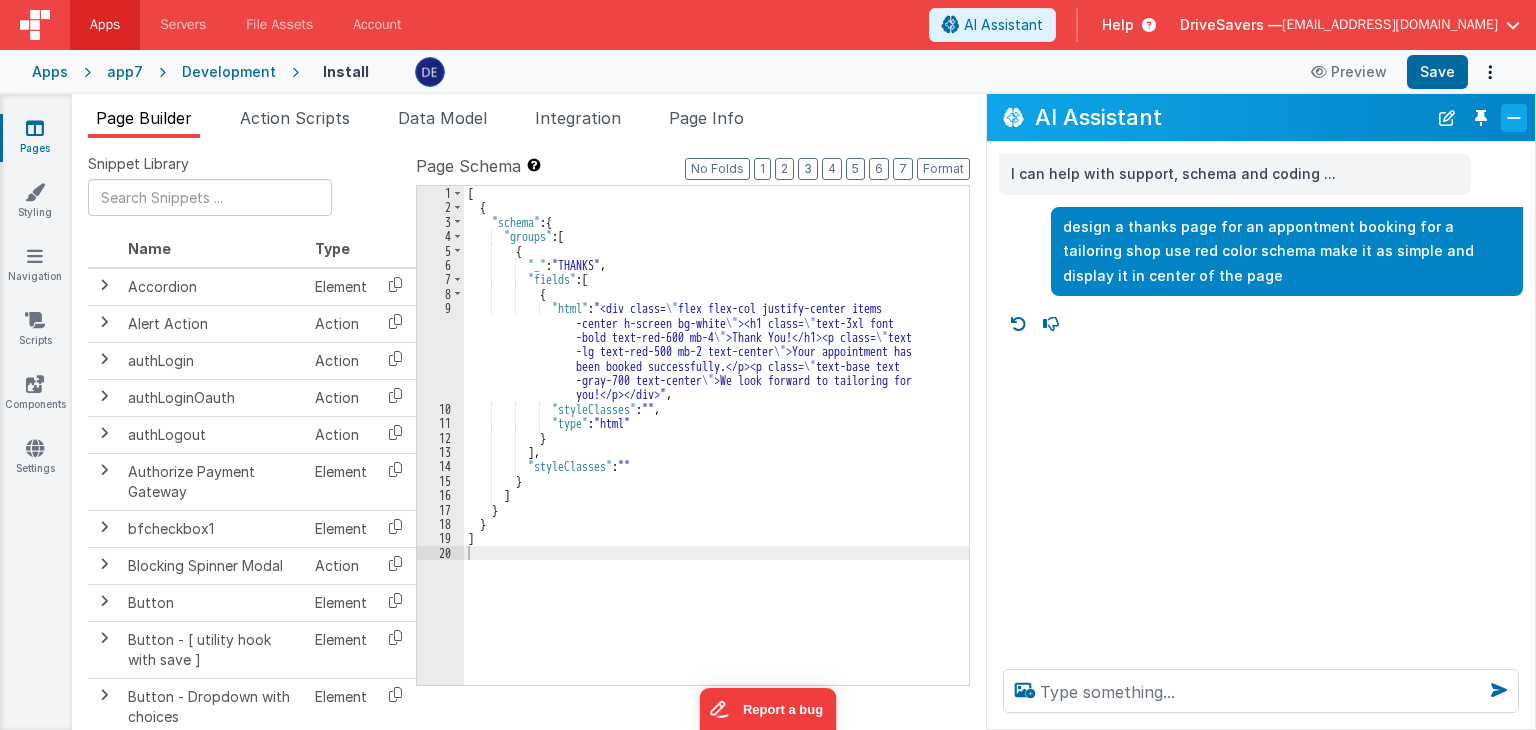 click at bounding box center (1514, 118) 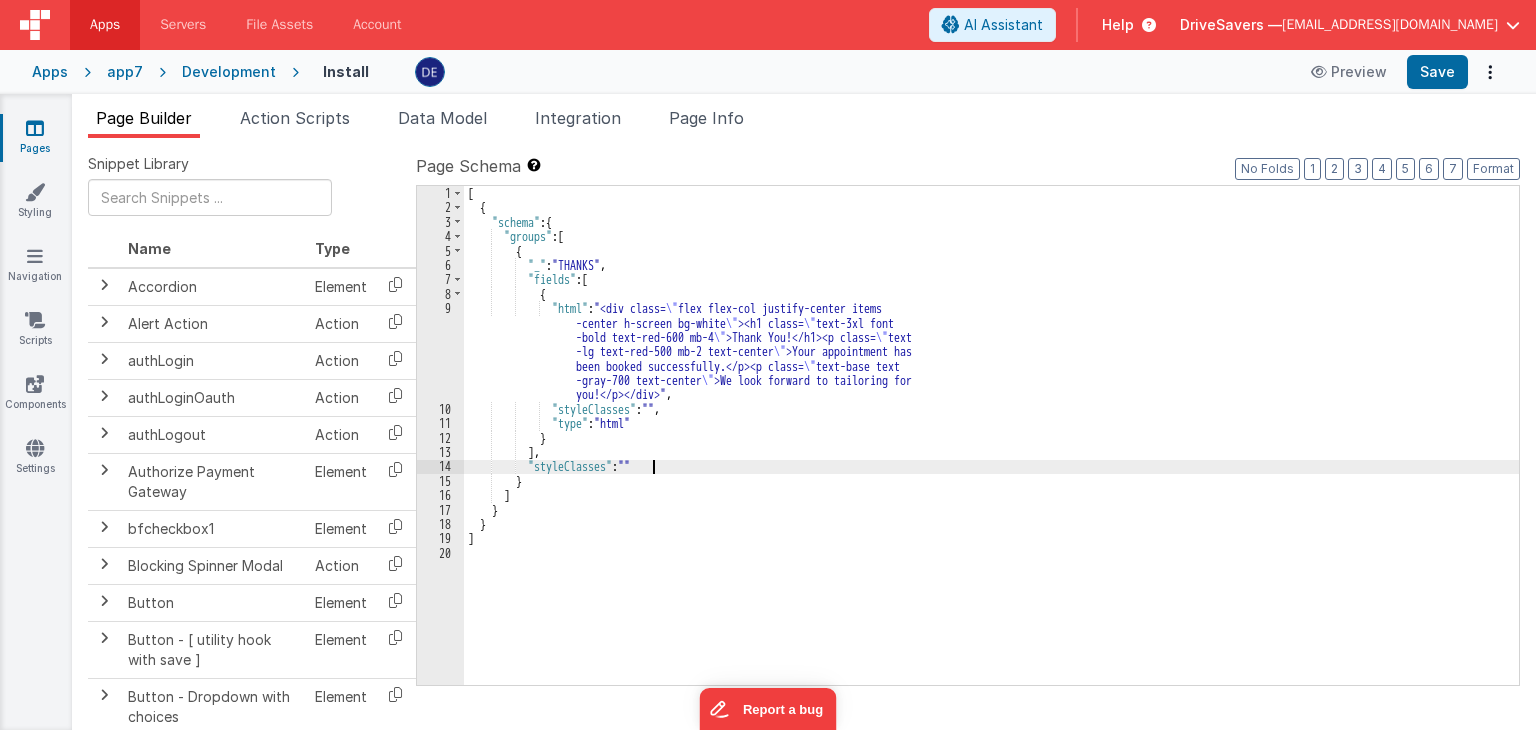 click on "[    {      "schema" :  {         "groups" :  [           {              "_" :  "THANKS" ,              "fields" :  [                {                   "html" :  "<div class= \" flex flex-col justify-center items                    -center h-screen bg-white \" ><h1 class= \" text-3xl font                    -bold text-red-600 mb-4 \" >Thank You!</h1><p class= \" text                    -lg text-red-500 mb-2 text-center \" >Your appointment has                     been booked successfully.</p><p class= \" text-base text                    -gray-700 text-center \" >We look forward to tailoring for                     you!</p></div>" ,                   "styleClasses" :  "" ,                   "type" :  "html"                }              ] ,              "styleClasses" :  ""           }         ]      }    } ]" at bounding box center [991, 450] 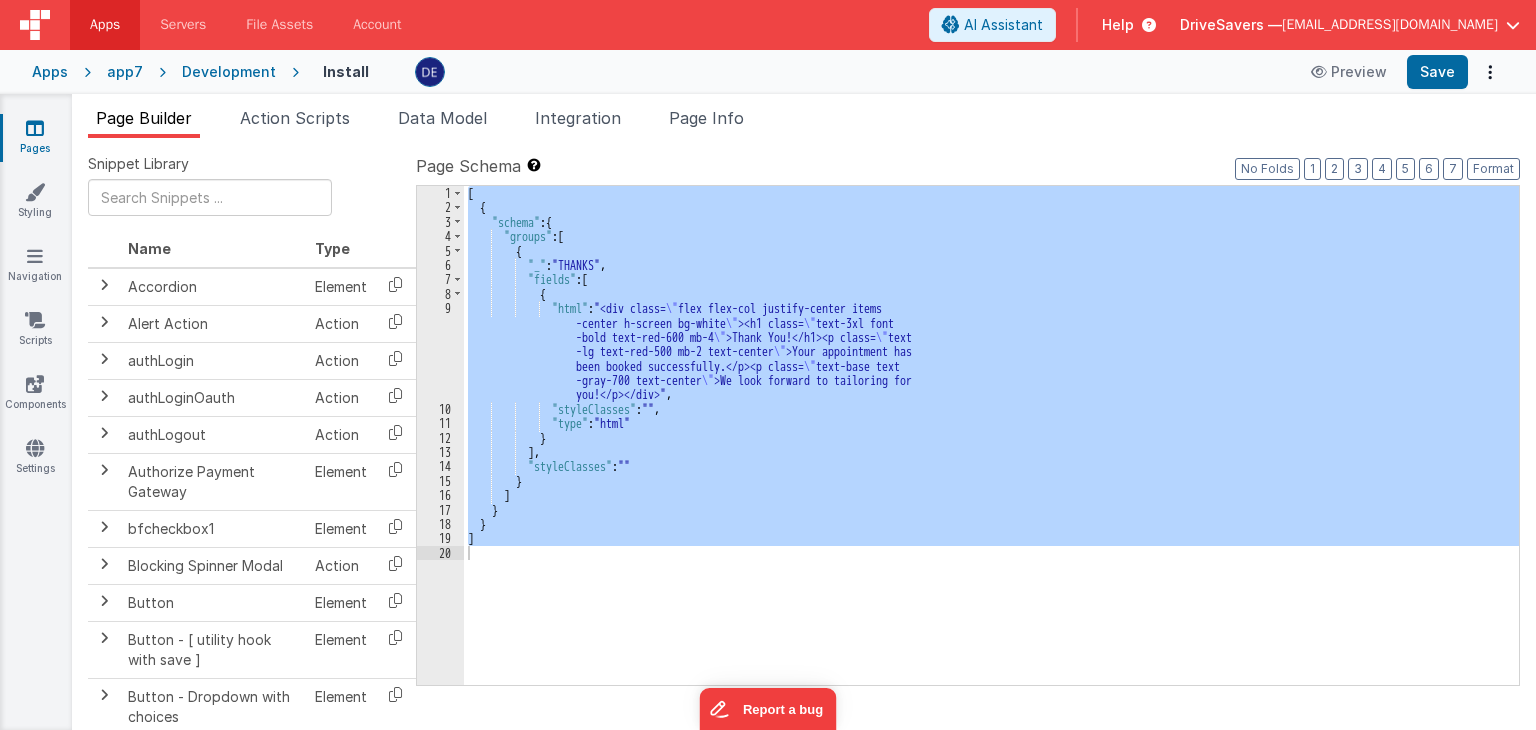 drag, startPoint x: 1148, startPoint y: 37, endPoint x: 1120, endPoint y: 30, distance: 28.86174 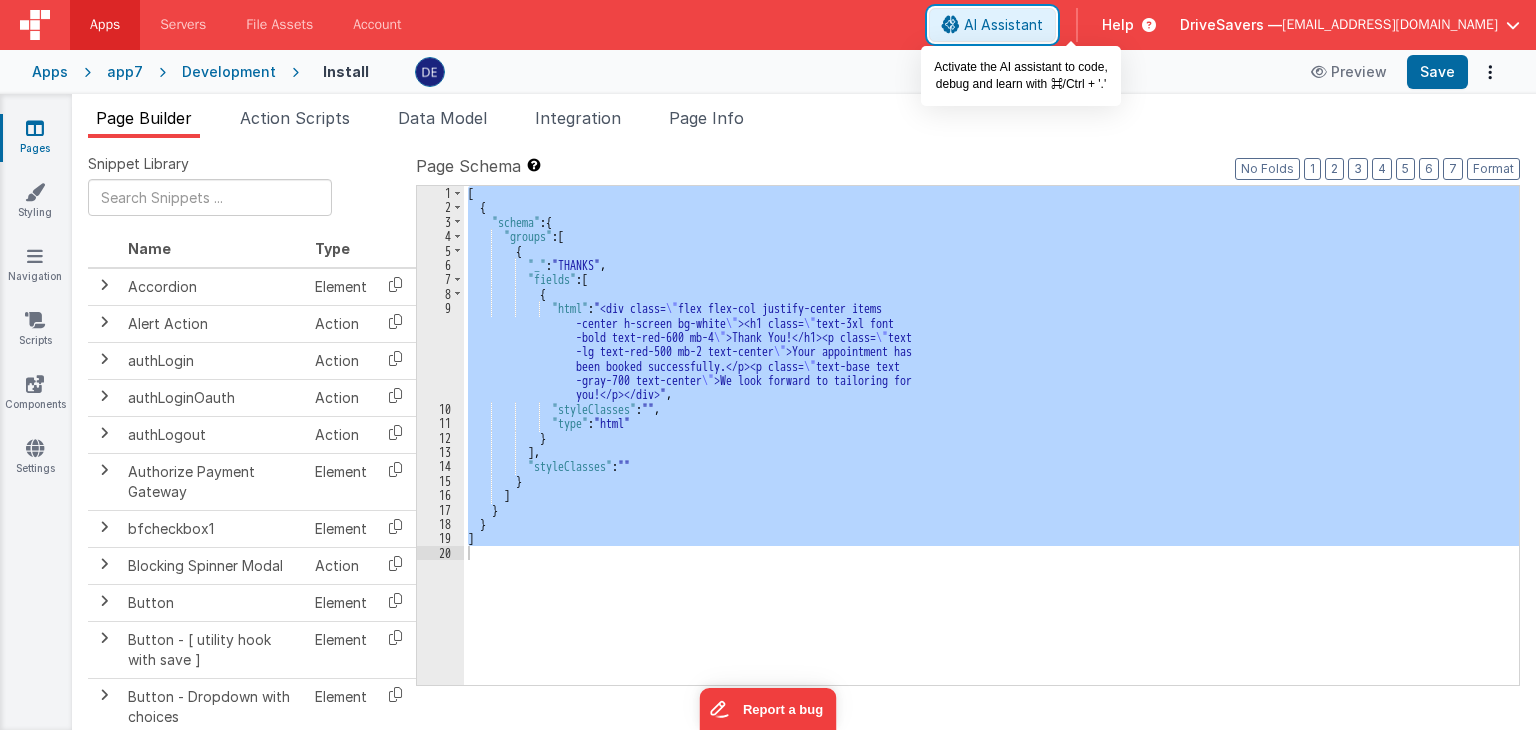 click on "AI Assistant" at bounding box center (1003, 25) 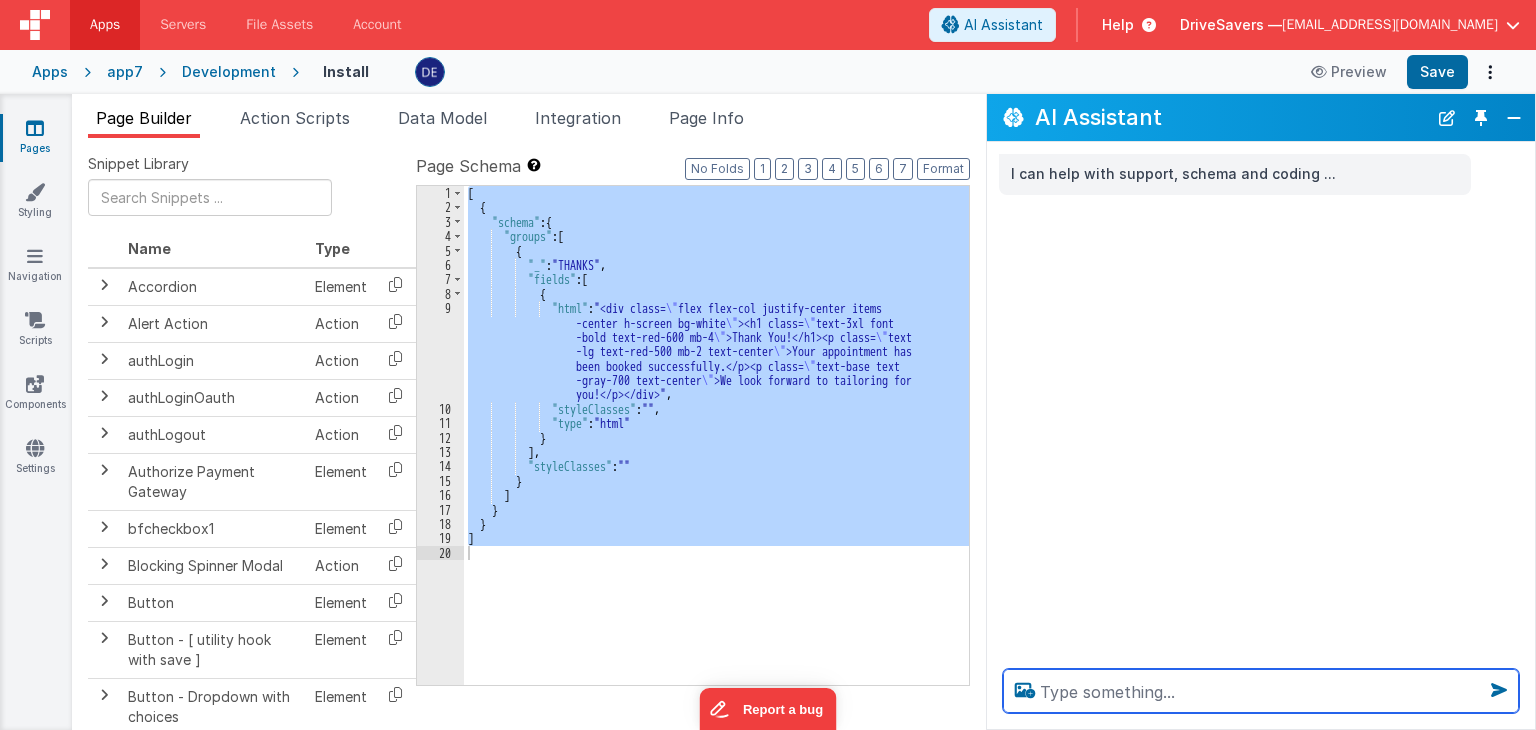 click at bounding box center (1261, 691) 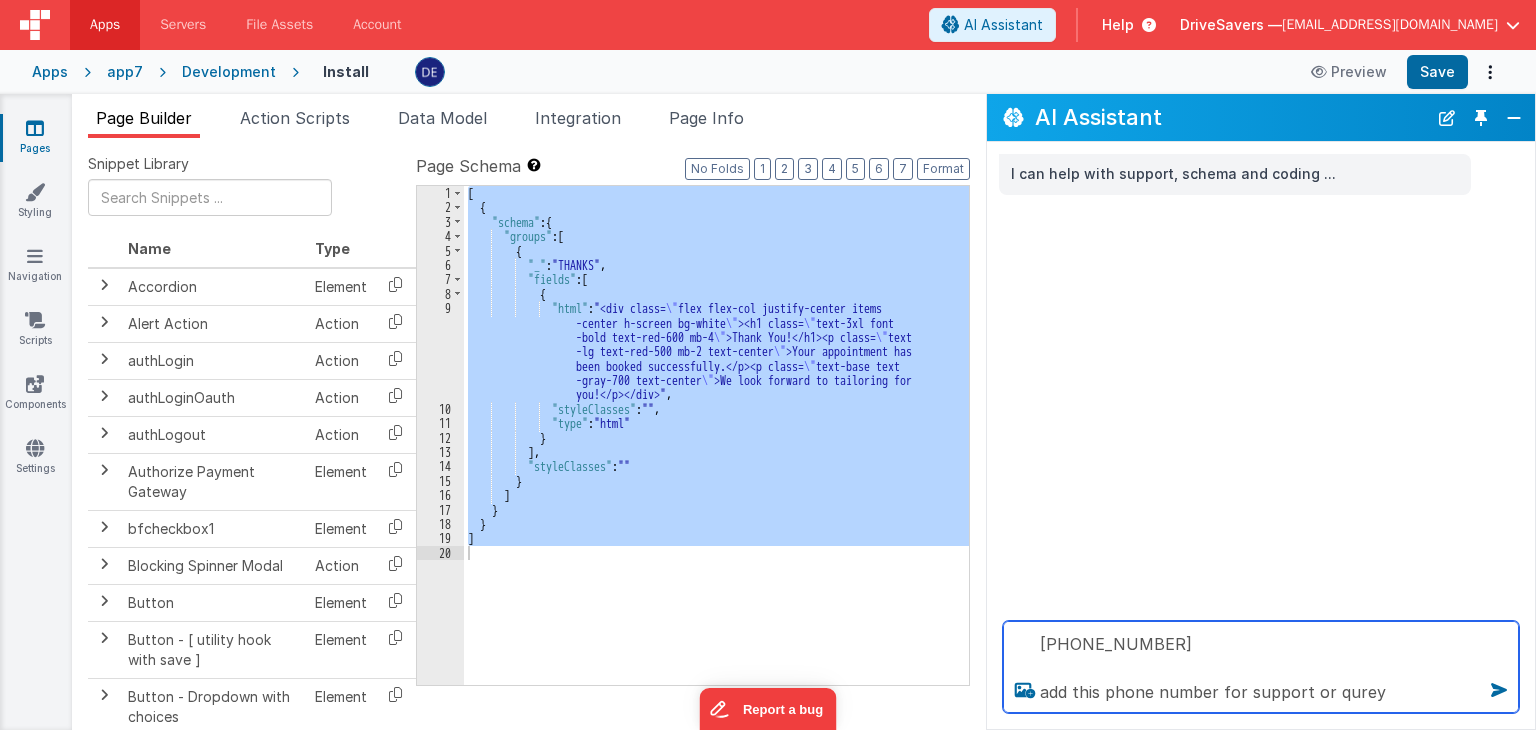type on "[PHONE_NUMBER]
add this phone number for support or qurey" 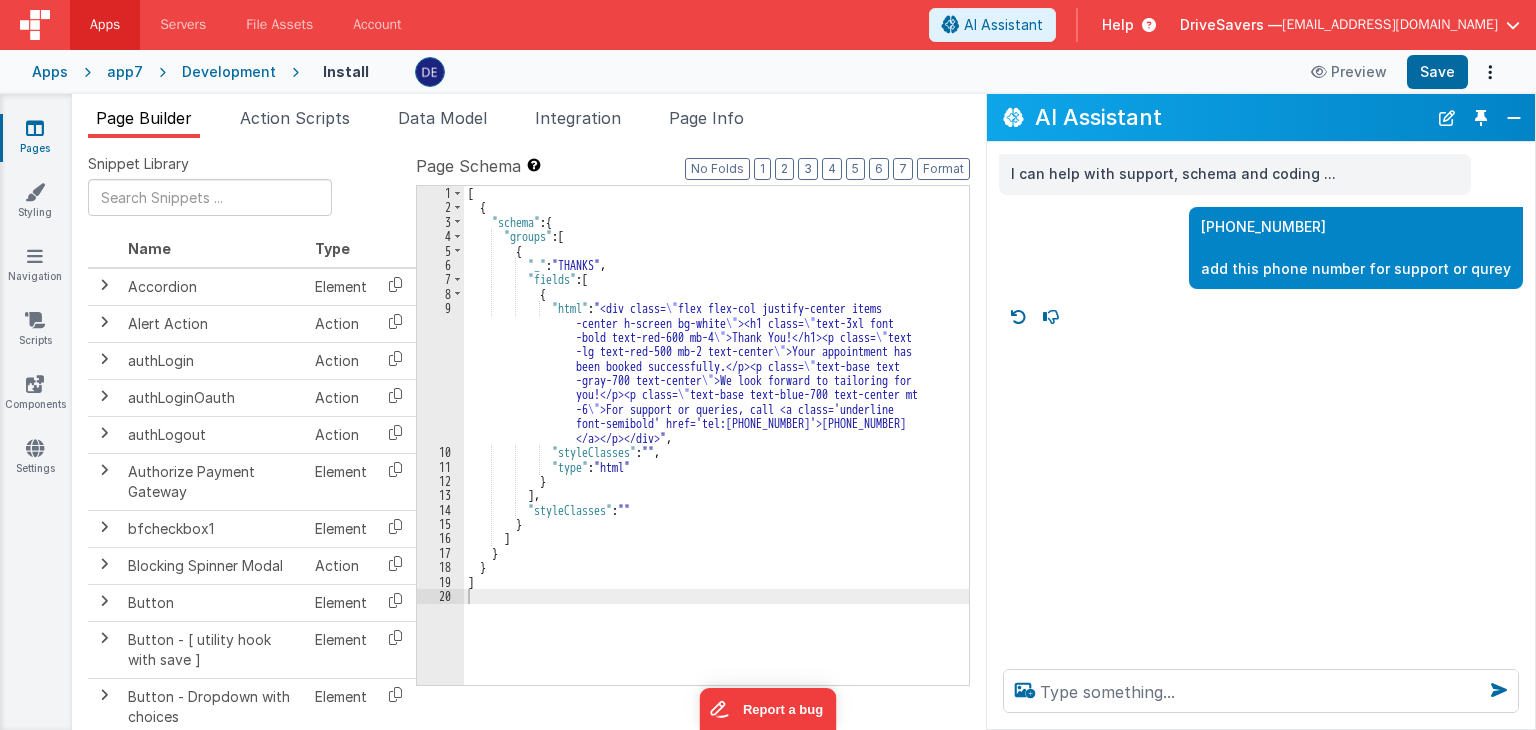 click on "[    {      "schema" :  {         "groups" :  [           {              "_" :  "THANKS" ,              "fields" :  [                {                   "html" :  "<div class= \" flex flex-col justify-center items                    -center h-screen bg-white \" ><h1 class= \" text-3xl font                    -bold text-red-600 mb-4 \" >Thank You!</h1><p class= \" text                    -lg text-red-500 mb-2 text-center \" >Your appointment has                     been booked successfully.</p><p class= \" text-base text                    -gray-700 text-center \" >We look forward to tailoring for                     you!</p><p class= \" text-base text-blue-700 text-center mt                    -6 \" >For support or queries, call <a class='underline                     font-semibold' href='tel:[PHONE_NUMBER]'>[PHONE_NUMBER]                    ," at bounding box center [716, 450] 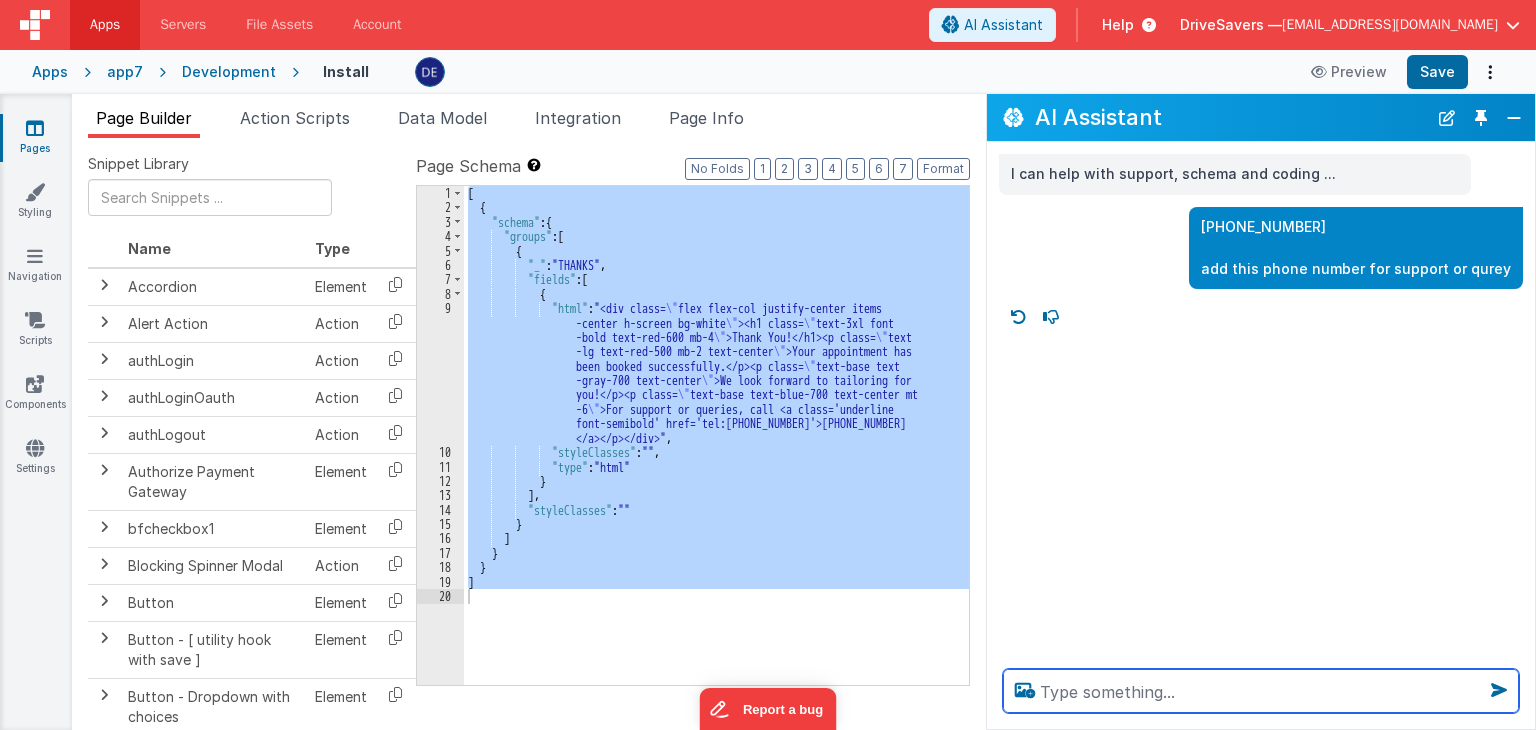 click at bounding box center [1261, 691] 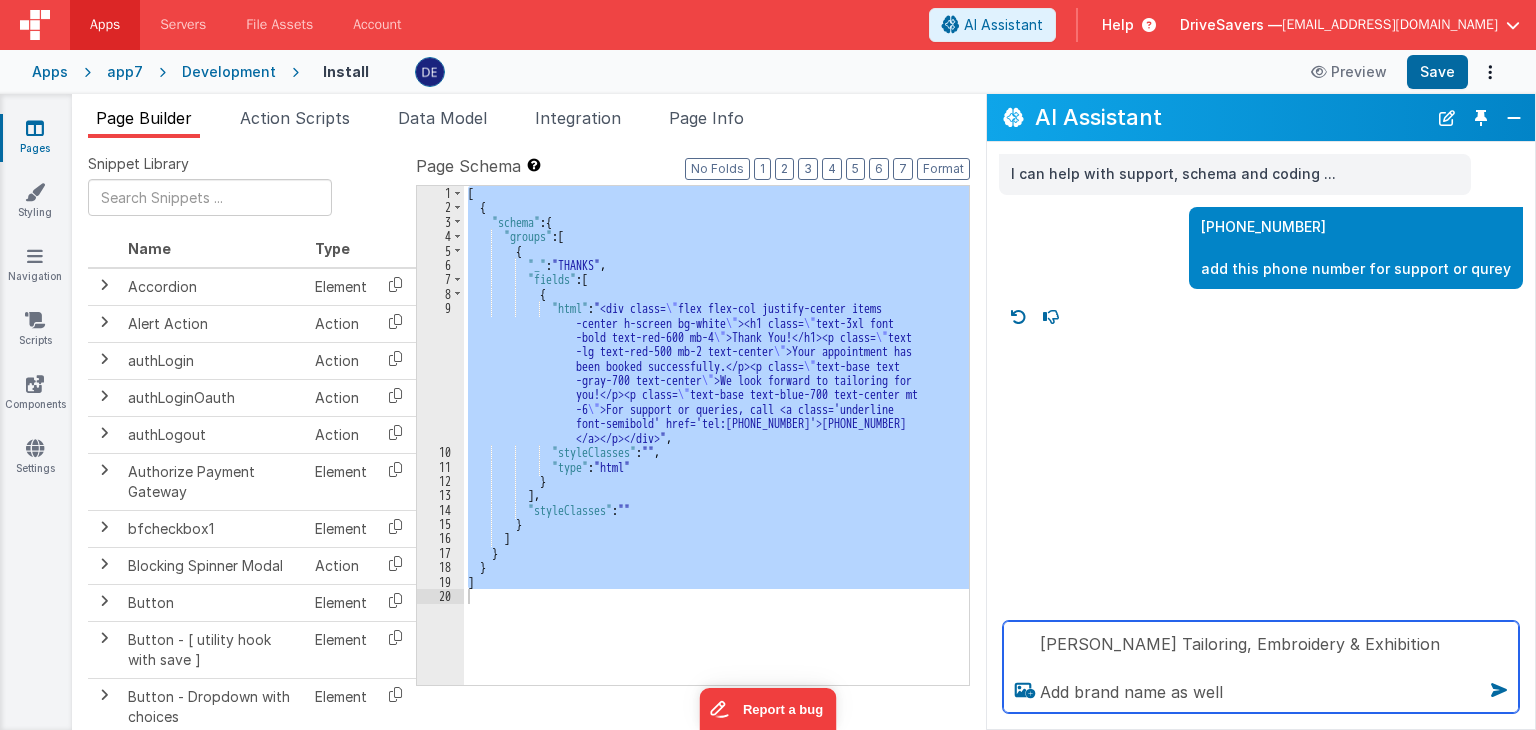 type on "[PERSON_NAME] Tailoring, Embroidery & Exhibition
Add brand name as well" 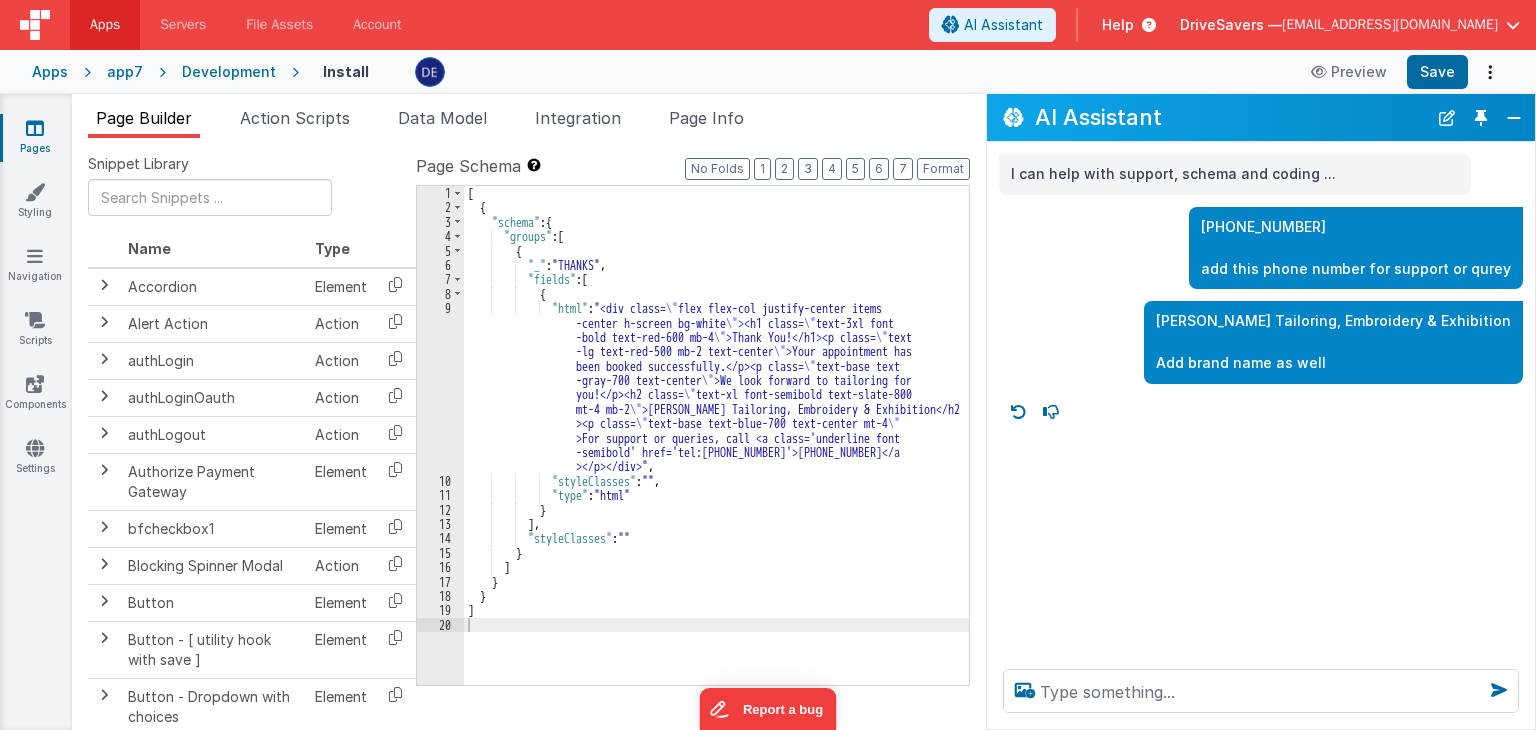 click on "[    {      "schema" :  {         "groups" :  [           {              "_" :  "THANKS" ,              "fields" :  [                {                   "html" :  "<div class= \" flex flex-col justify-center items                    -center h-screen bg-white \" ><h1 class= \" text-3xl font                    -bold text-red-600 mb-4 \" >Thank You!</h1><p class= \" text                    -lg text-red-500 mb-2 text-center \" >Your appointment has                     been booked successfully.</p><p class= \" text-base text                    -gray-700 text-center \" >We look forward to tailoring for                     you!</p><h2 class= \" text-xl font-semibold text-slate-800                     mt-4 mb-2 \" >[PERSON_NAME] Tailoring, Embroidery & Exhibition</h2                    ><p class= \" text-base text-blue-700 text-center mt-4 \"                    , ," at bounding box center [716, 450] 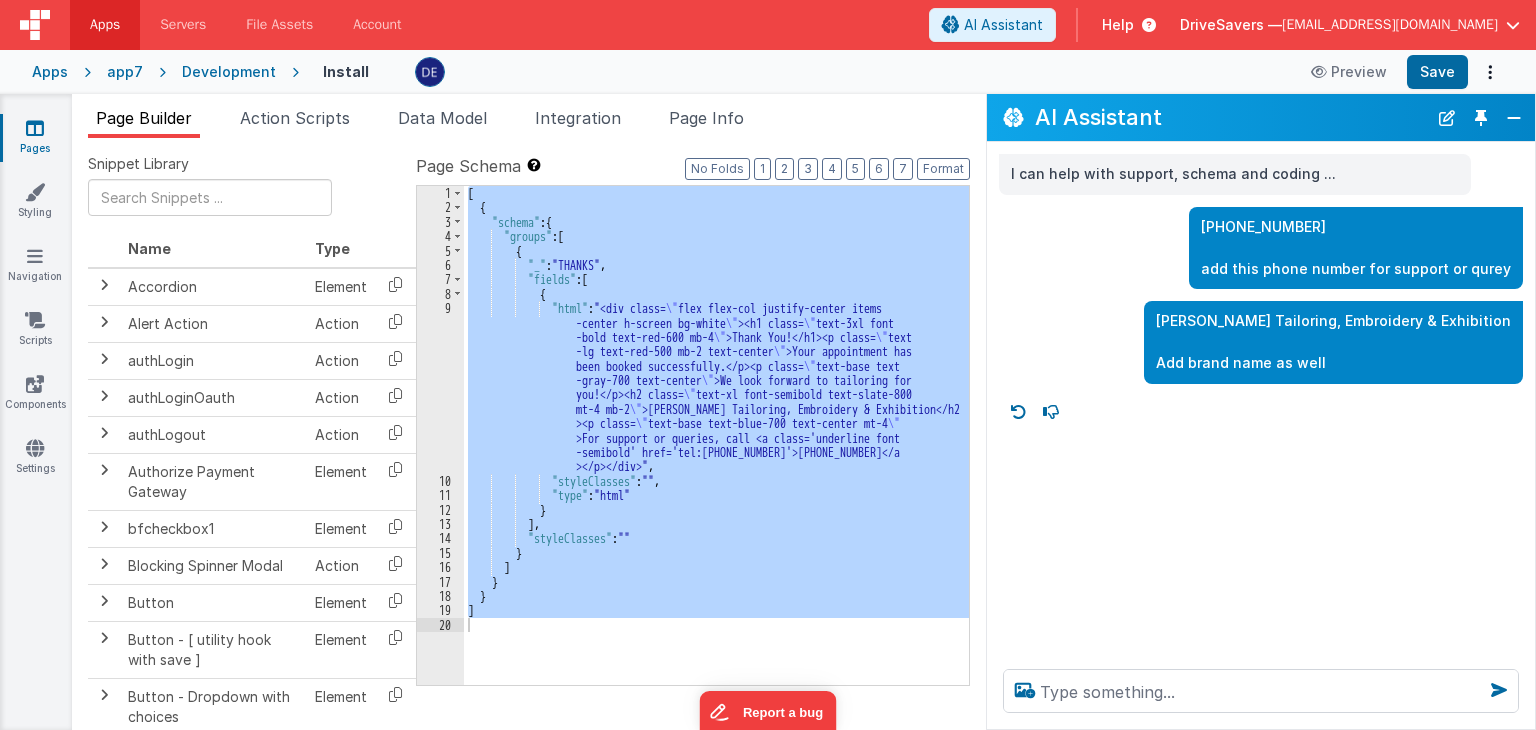 click on "I can help with support, schema and coding ...
[PHONE_NUMBER]
add this phone number for support or [PERSON_NAME] Tailoring, Embroidery & Exhibition
Add brand name as well" at bounding box center [1261, 397] 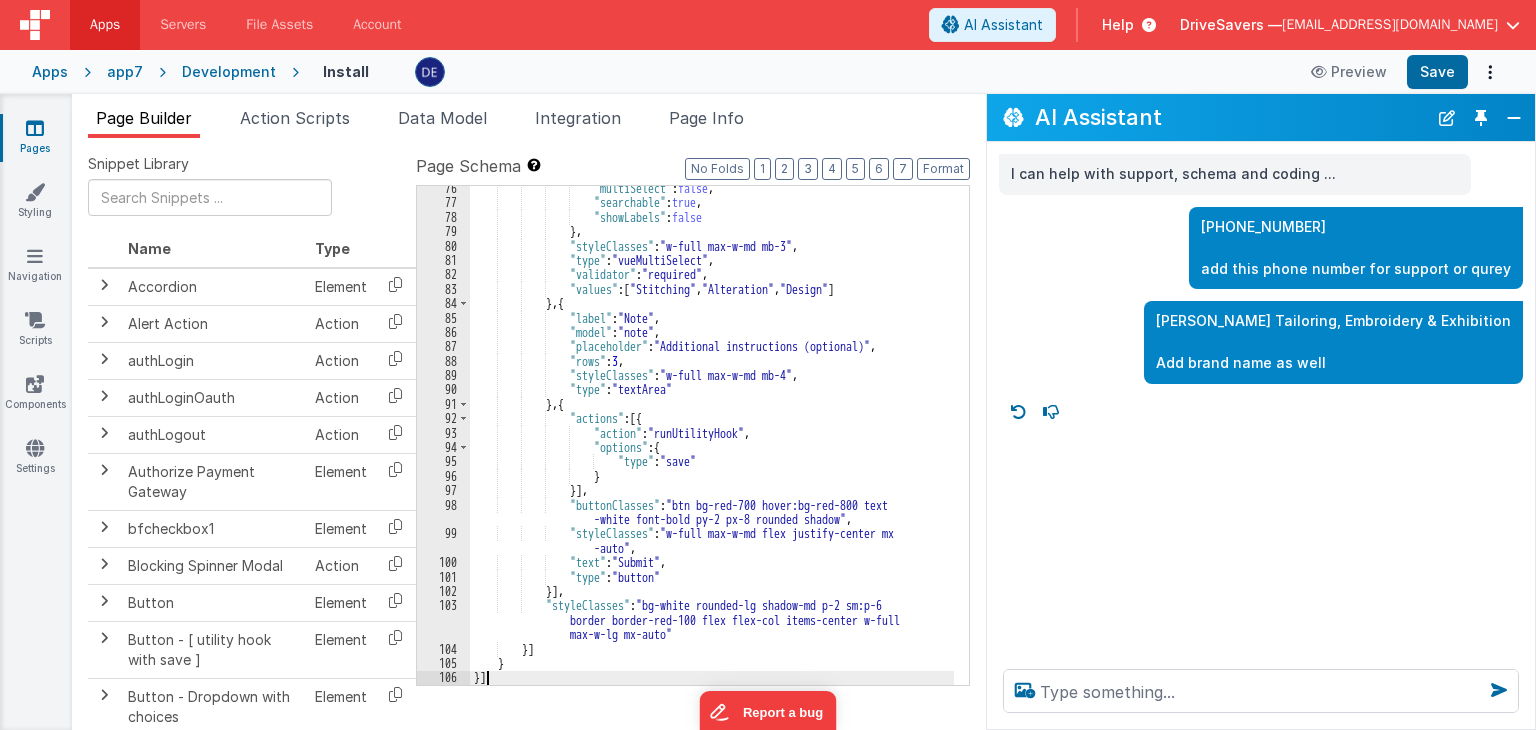 scroll, scrollTop: 1257, scrollLeft: 0, axis: vertical 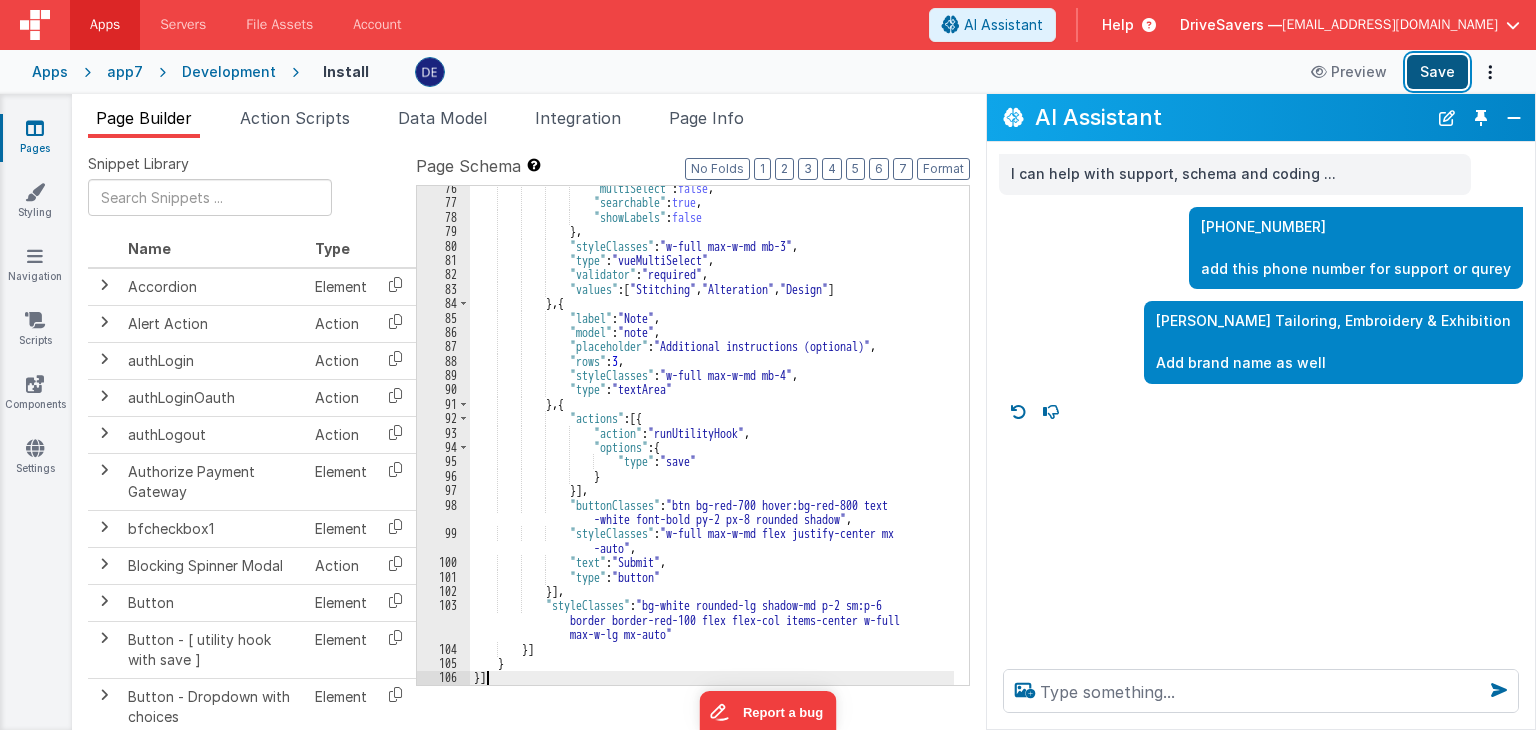 click on "Save" at bounding box center (1437, 72) 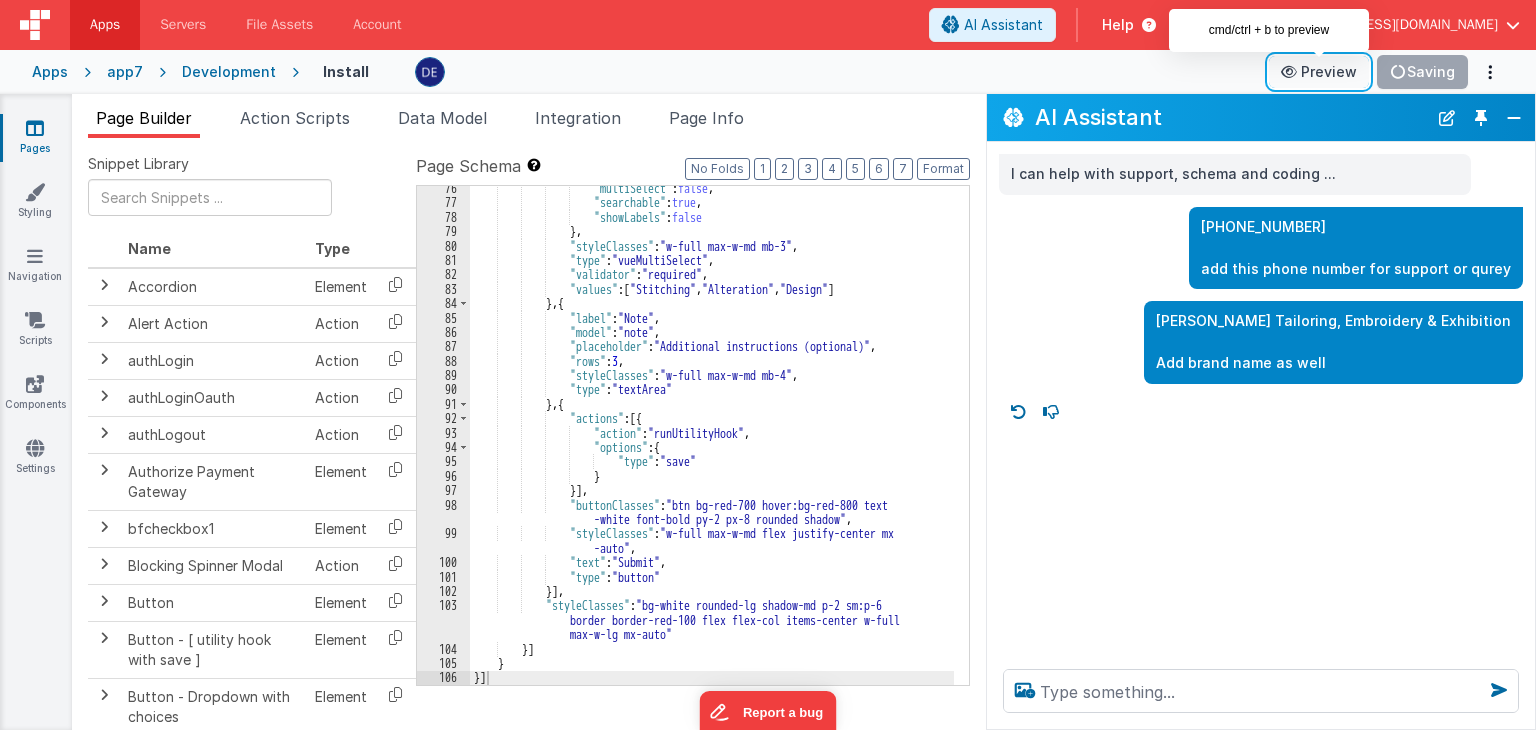click on "Preview" at bounding box center (1319, 72) 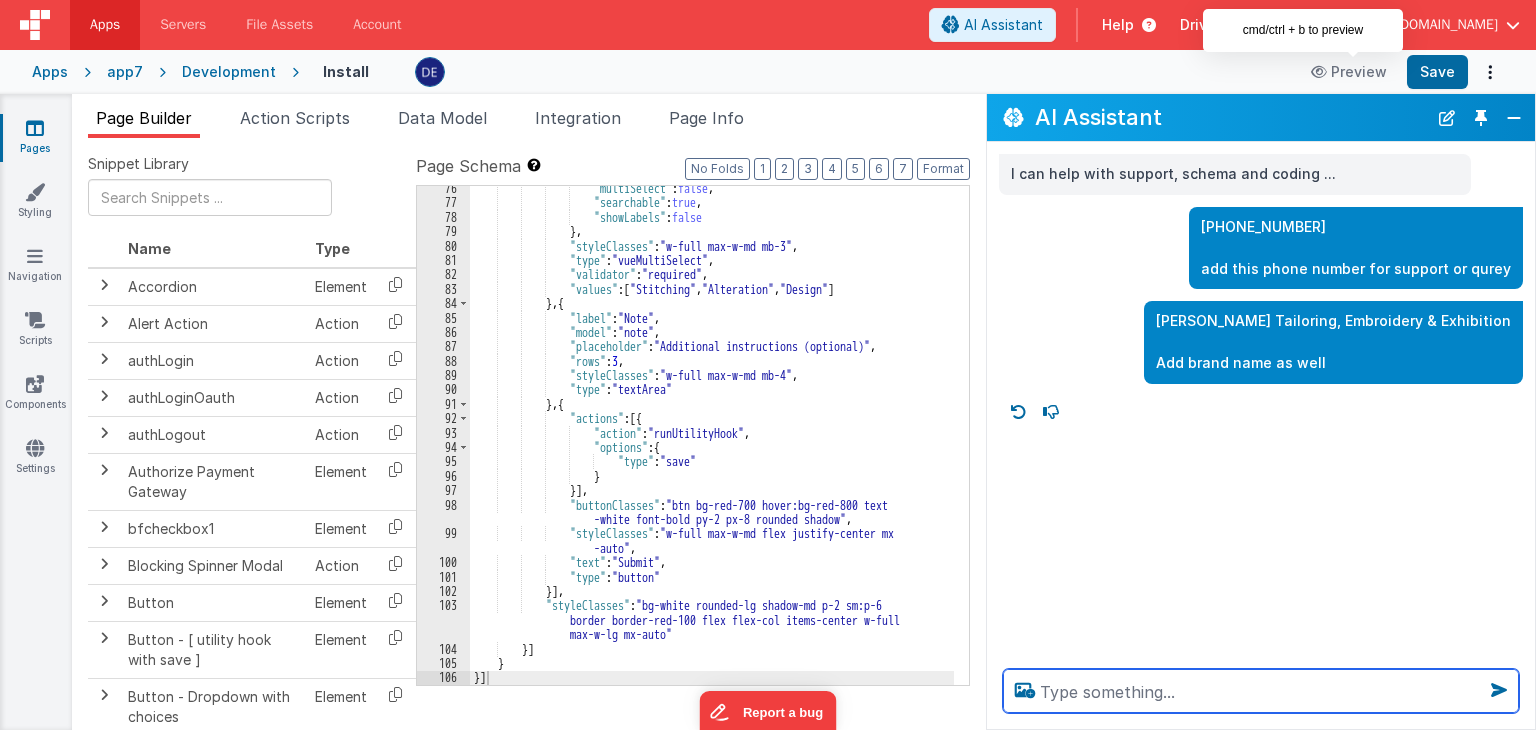 click at bounding box center (1261, 691) 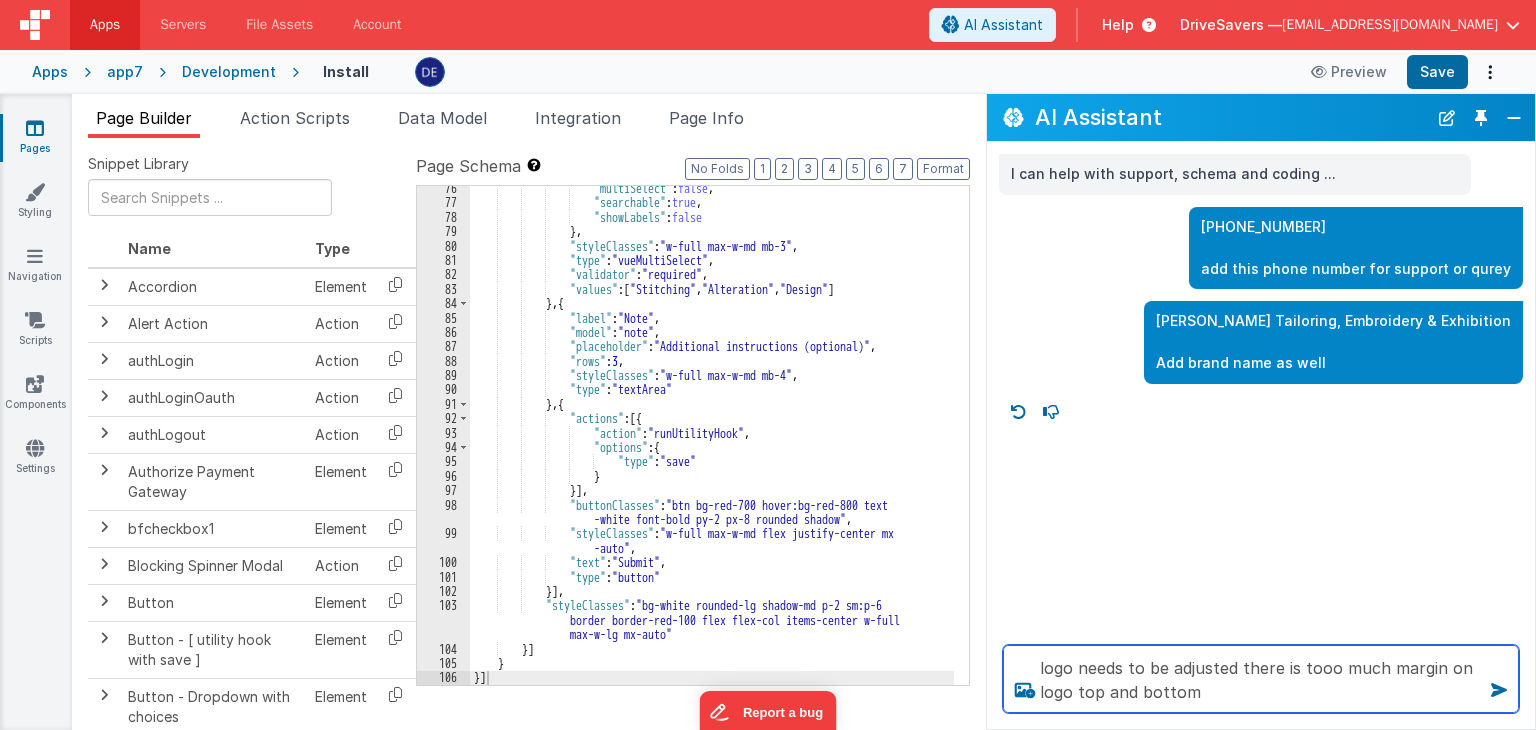 type on "logo needs to be adjusted there is tooo much margin on logo top and bottom" 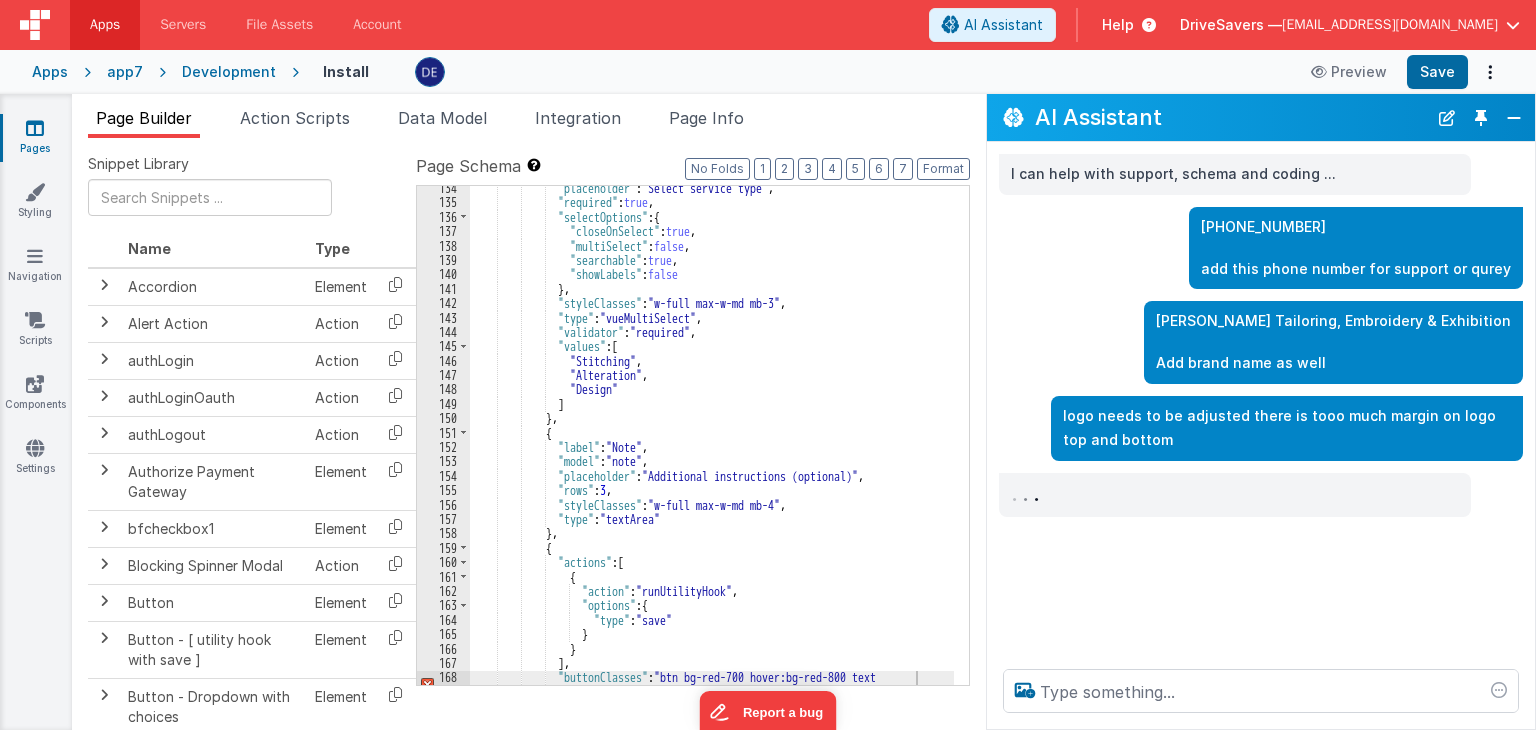 scroll, scrollTop: 2179, scrollLeft: 0, axis: vertical 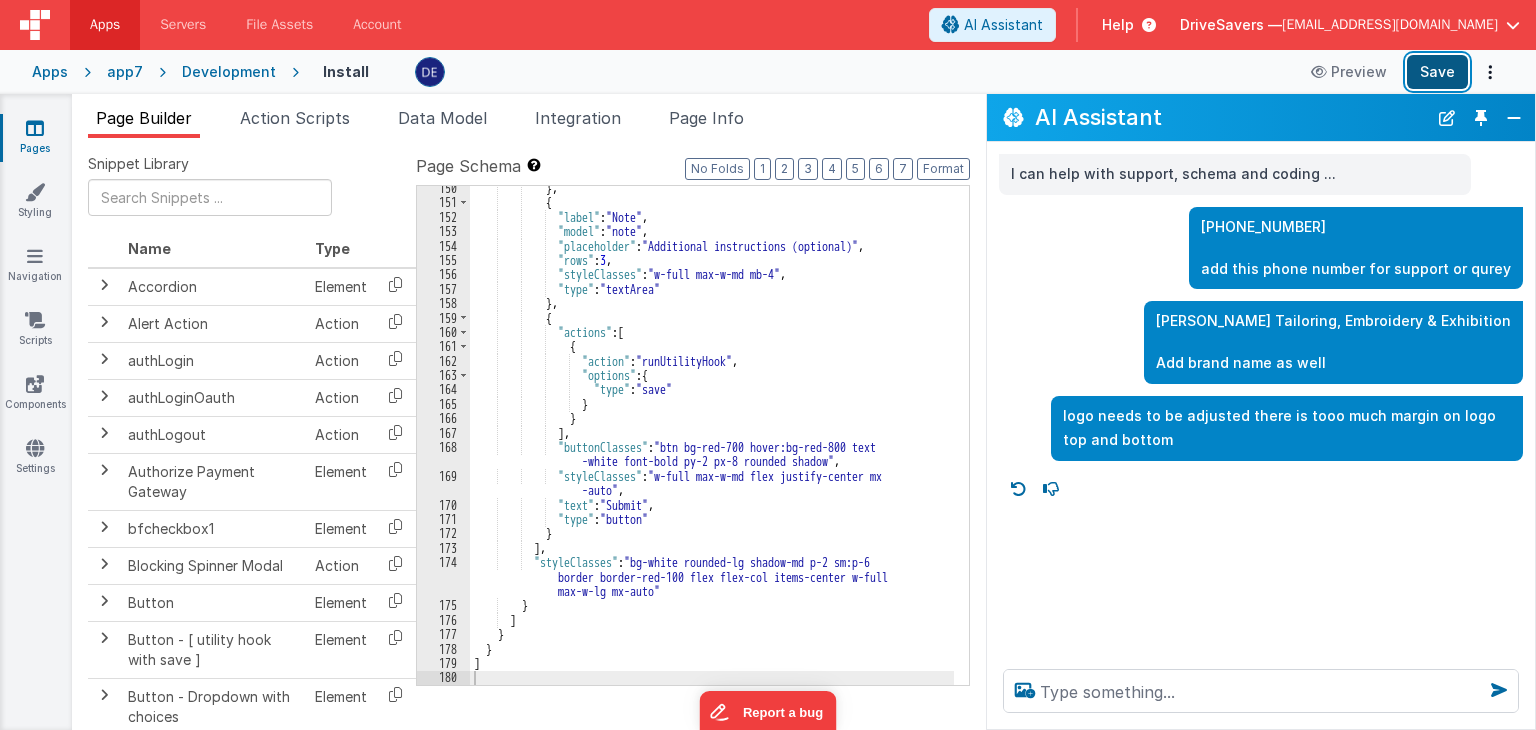 drag, startPoint x: 1440, startPoint y: 79, endPoint x: 1406, endPoint y: 81, distance: 34.058773 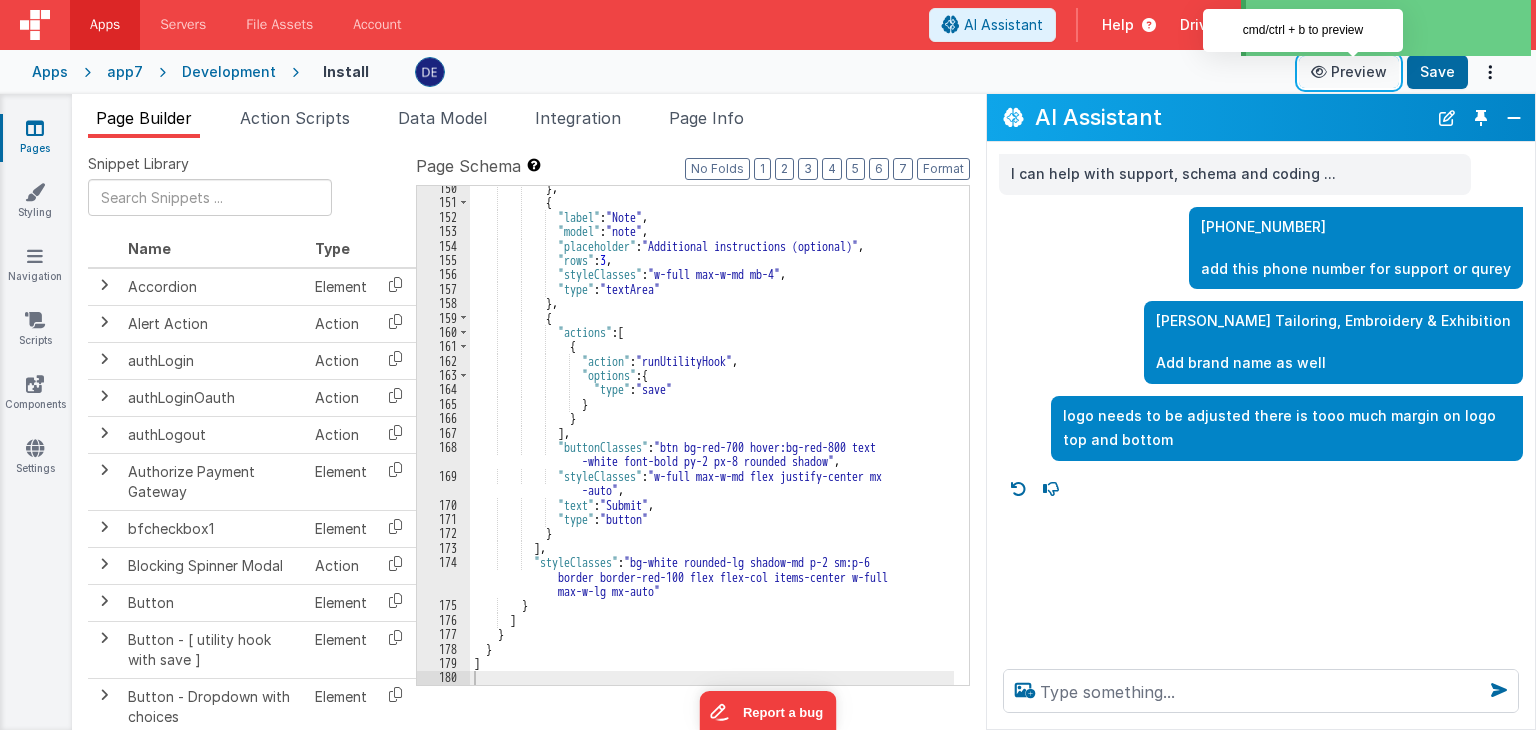 click at bounding box center (1321, 72) 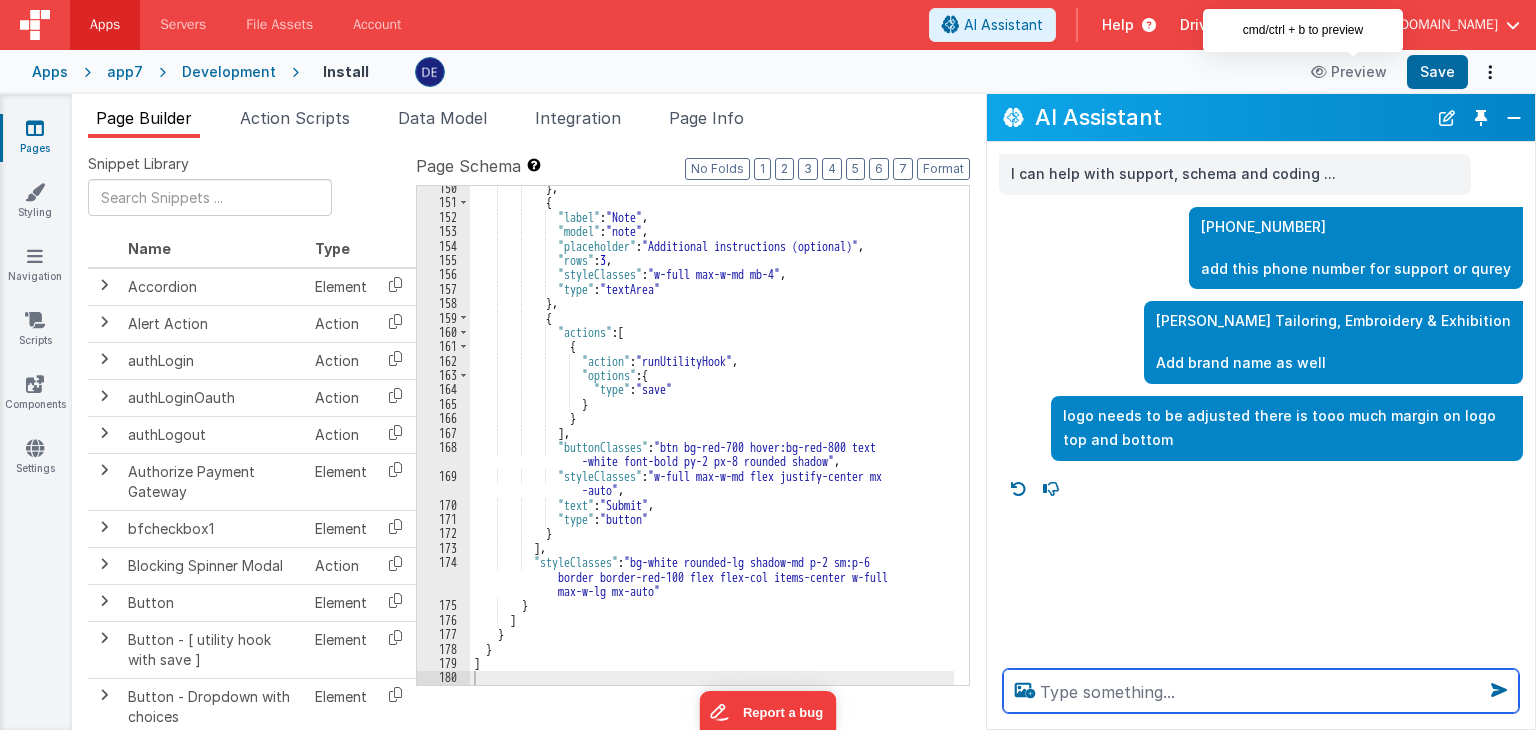click at bounding box center (1261, 691) 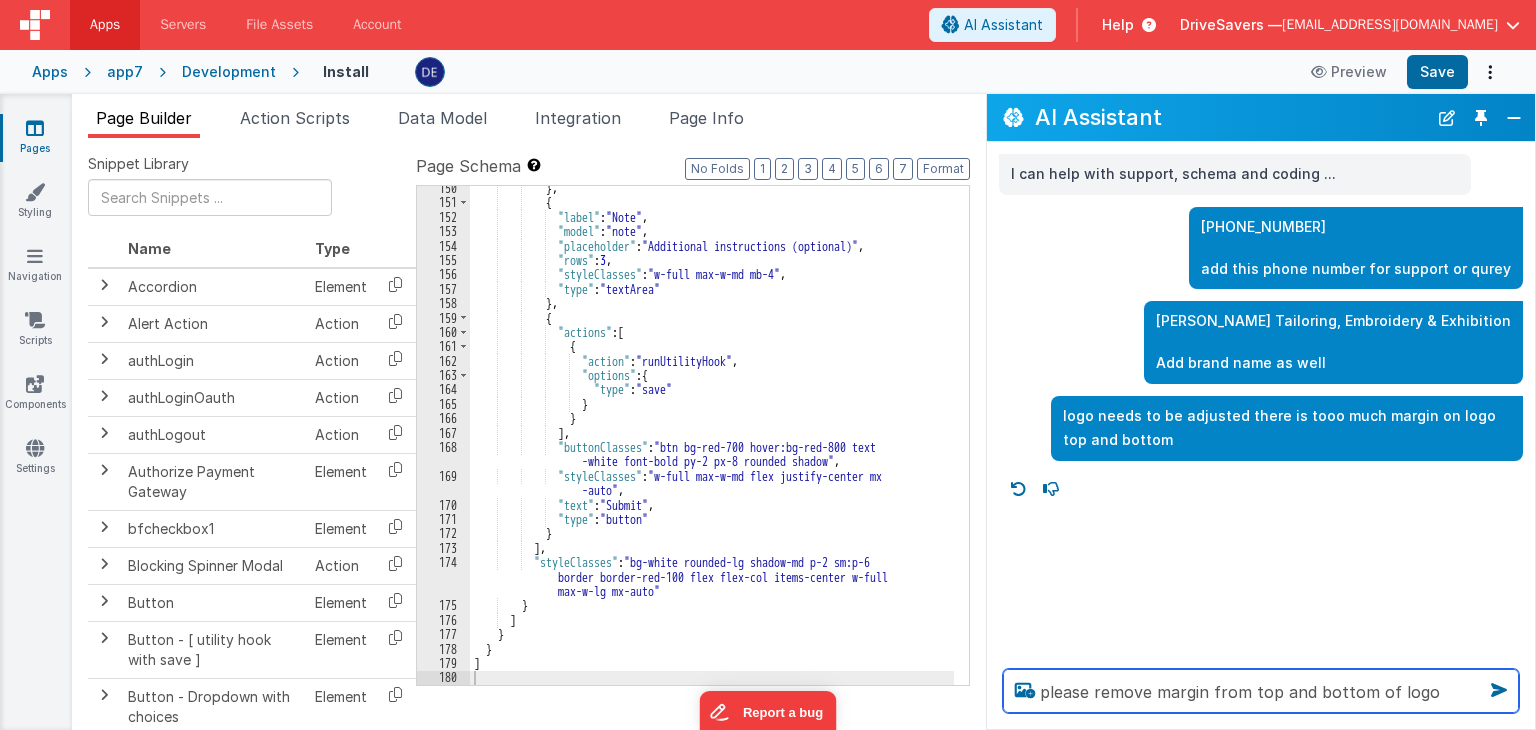 type on "please remove margin from top and bottom of logo" 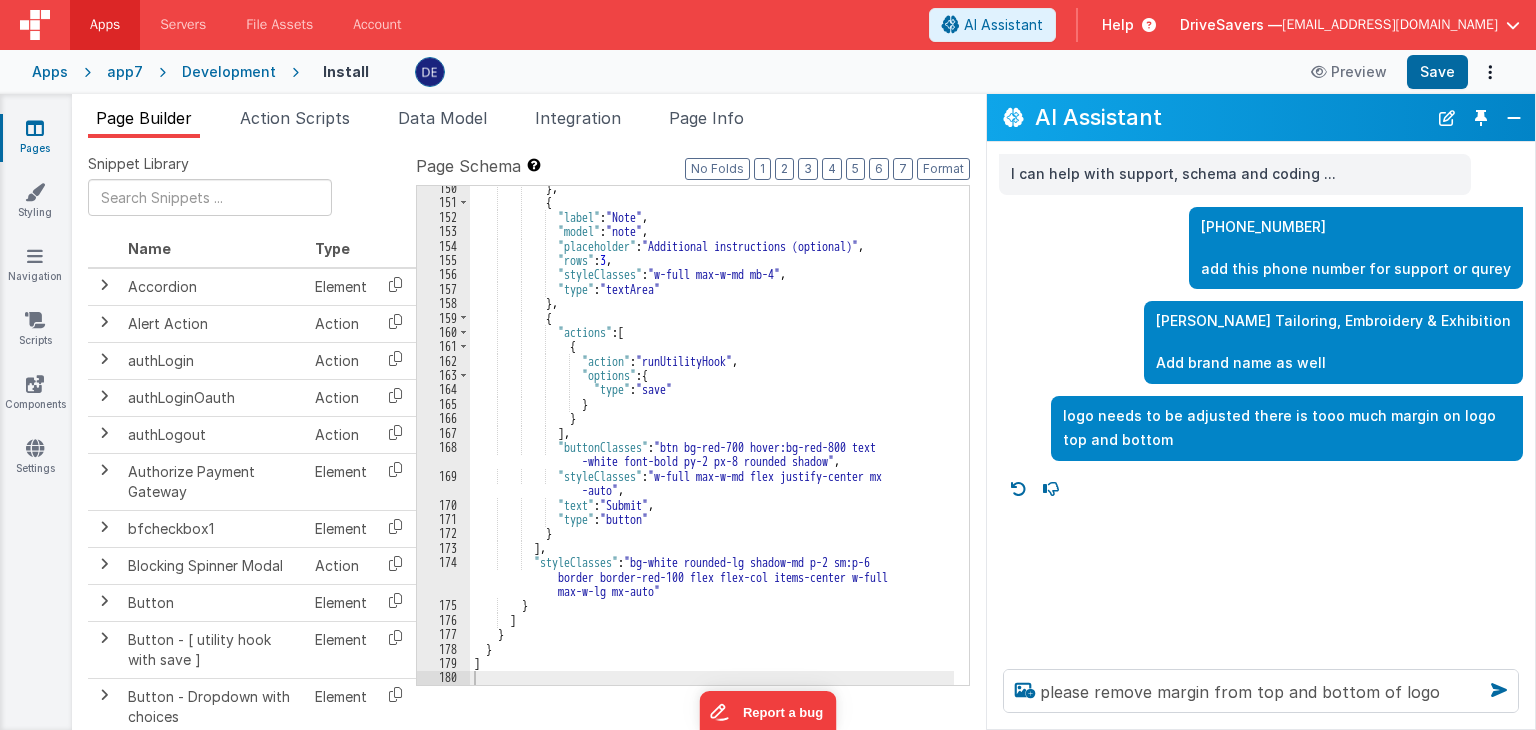 type 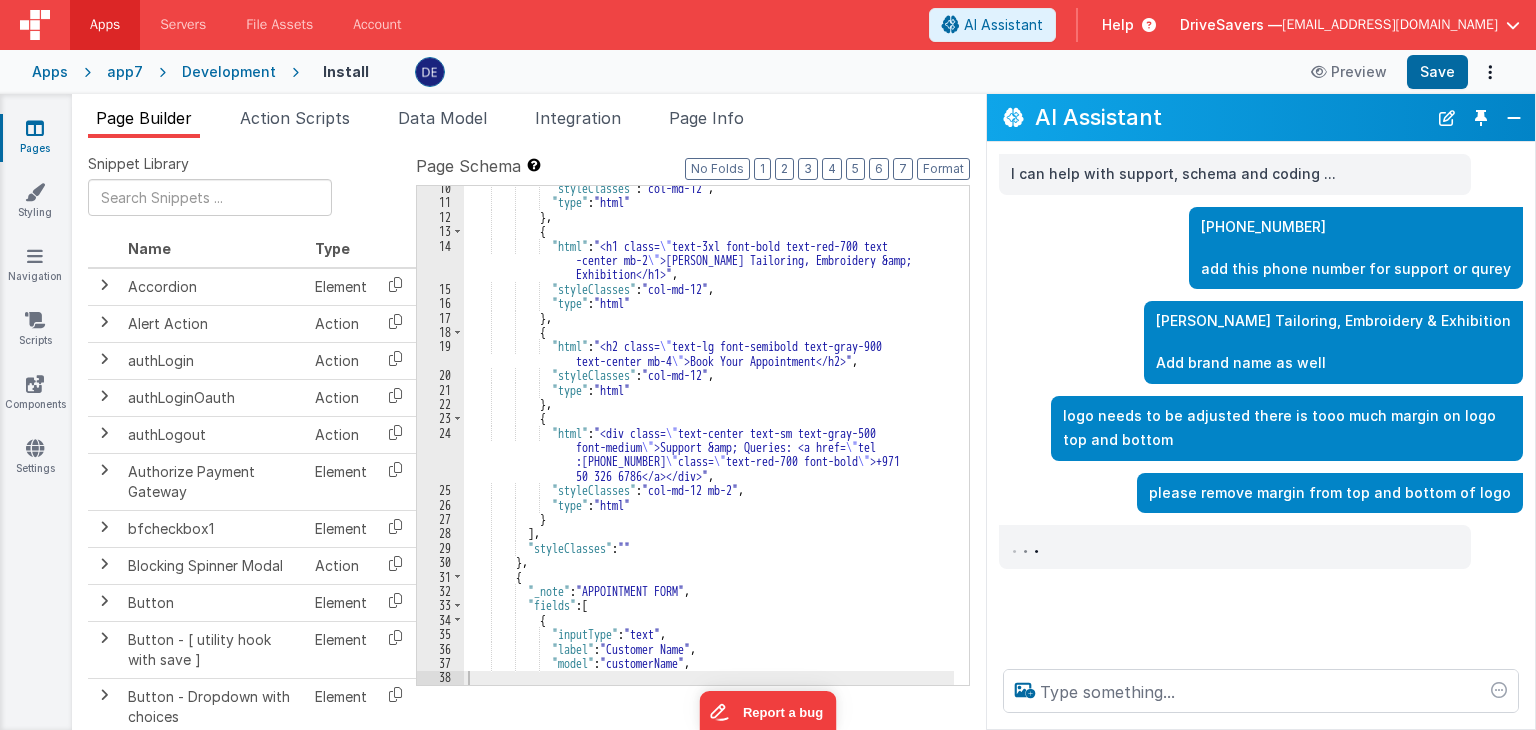 scroll, scrollTop: 192, scrollLeft: 0, axis: vertical 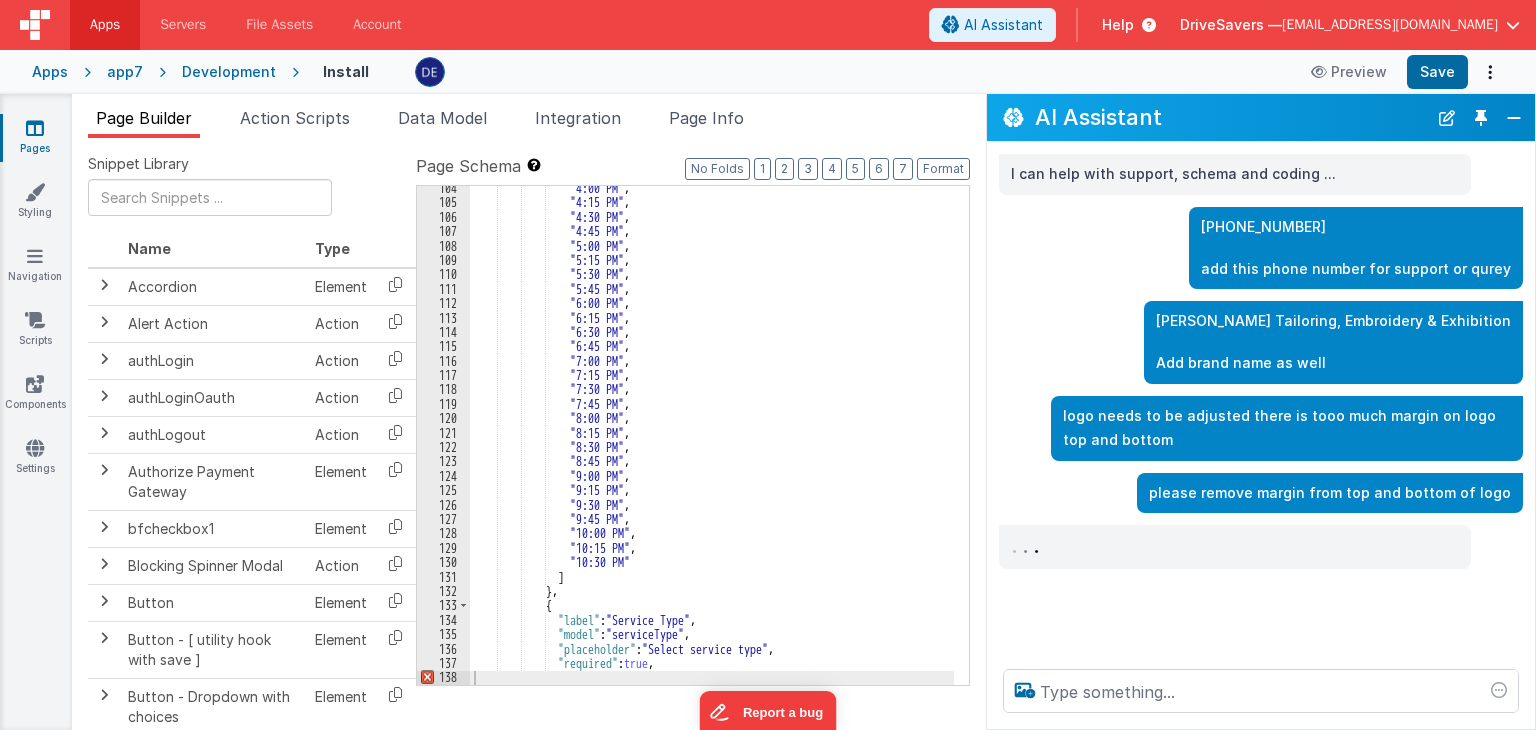 click on "Apps     Servers     File Assets
Account
Some FUTURE Slot
AI Assistant     Help       DriveSavers —    [EMAIL_ADDRESS][DOMAIN_NAME]" at bounding box center (768, 25) 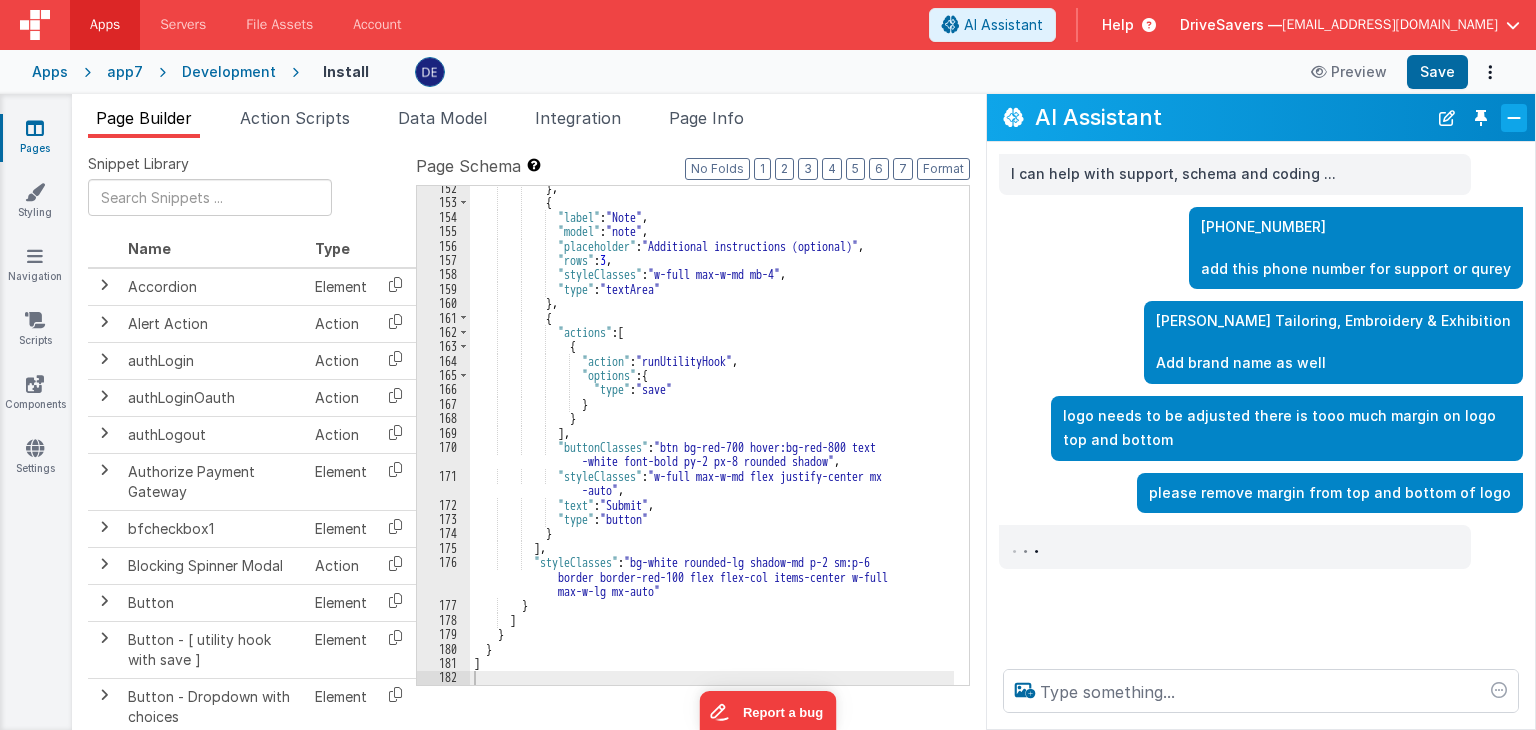scroll, scrollTop: 2323, scrollLeft: 0, axis: vertical 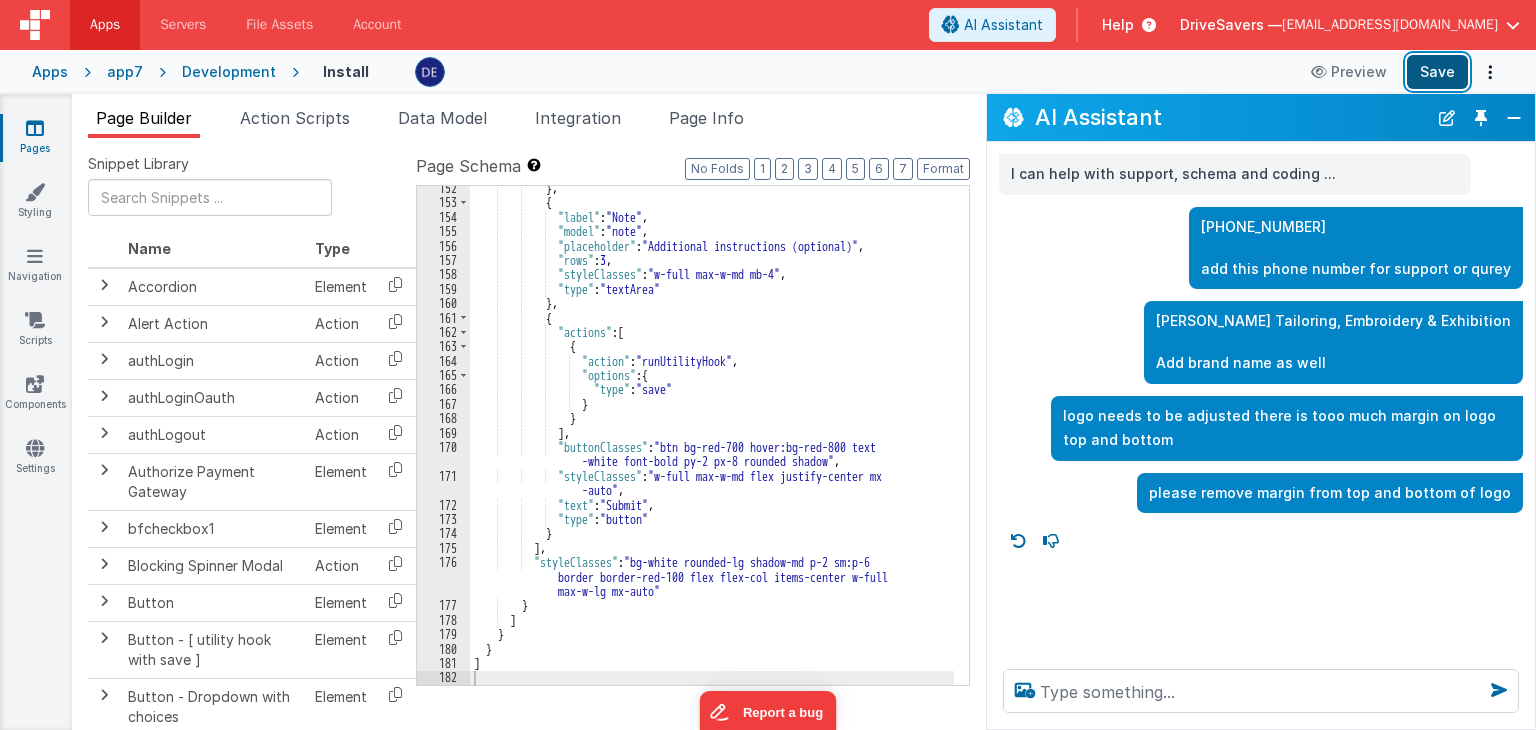 click on "Save" at bounding box center [1437, 72] 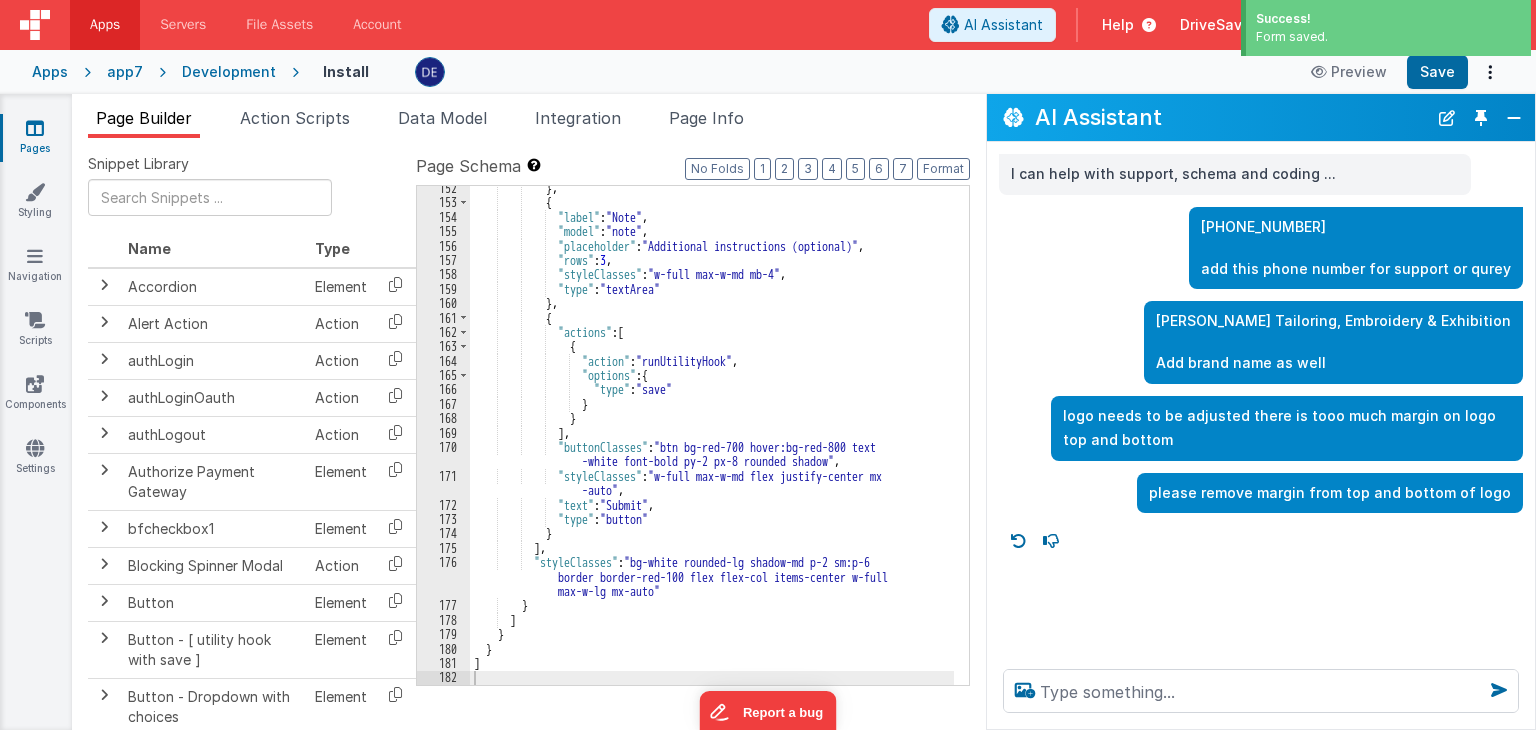 click at bounding box center [849, 72] 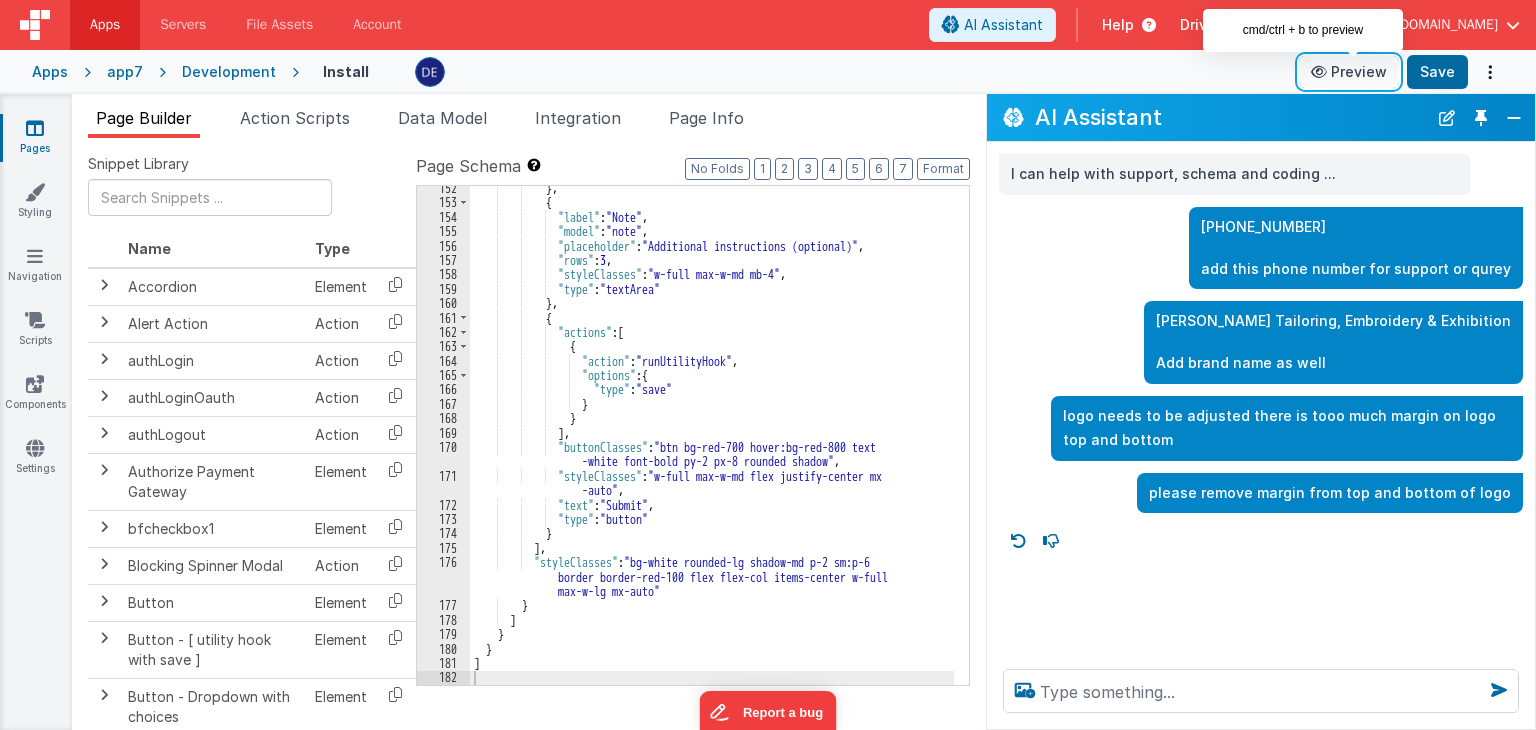 click on "Preview" at bounding box center [1349, 72] 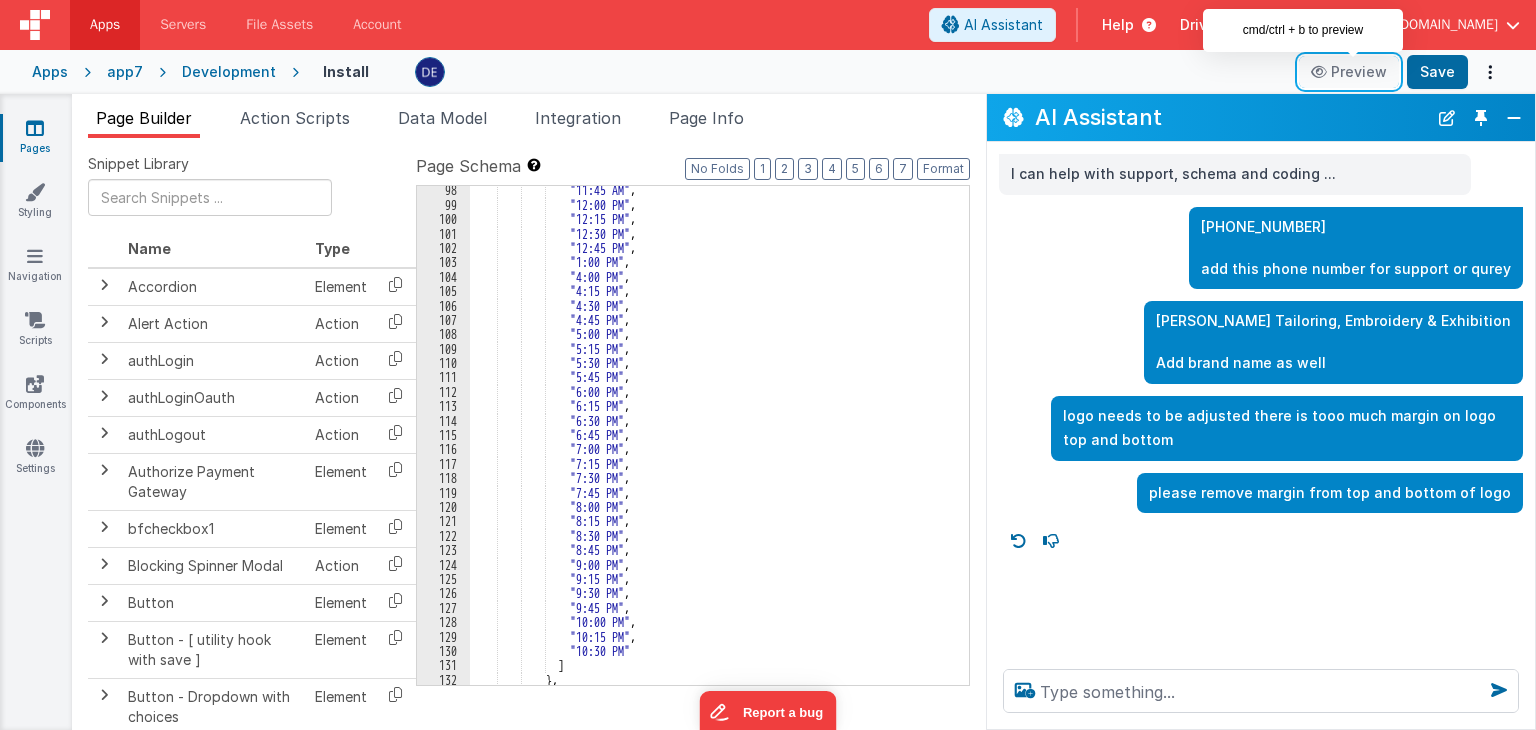 scroll, scrollTop: 1303, scrollLeft: 0, axis: vertical 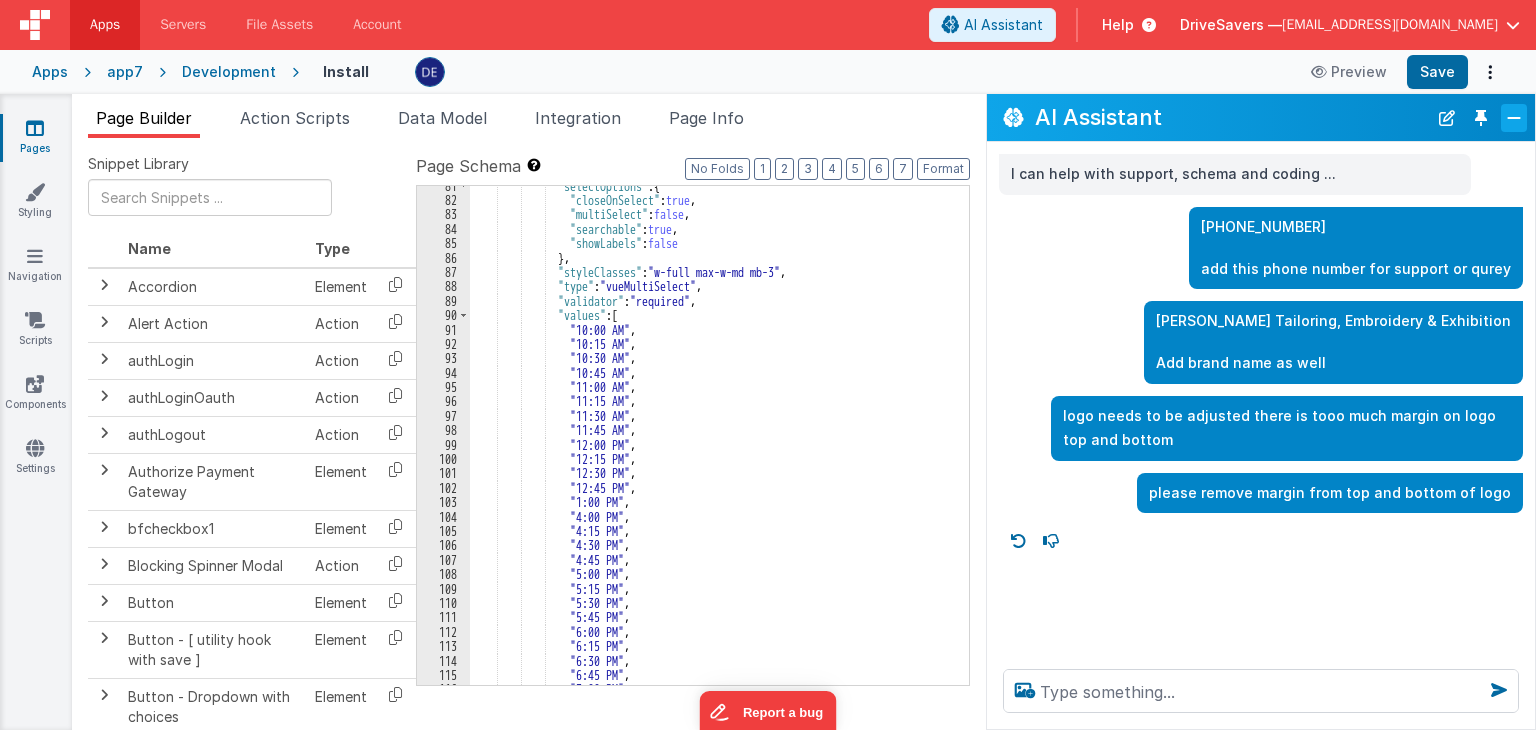 click at bounding box center [1514, 118] 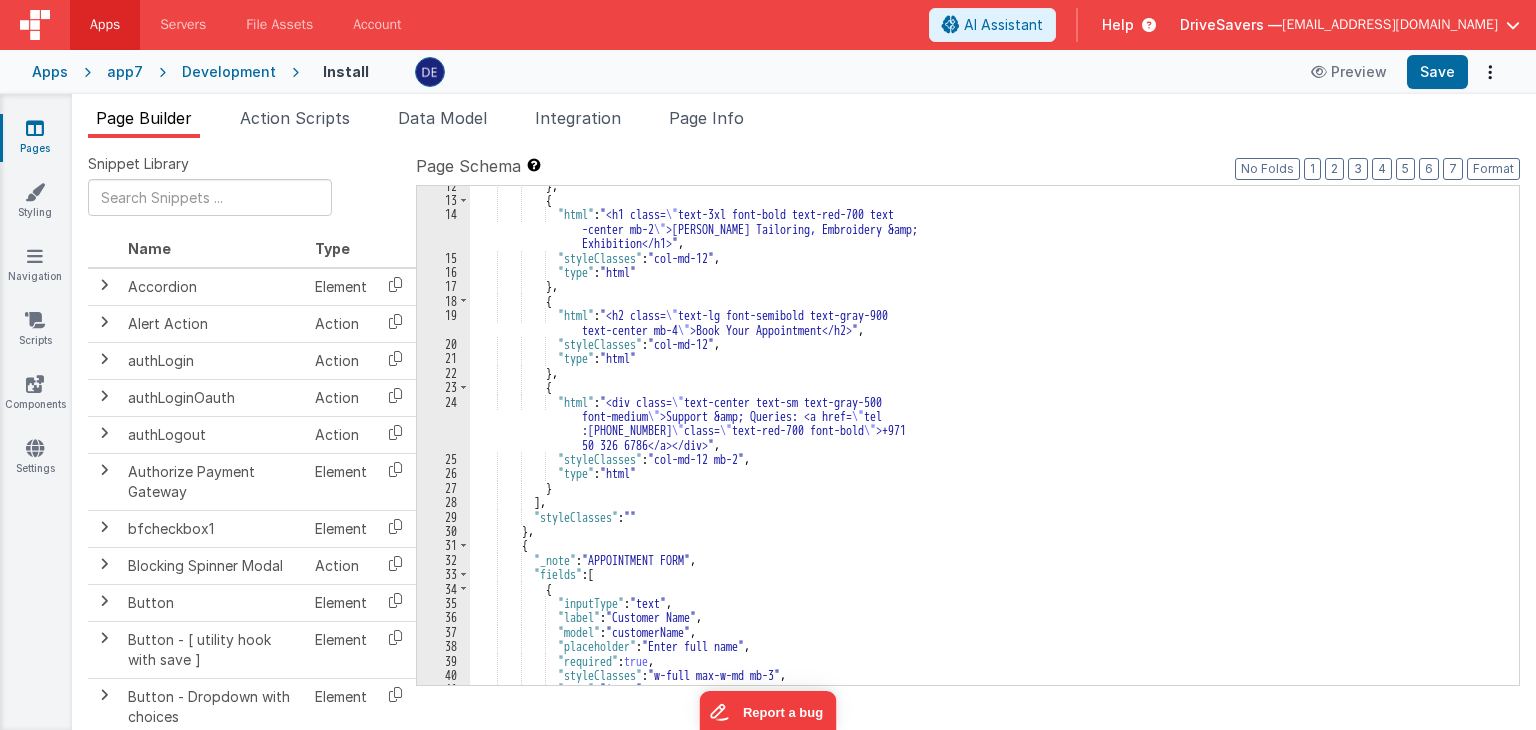 scroll, scrollTop: 283, scrollLeft: 0, axis: vertical 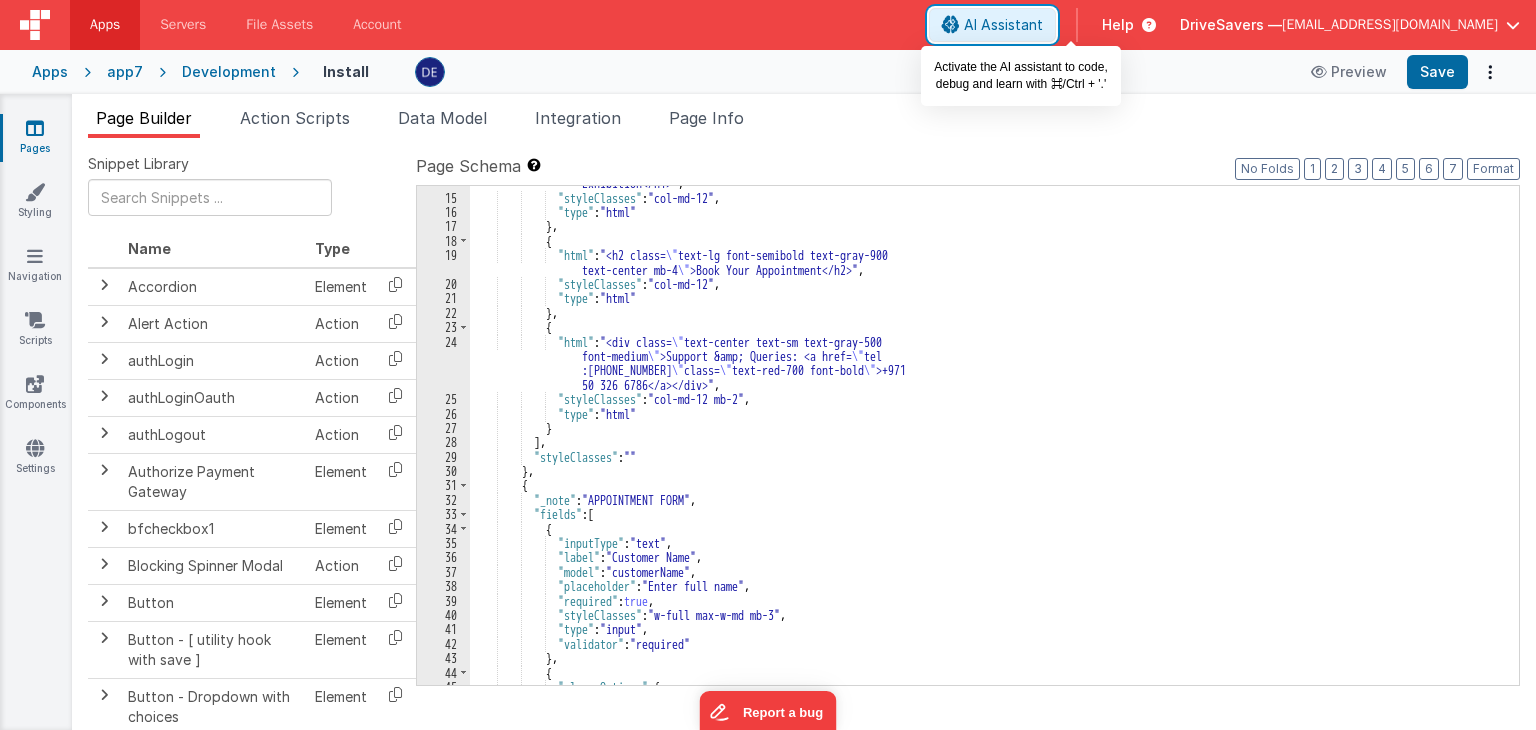 click on "AI Assistant" at bounding box center [1003, 25] 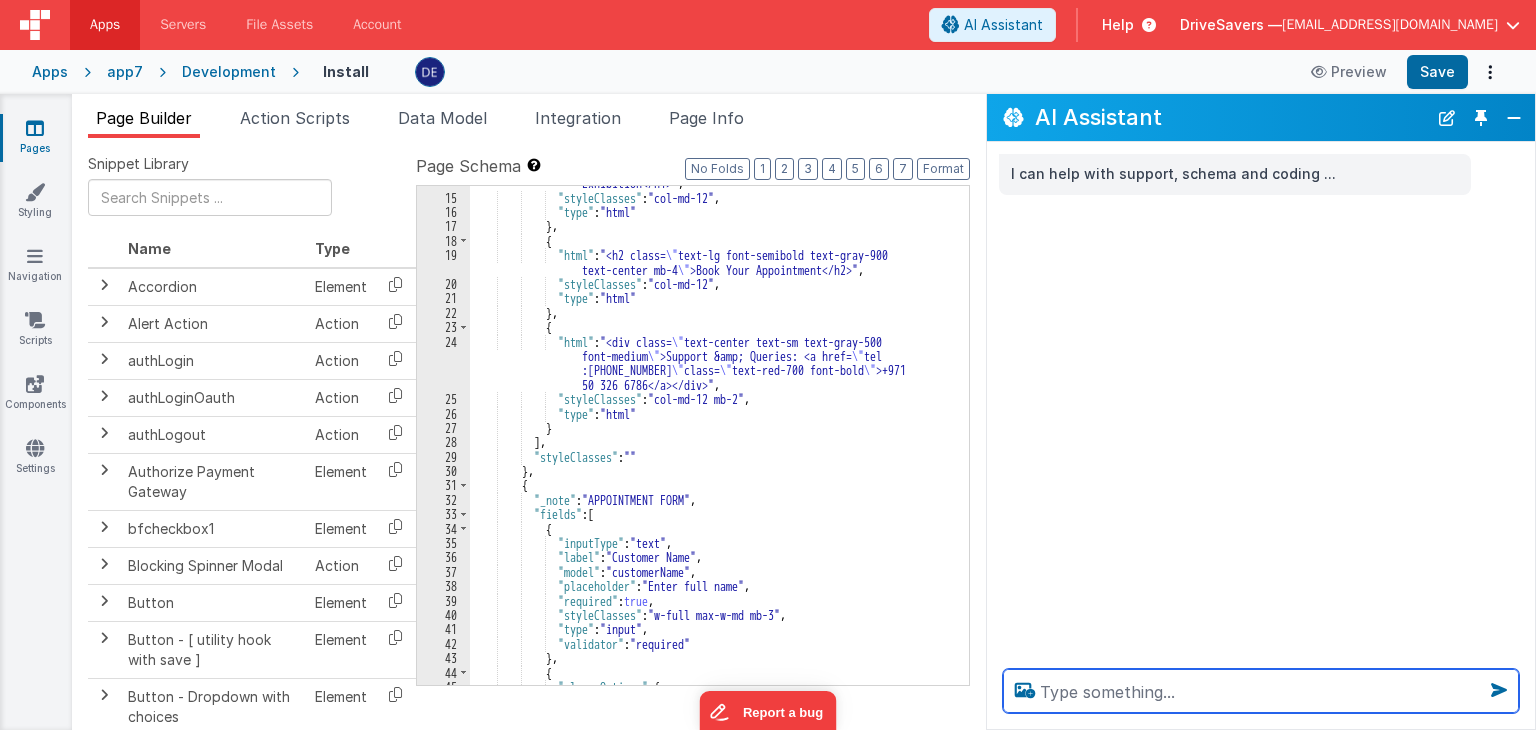 click at bounding box center (1261, 691) 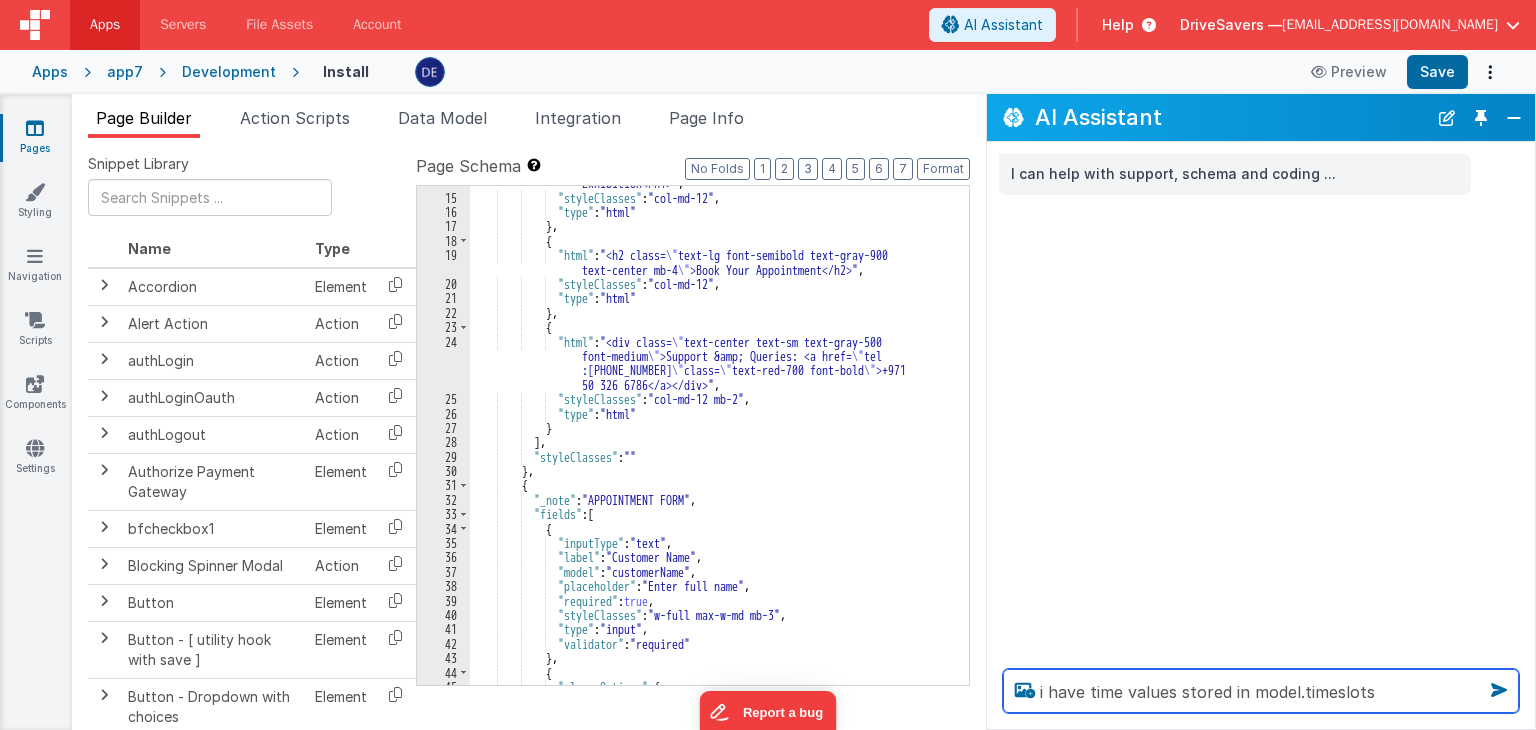 type on "i have time values stored in model.timeslots" 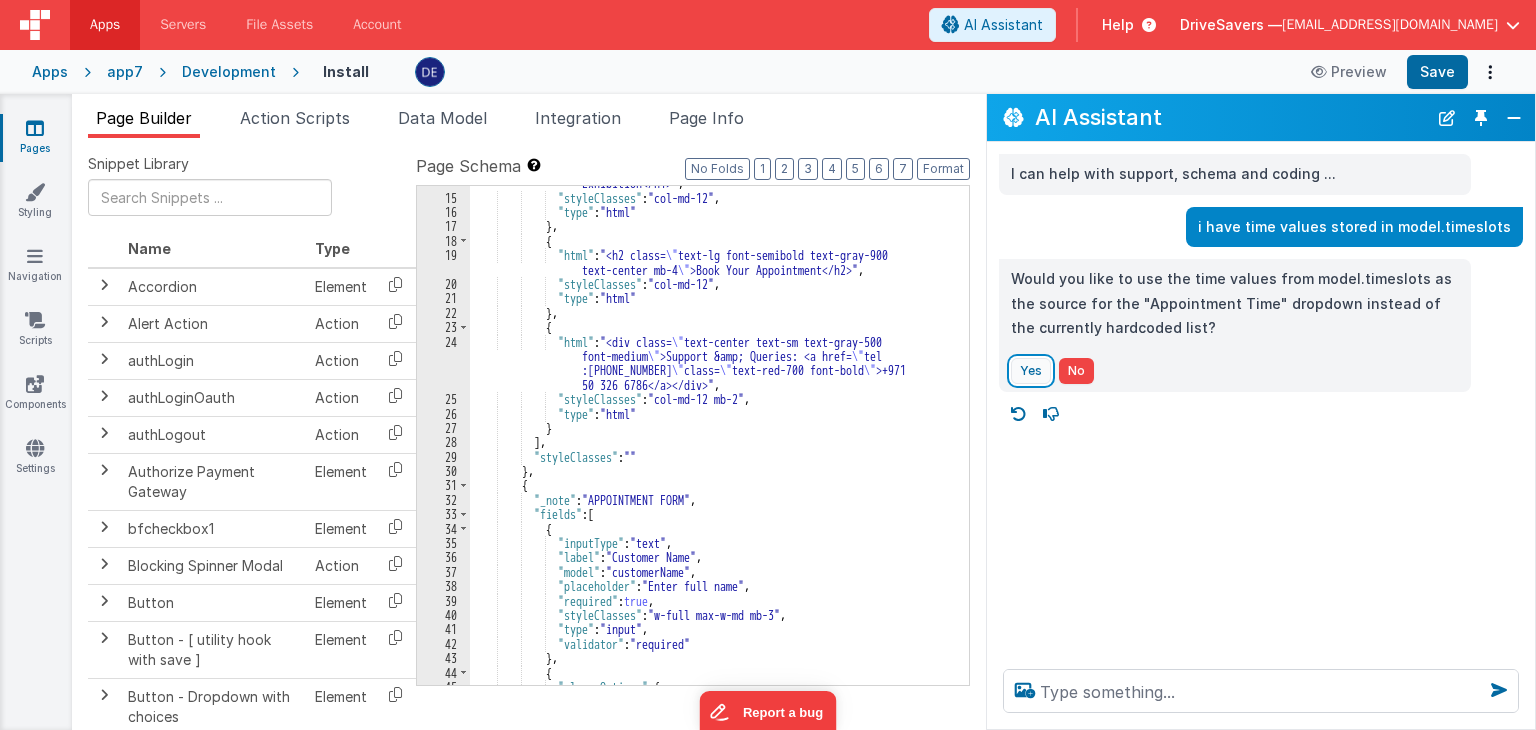click on "Yes" at bounding box center (1031, 371) 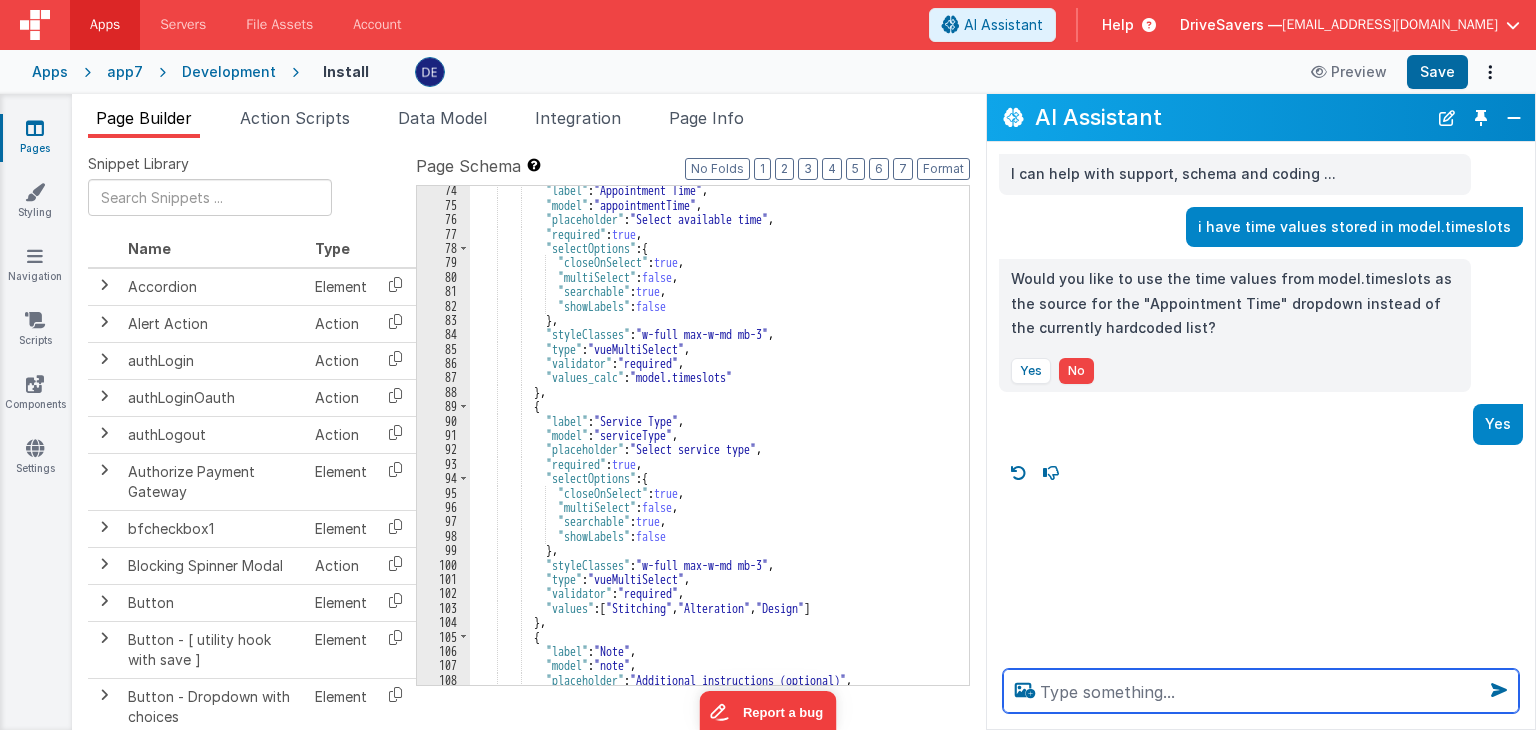 scroll, scrollTop: 1197, scrollLeft: 0, axis: vertical 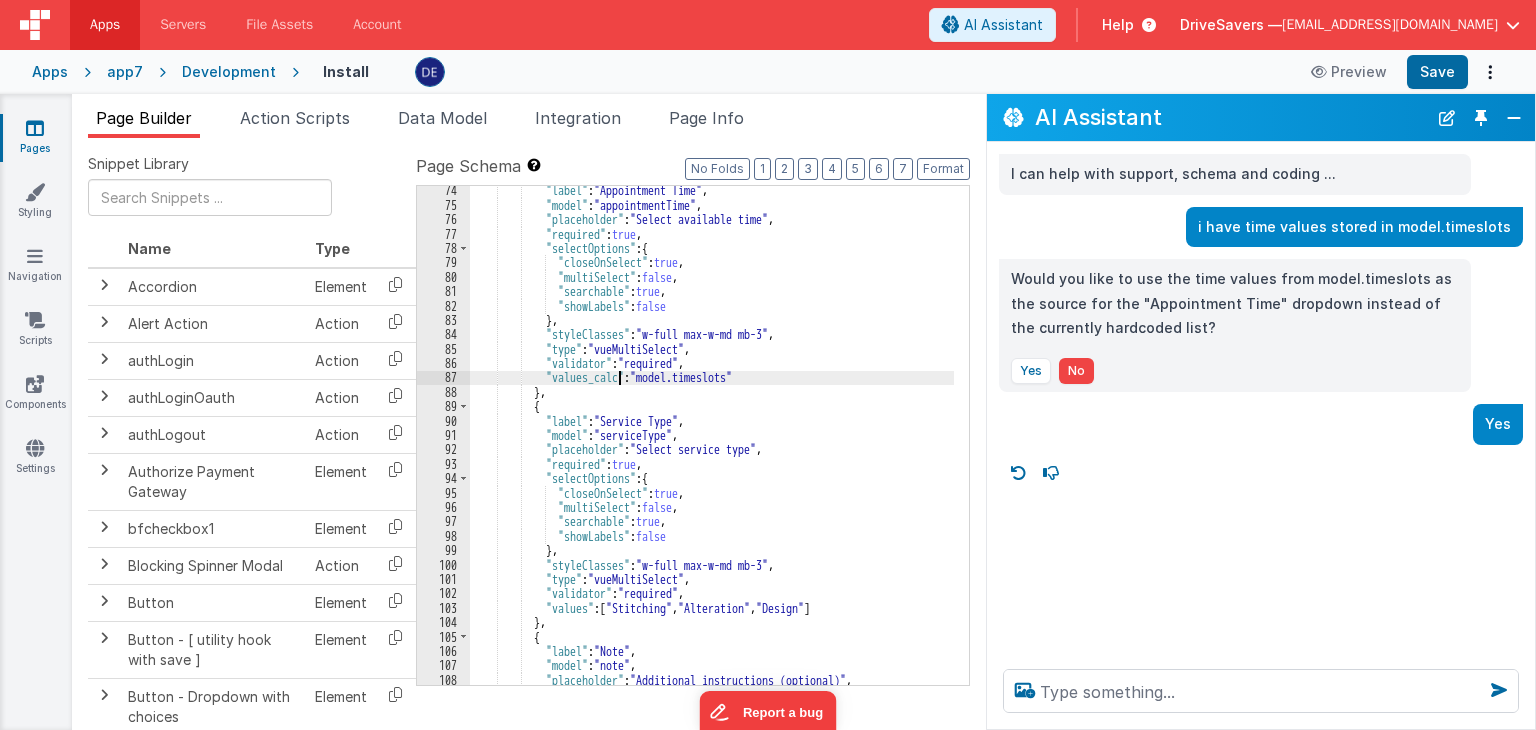 click on ""label" :  "Appointment Time" ,                "model" :  "appointmentTime" ,                "placeholder" :  "Select available time" ,                "required" :  true ,                "selectOptions" :  {                   "closeOnSelect" :  true ,                   "multiSelect" :  false ,                   "searchable" :  true ,                   "showLabels" :  false                } ,                "styleClasses" :  "w-full max-w-md mb-3" ,                "type" :  "vueMultiSelect" ,                "validator" :  "required" ,                "values_calc" :  "model.timeslots"              } ,              {                "label" :  "Service Type" ,                "model" :  "serviceType" ,                "placeholder" :  "Select service type" ,                "required" :  true ,                "selectOptions" :  {                   "closeOnSelect" :  true ,                   "multiSelect" :  false ,                   "searchable" :  true ,                   "showLabels" :  false      }" at bounding box center [712, 447] 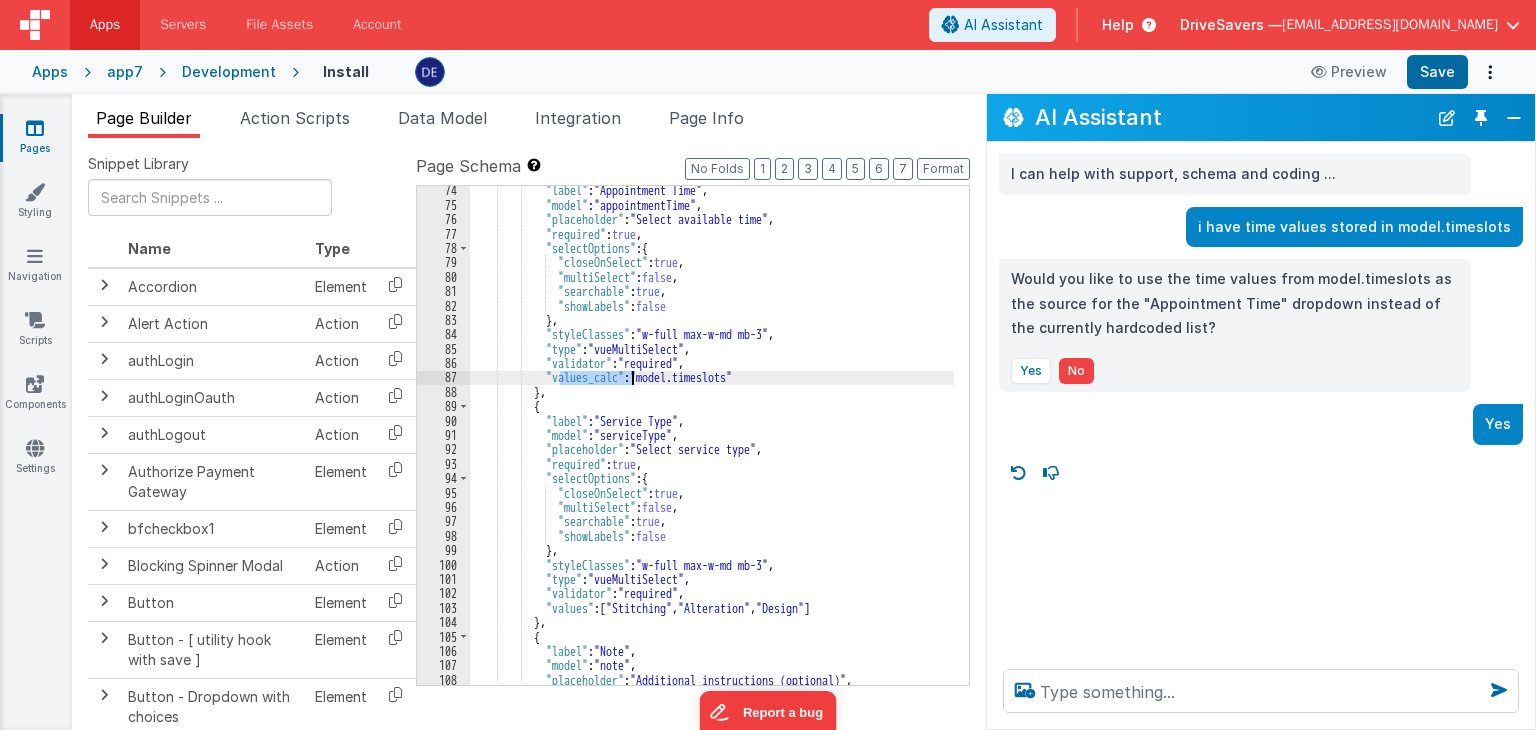 click on ""label" :  "Appointment Time" ,                "model" :  "appointmentTime" ,                "placeholder" :  "Select available time" ,                "required" :  true ,                "selectOptions" :  {                   "closeOnSelect" :  true ,                   "multiSelect" :  false ,                   "searchable" :  true ,                   "showLabels" :  false                } ,                "styleClasses" :  "w-full max-w-md mb-3" ,                "type" :  "vueMultiSelect" ,                "validator" :  "required" ,                "values_calc" :  "model.timeslots"              } ,              {                "label" :  "Service Type" ,                "model" :  "serviceType" ,                "placeholder" :  "Select service type" ,                "required" :  true ,                "selectOptions" :  {                   "closeOnSelect" :  true ,                   "multiSelect" :  false ,                   "searchable" :  true ,                   "showLabels" :  false      }" at bounding box center (712, 447) 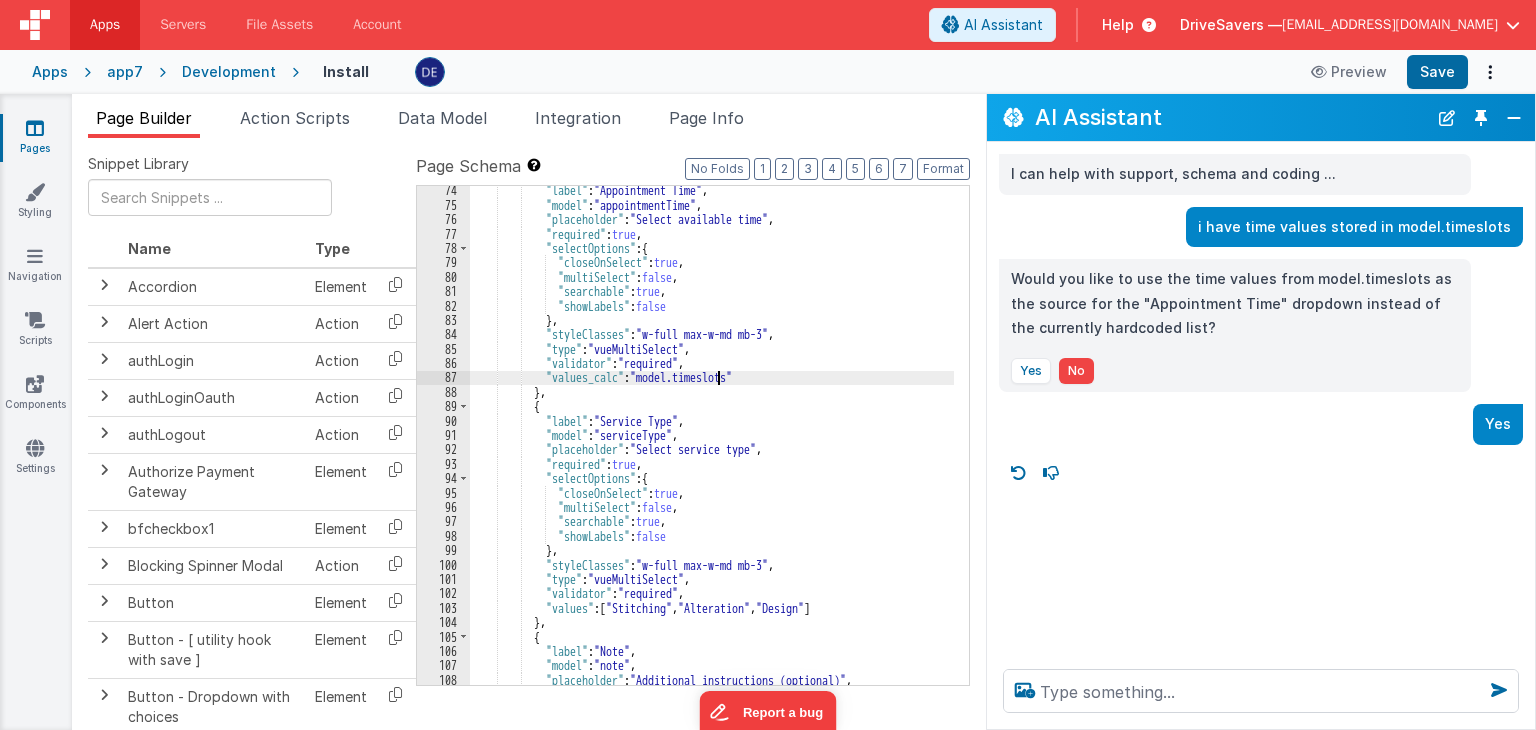 click on ""label" :  "Appointment Time" ,                "model" :  "appointmentTime" ,                "placeholder" :  "Select available time" ,                "required" :  true ,                "selectOptions" :  {                   "closeOnSelect" :  true ,                   "multiSelect" :  false ,                   "searchable" :  true ,                   "showLabels" :  false                } ,                "styleClasses" :  "w-full max-w-md mb-3" ,                "type" :  "vueMultiSelect" ,                "validator" :  "required" ,                "values_calc" :  "model.timeslots"              } ,              {                "label" :  "Service Type" ,                "model" :  "serviceType" ,                "placeholder" :  "Select service type" ,                "required" :  true ,                "selectOptions" :  {                   "closeOnSelect" :  true ,                   "multiSelect" :  false ,                   "searchable" :  true ,                   "showLabels" :  false      }" at bounding box center [712, 447] 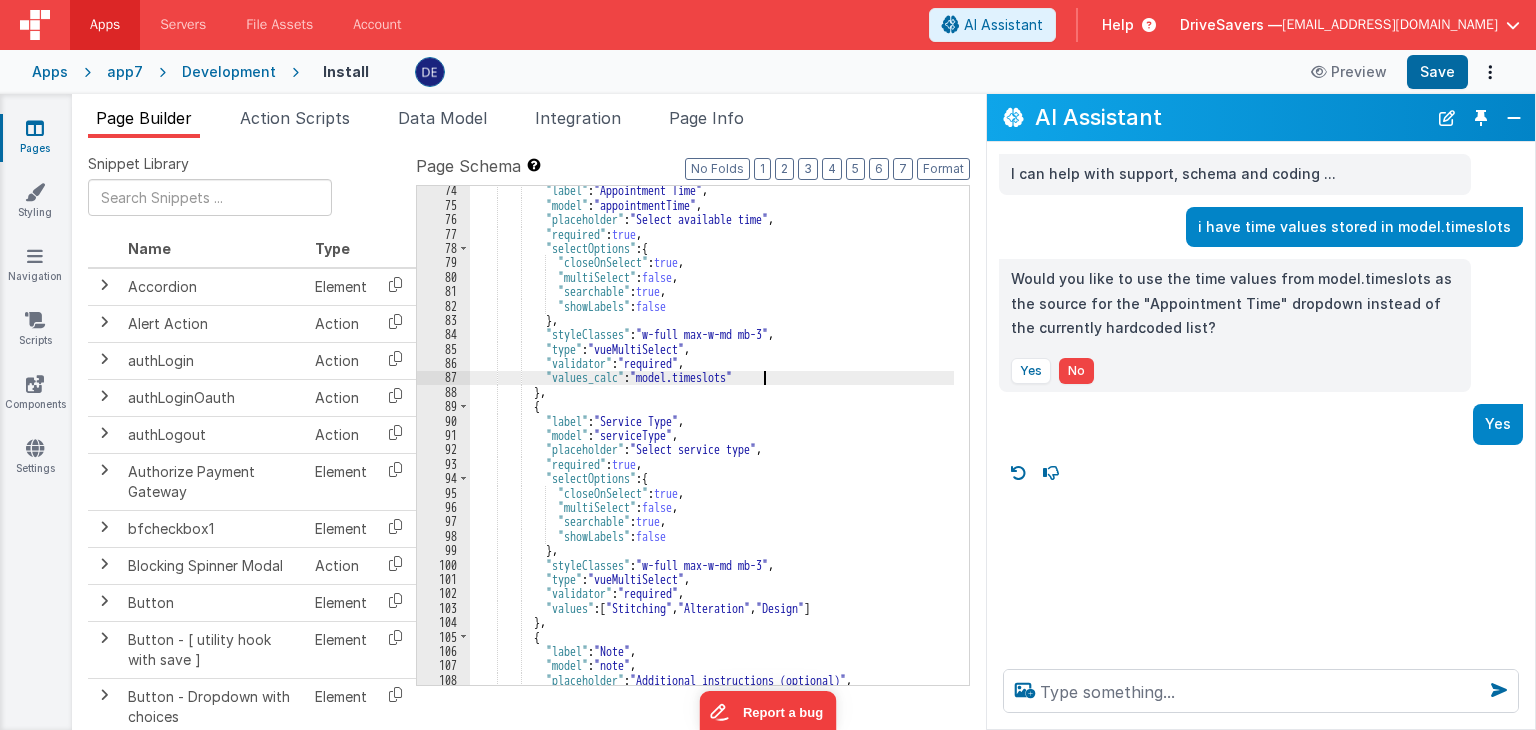 click on ""label" :  "Appointment Time" ,                "model" :  "appointmentTime" ,                "placeholder" :  "Select available time" ,                "required" :  true ,                "selectOptions" :  {                   "closeOnSelect" :  true ,                   "multiSelect" :  false ,                   "searchable" :  true ,                   "showLabels" :  false                } ,                "styleClasses" :  "w-full max-w-md mb-3" ,                "type" :  "vueMultiSelect" ,                "validator" :  "required" ,                "values_calc" :  "model.timeslots"              } ,              {                "label" :  "Service Type" ,                "model" :  "serviceType" ,                "placeholder" :  "Select service type" ,                "required" :  true ,                "selectOptions" :  {                   "closeOnSelect" :  true ,                   "multiSelect" :  false ,                   "searchable" :  true ,                   "showLabels" :  false      }" at bounding box center [712, 447] 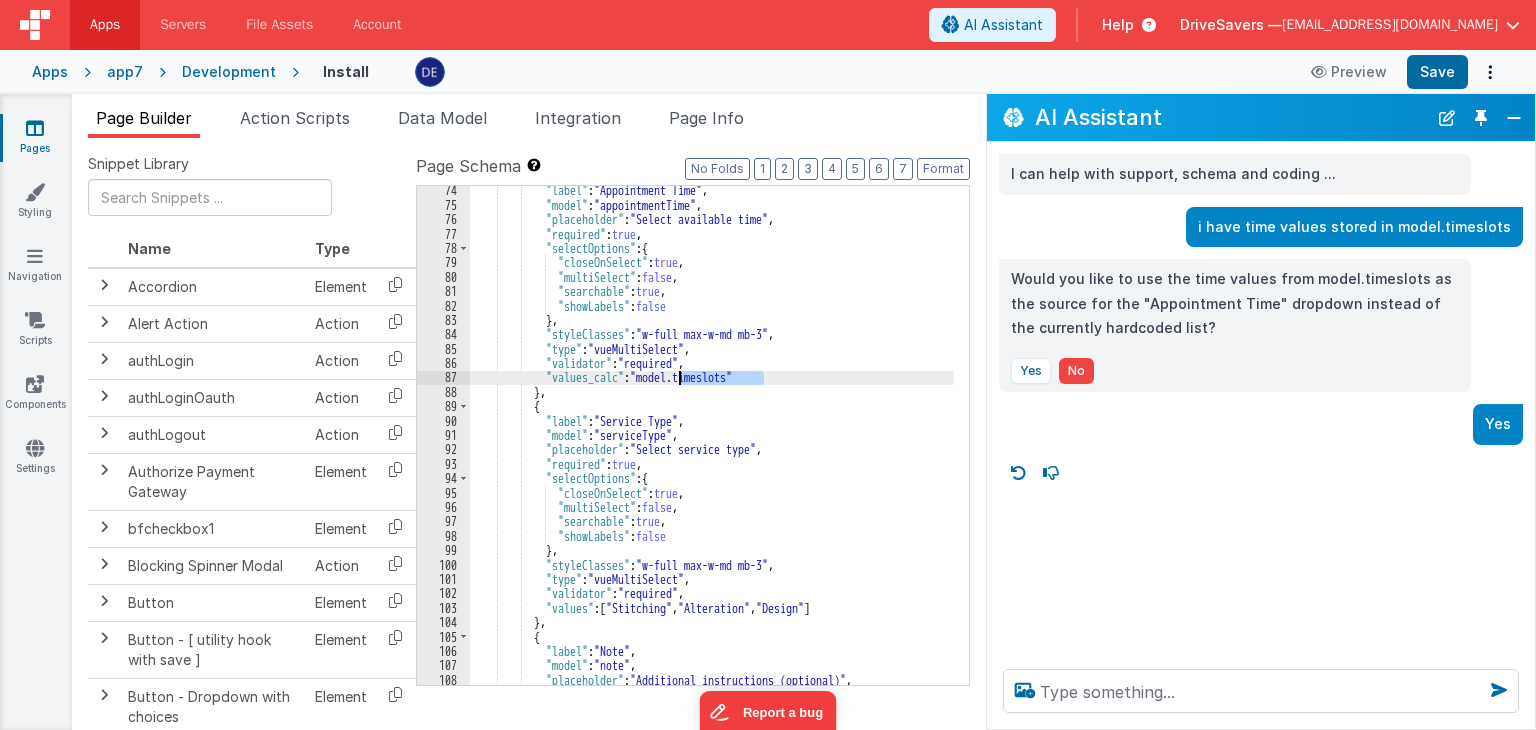 drag, startPoint x: 772, startPoint y: 374, endPoint x: 676, endPoint y: 382, distance: 96.332756 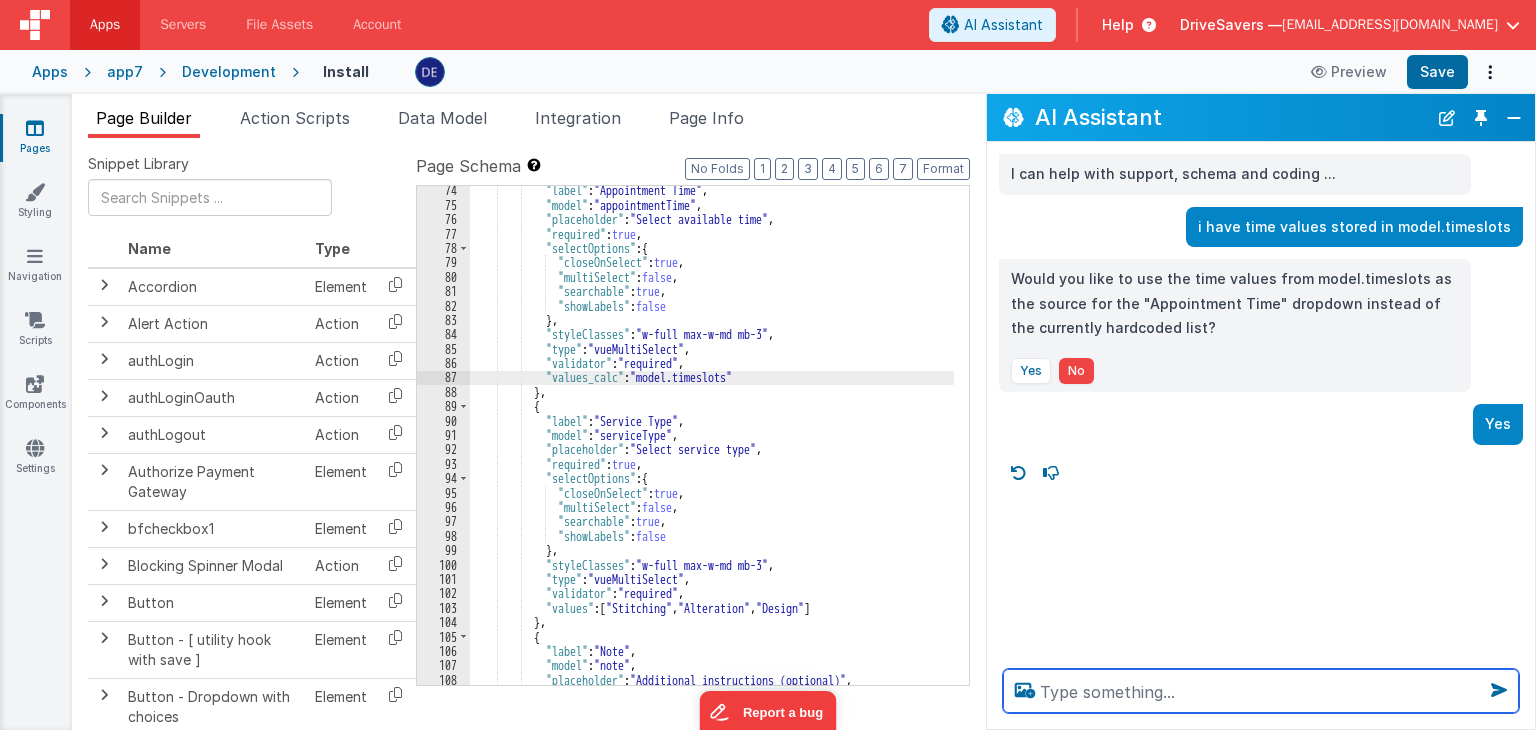 click at bounding box center [1261, 691] 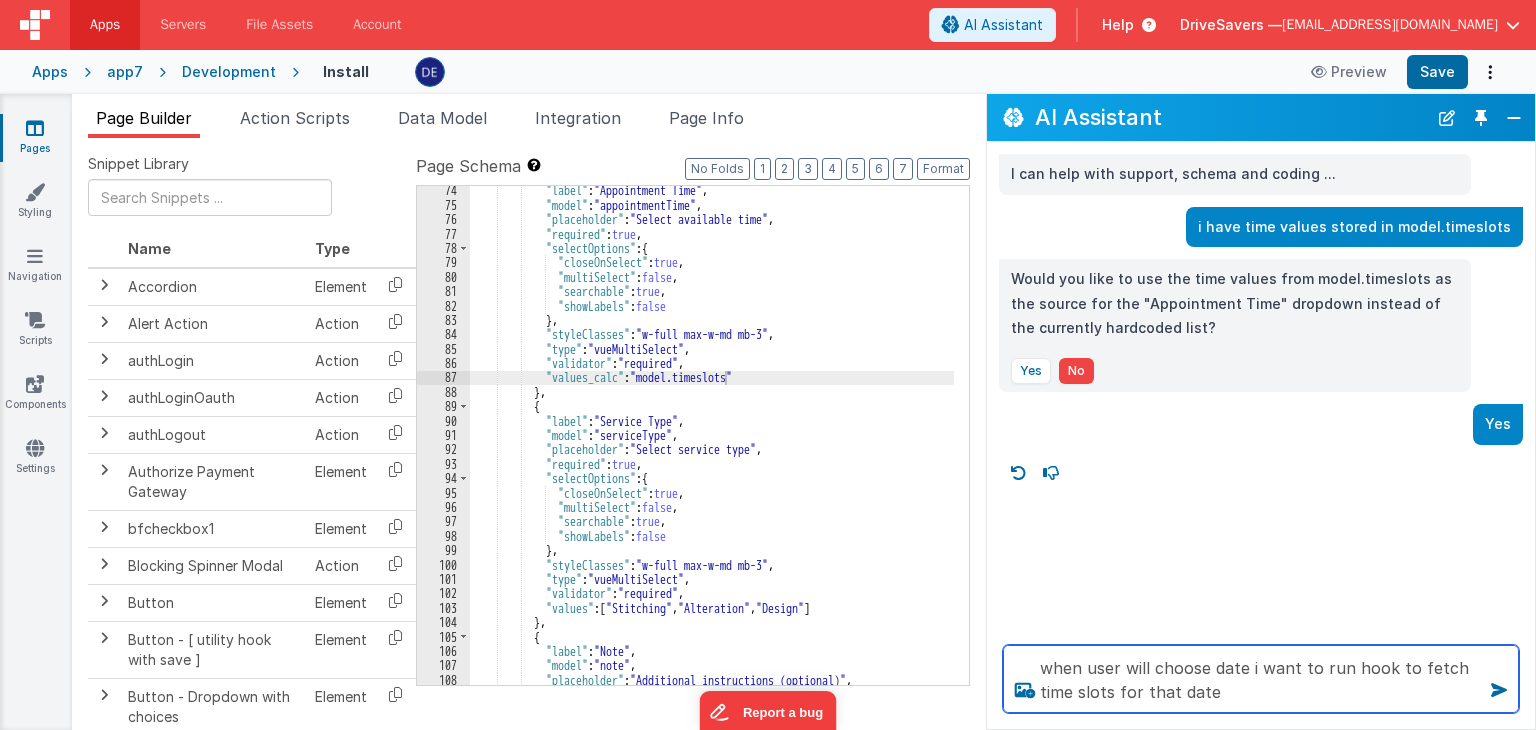 type on "when user will choose date i want to run hook to fetch time slots for that date" 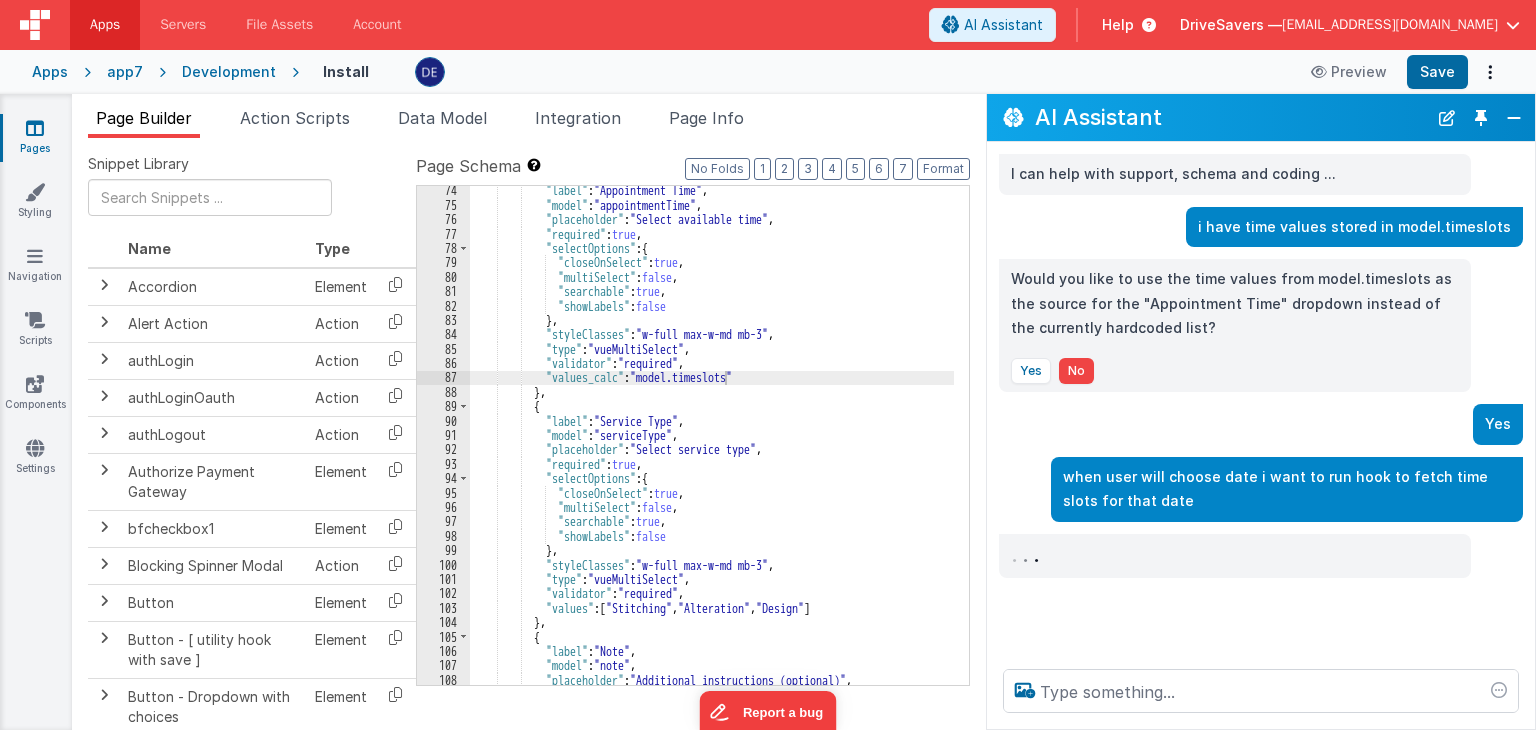 click on ""label" :  "Appointment Time" ,                "model" :  "appointmentTime" ,                "placeholder" :  "Select available time" ,                "required" :  true ,                "selectOptions" :  {                   "closeOnSelect" :  true ,                   "multiSelect" :  false ,                   "searchable" :  true ,                   "showLabels" :  false                } ,                "styleClasses" :  "w-full max-w-md mb-3" ,                "type" :  "vueMultiSelect" ,                "validator" :  "required" ,                "values_calc" :  "model.timeslots"              } ,              {                "label" :  "Service Type" ,                "model" :  "serviceType" ,                "placeholder" :  "Select service type" ,                "required" :  true ,                "selectOptions" :  {                   "closeOnSelect" :  true ,                   "multiSelect" :  false ,                   "searchable" :  true ,                   "showLabels" :  false      }" at bounding box center [712, 447] 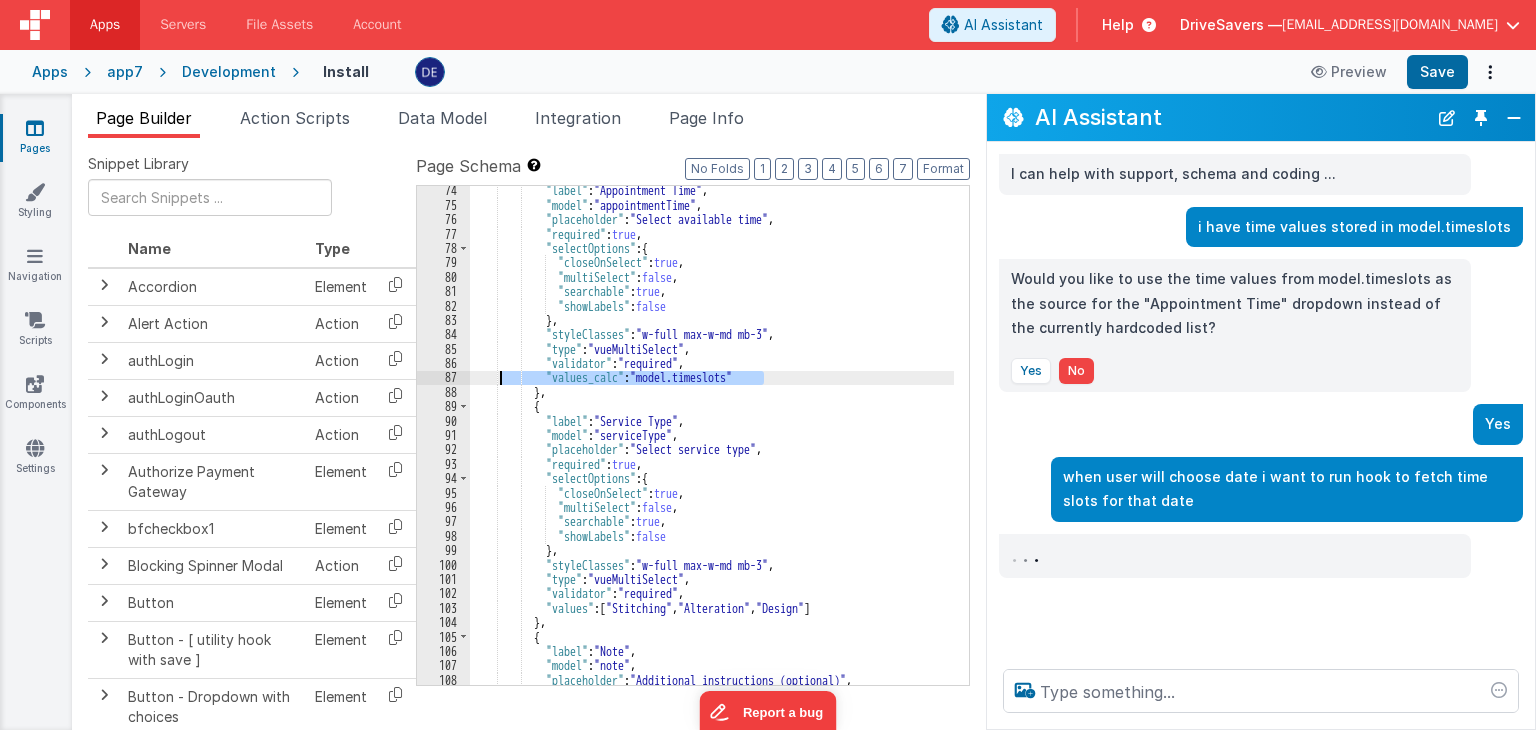 drag, startPoint x: 760, startPoint y: 376, endPoint x: 500, endPoint y: 376, distance: 260 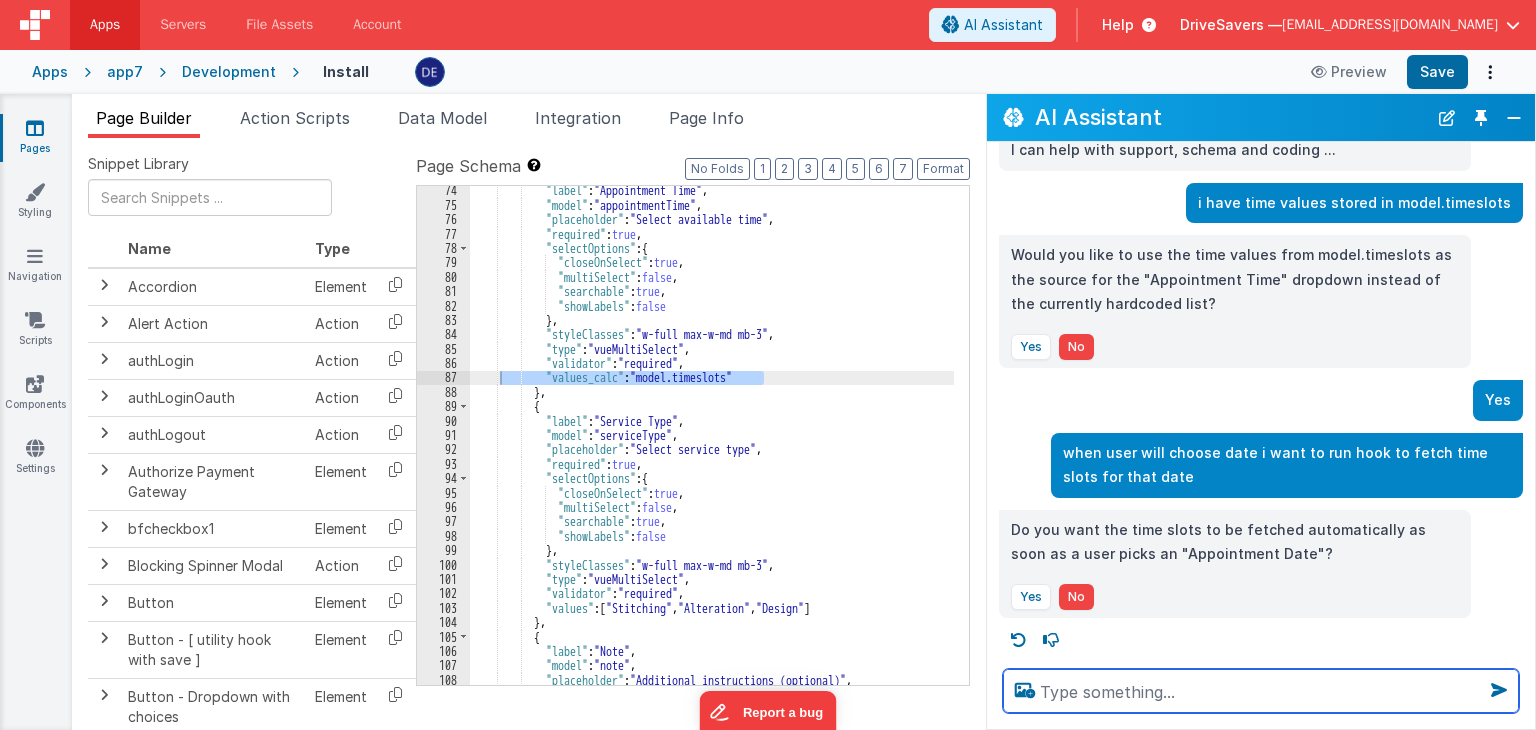 scroll, scrollTop: 26, scrollLeft: 0, axis: vertical 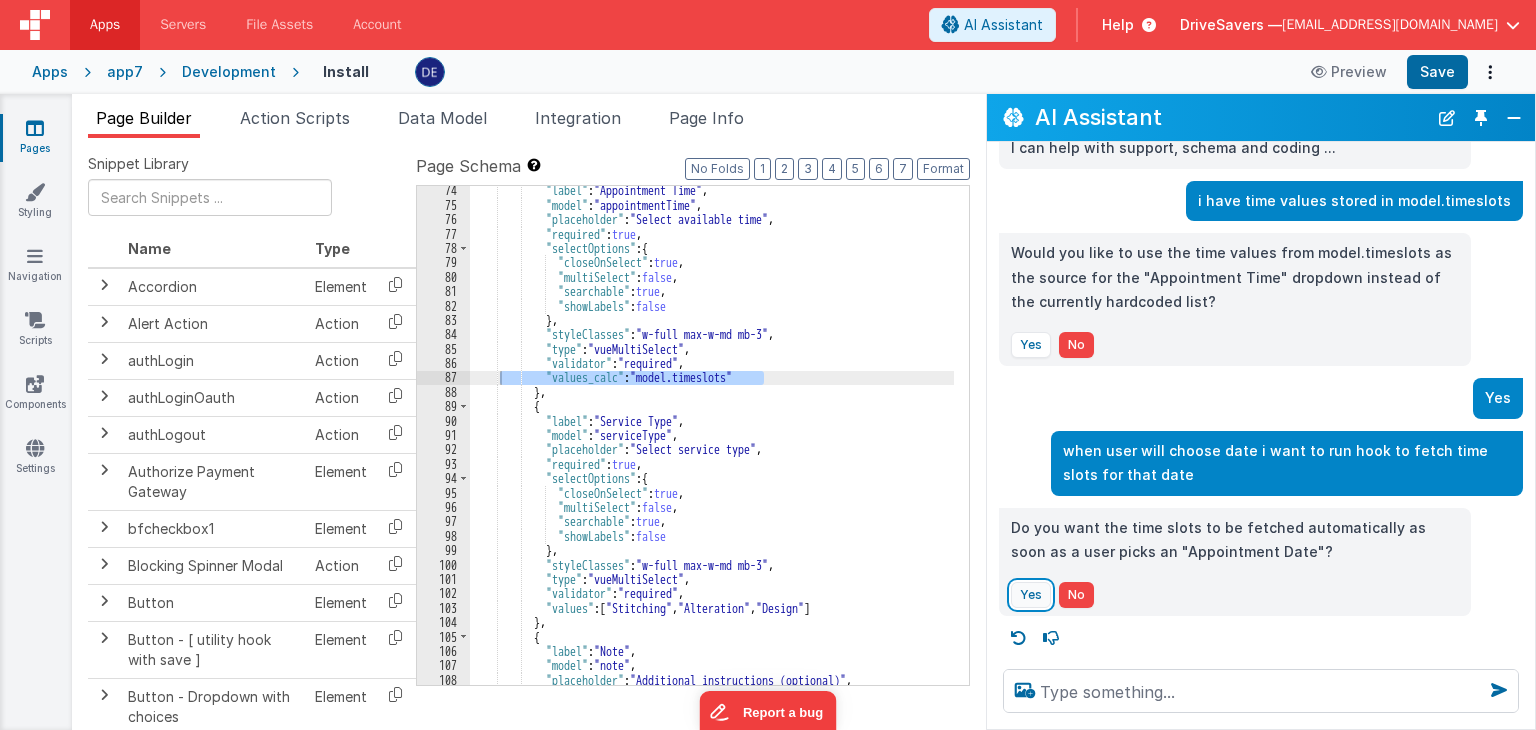 click on "Yes" at bounding box center (1031, 595) 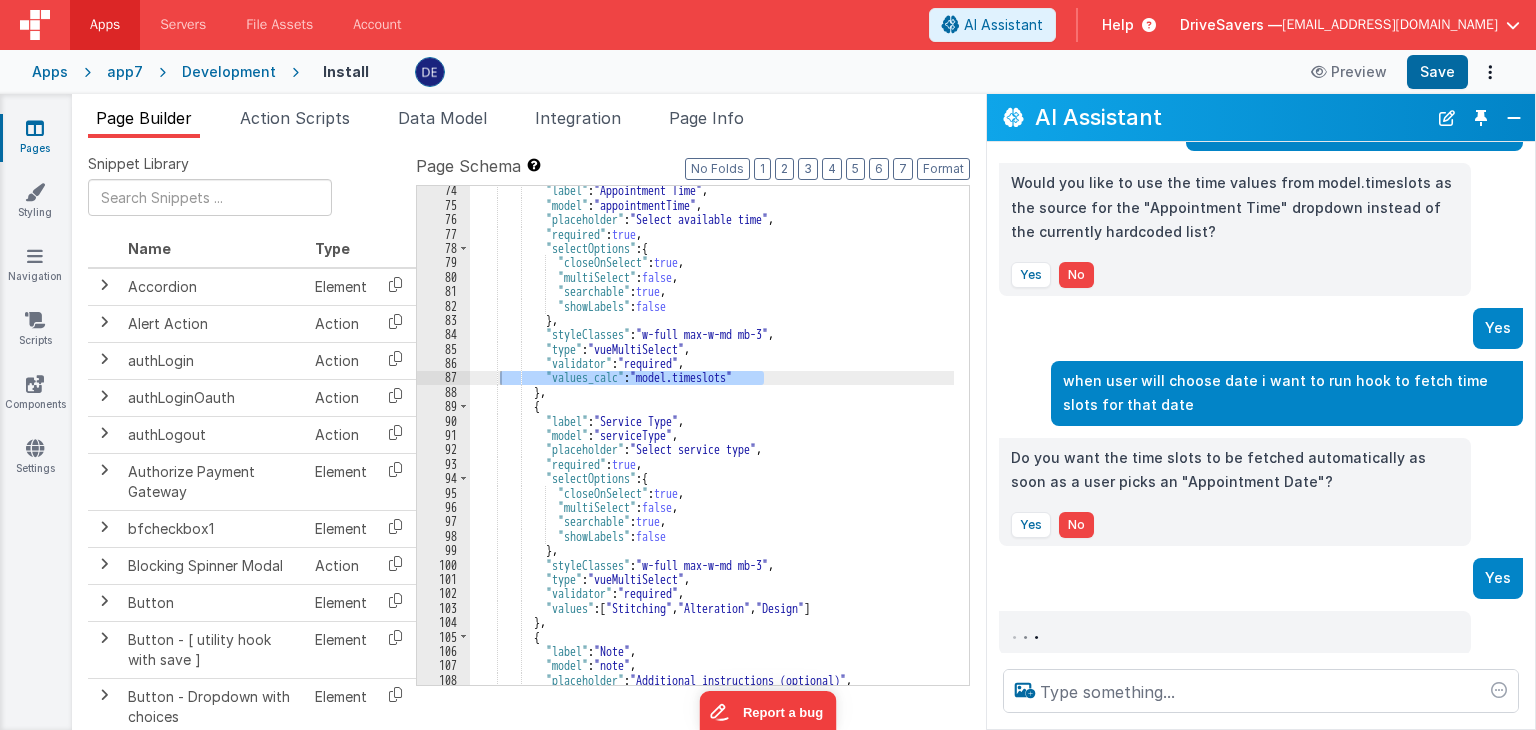 scroll, scrollTop: 92, scrollLeft: 0, axis: vertical 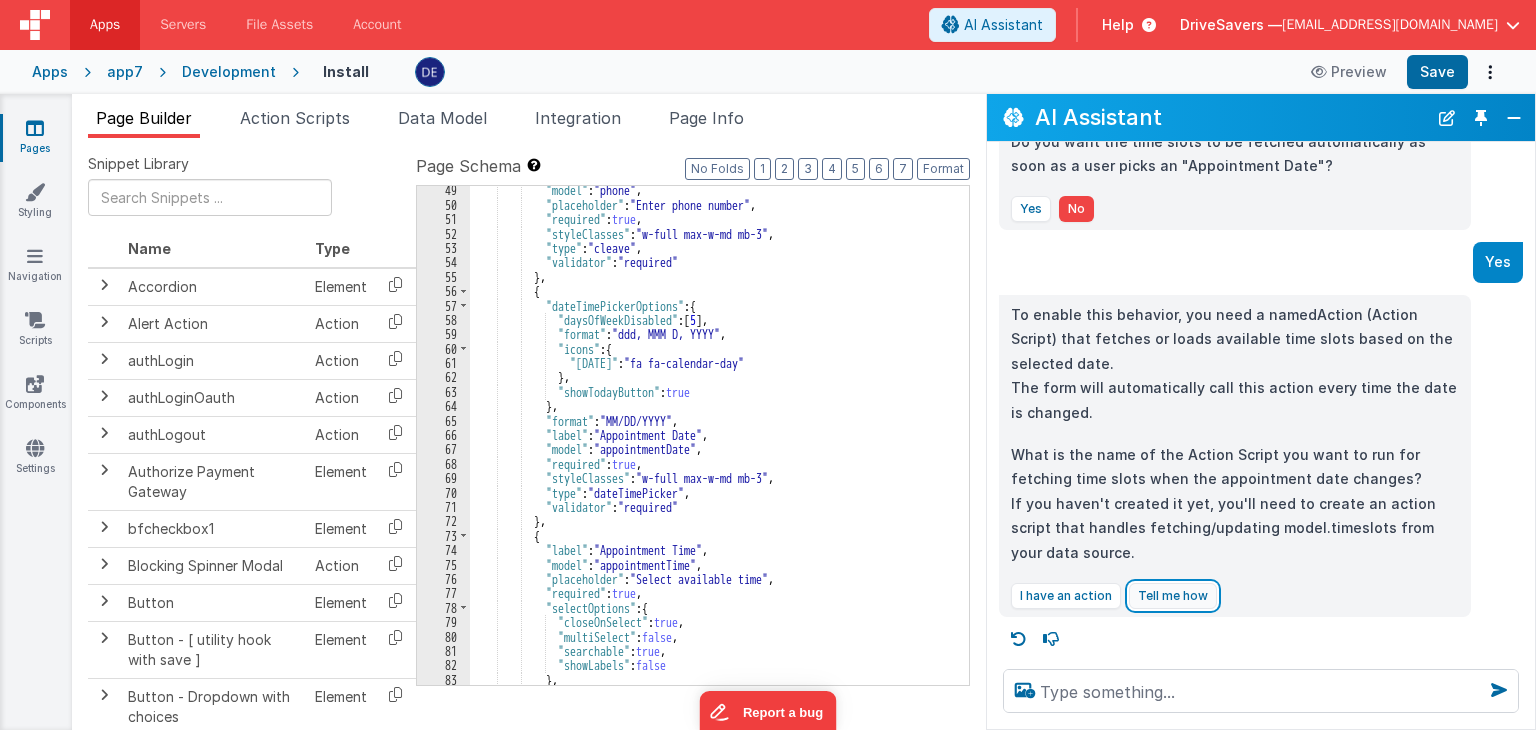 click on "Tell me how" at bounding box center [1173, 596] 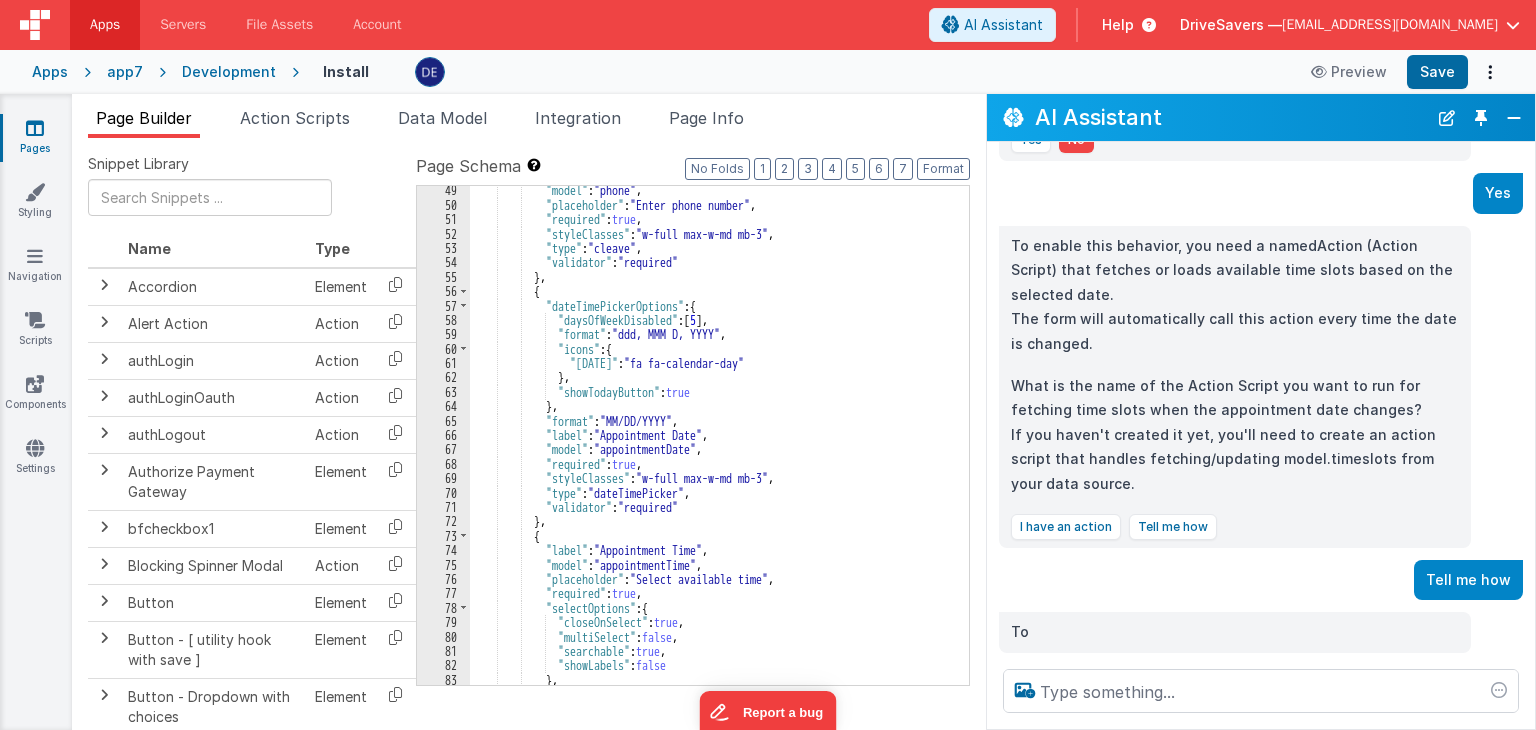 scroll, scrollTop: 479, scrollLeft: 0, axis: vertical 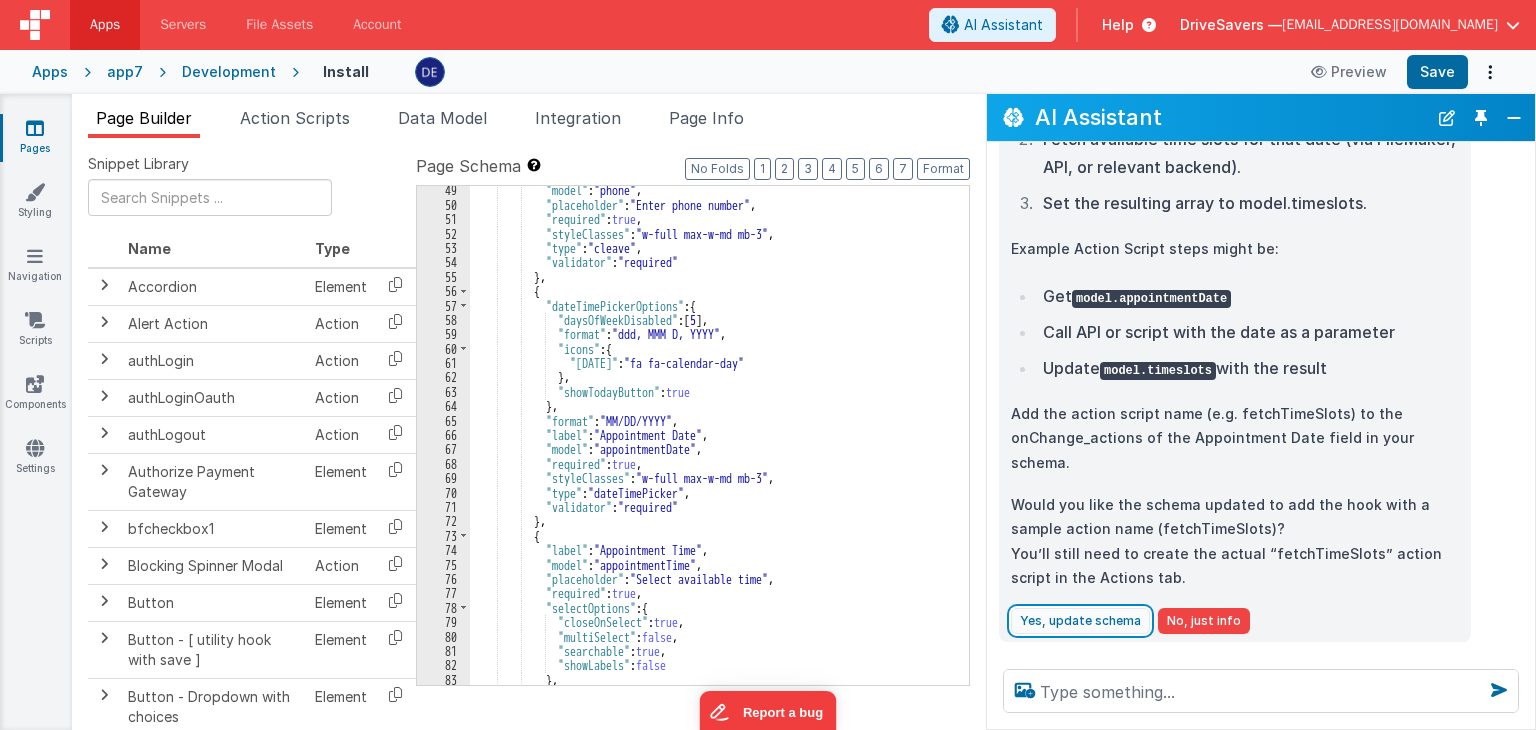 click on "Yes, update schema" at bounding box center (1080, 621) 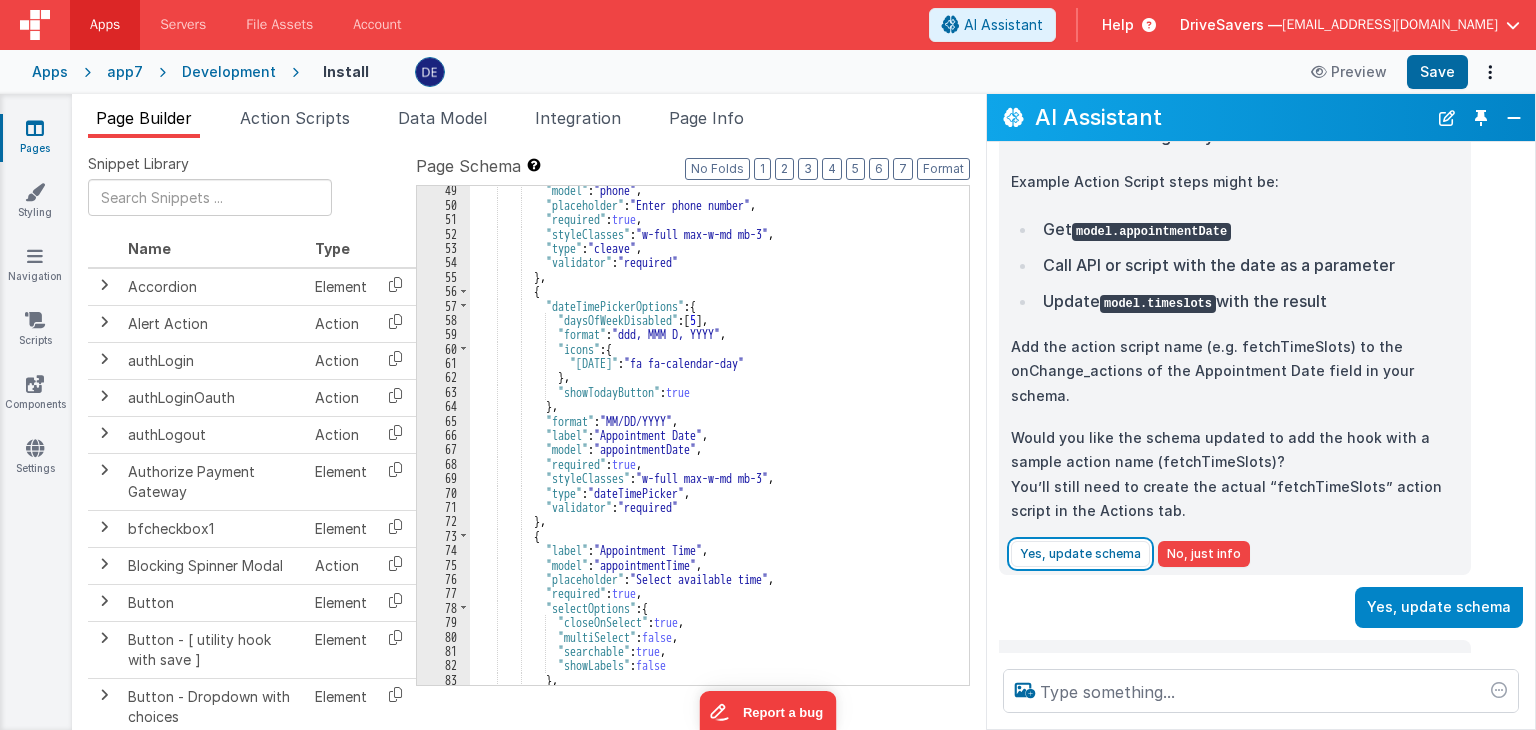 scroll, scrollTop: 1180, scrollLeft: 0, axis: vertical 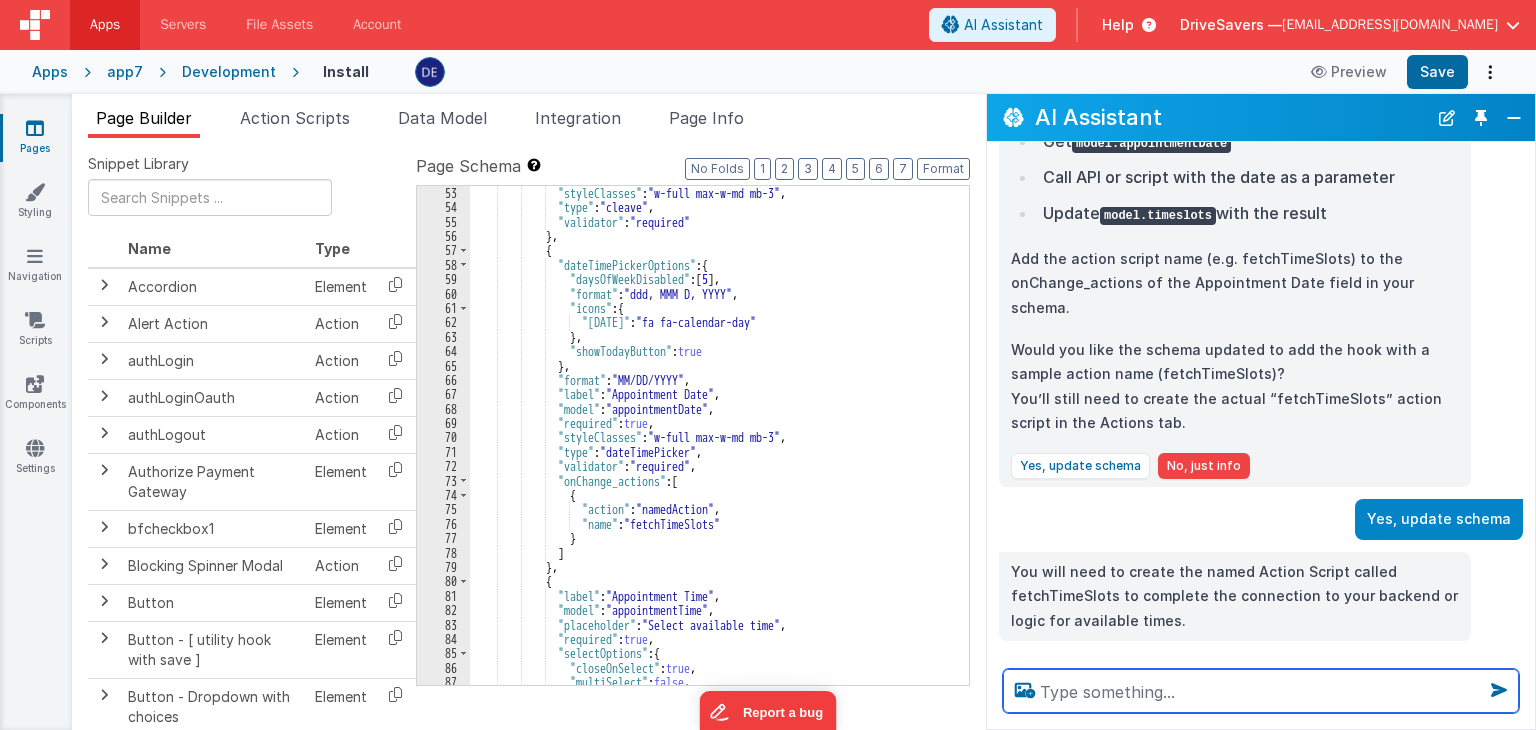 click at bounding box center (1261, 691) 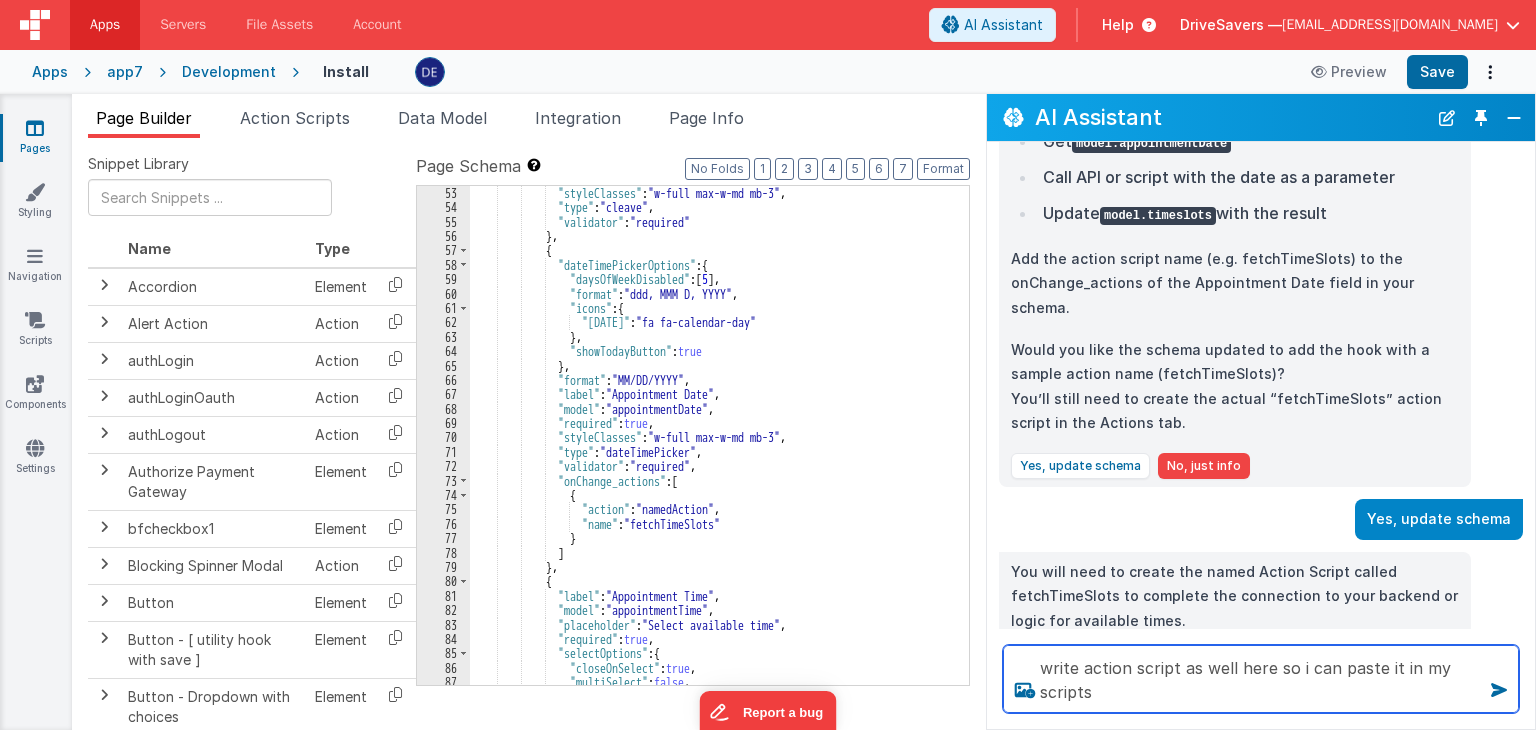 type on "write action script as well here so i can paste it in my scripts" 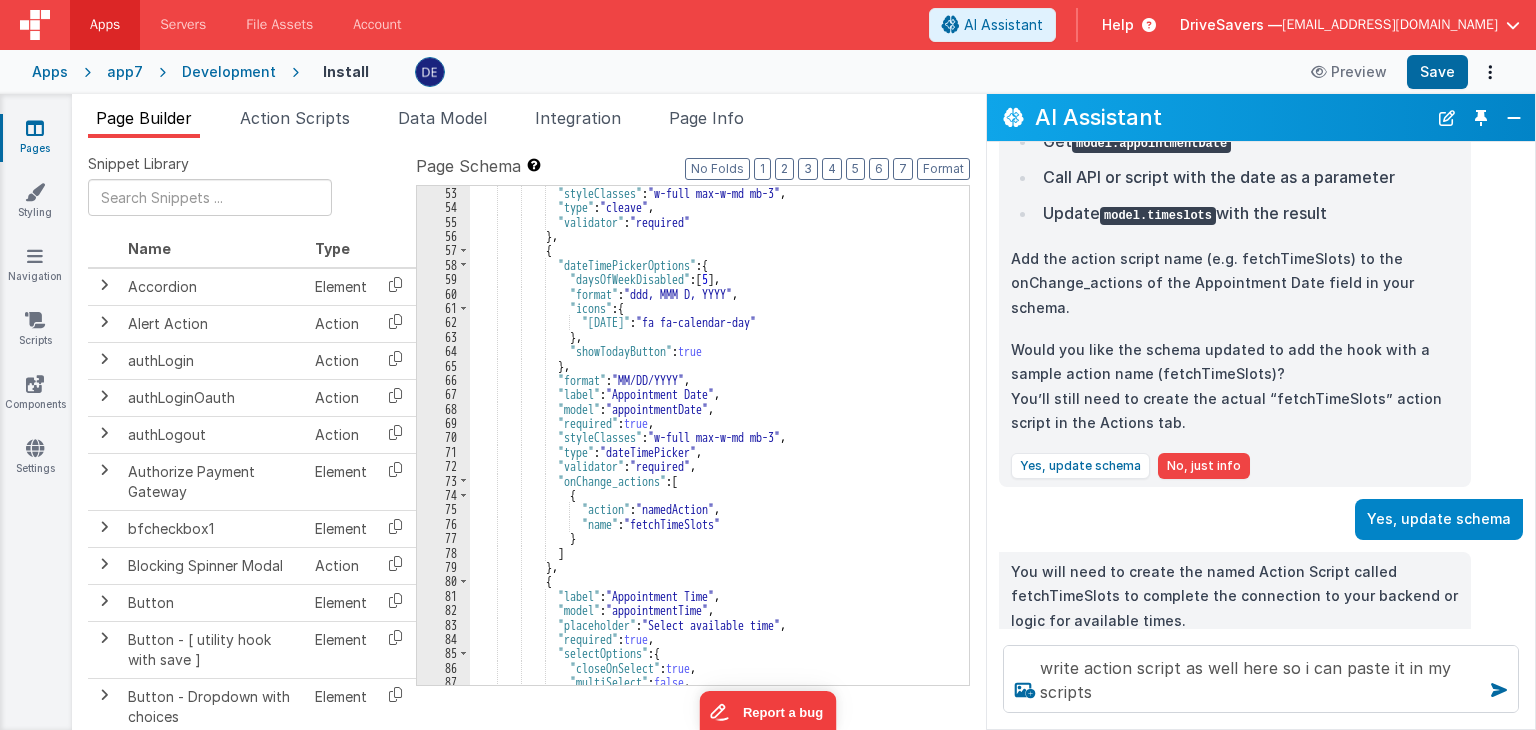 type 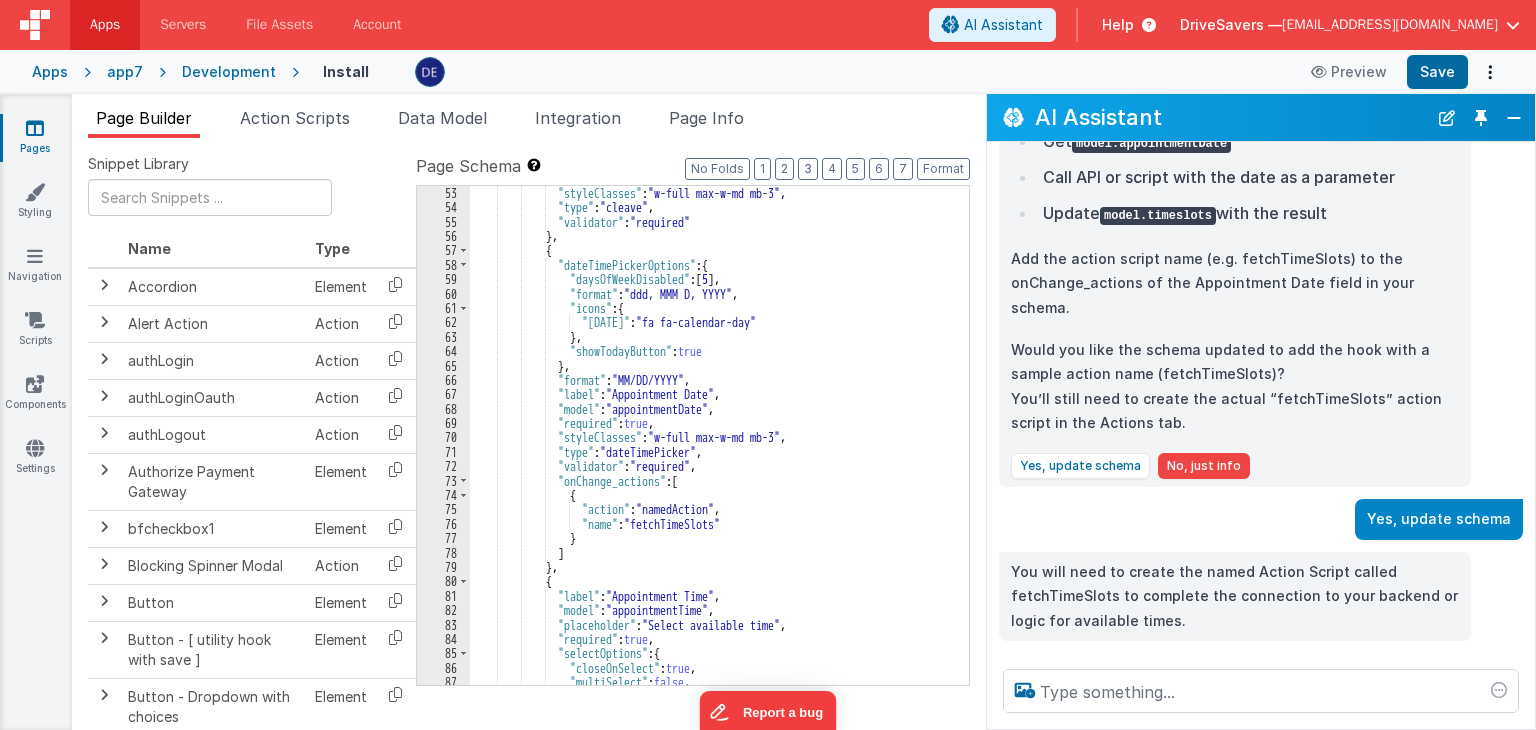 scroll, scrollTop: 1334, scrollLeft: 0, axis: vertical 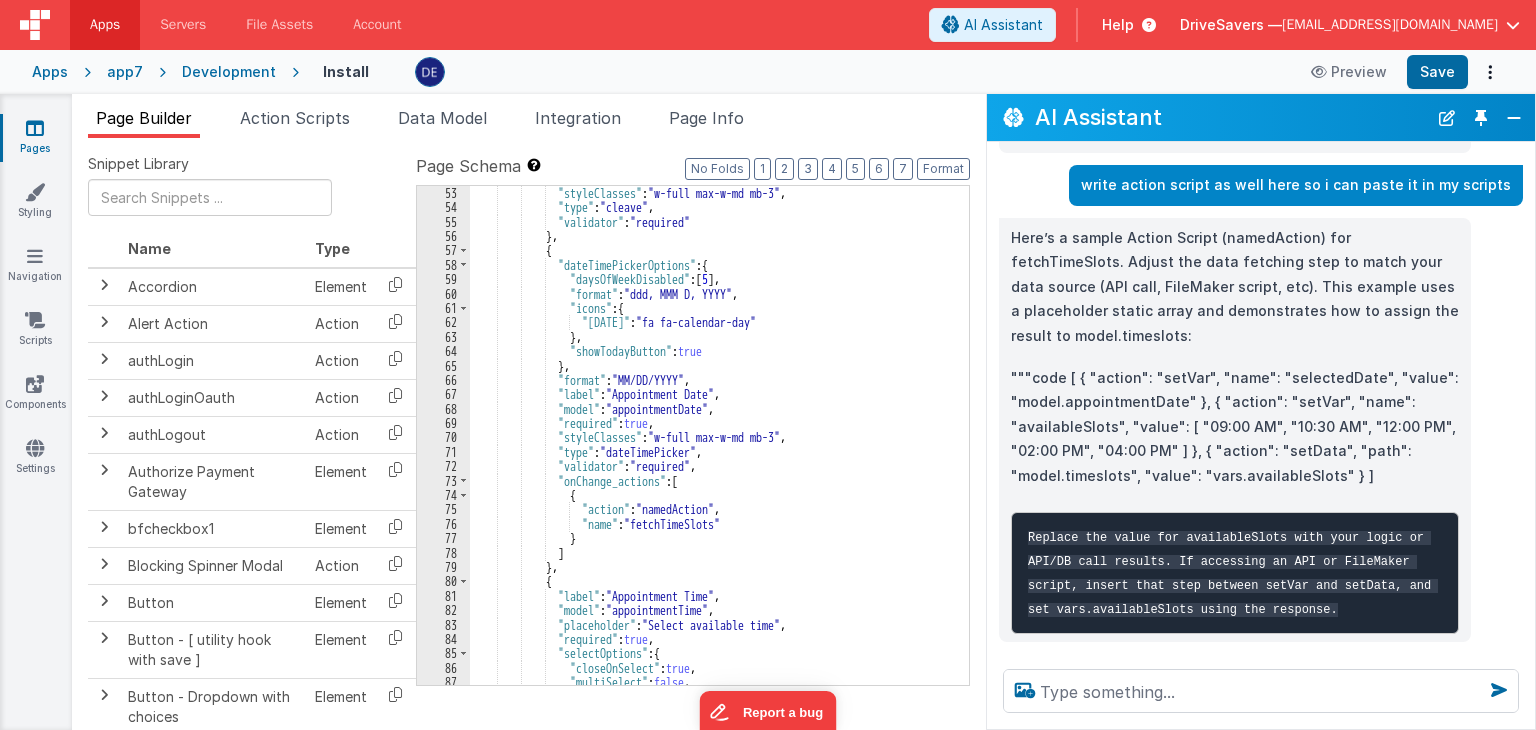 click on """"code
[
{
"action": "setVar",
"name": "selectedDate",
"value": "model.appointmentDate"
},
{
"action": "setVar",
"name": "availableSlots",
"value": [
"09:00 AM",
"10:30 AM",
"12:00 PM",
"02:00 PM",
"04:00 PM"
]
},
{
"action": "setData",
"path": "model.timeslots",
"value": "vars.availableSlots"
}
]" at bounding box center (1235, 427) 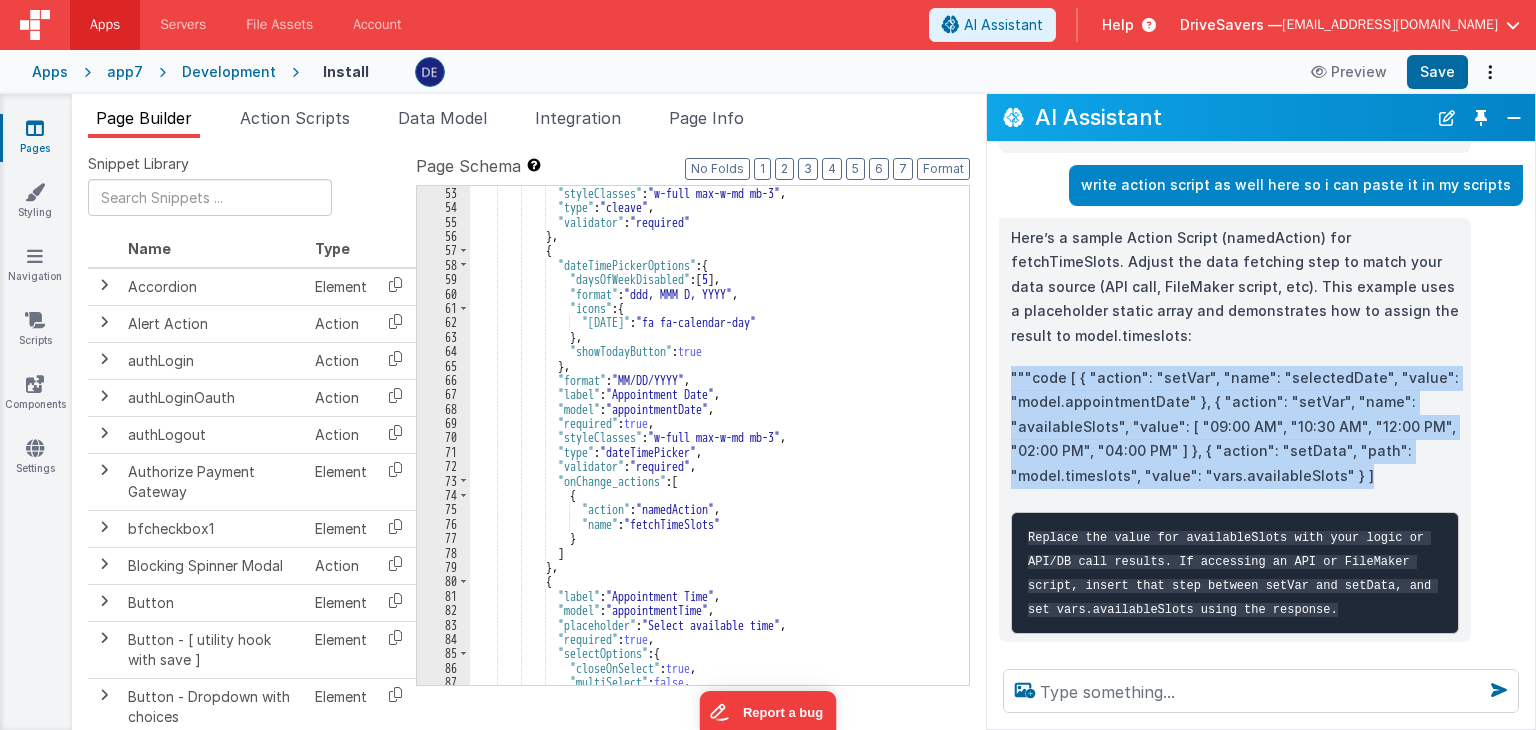 drag, startPoint x: 1373, startPoint y: 429, endPoint x: 999, endPoint y: 317, distance: 390.41003 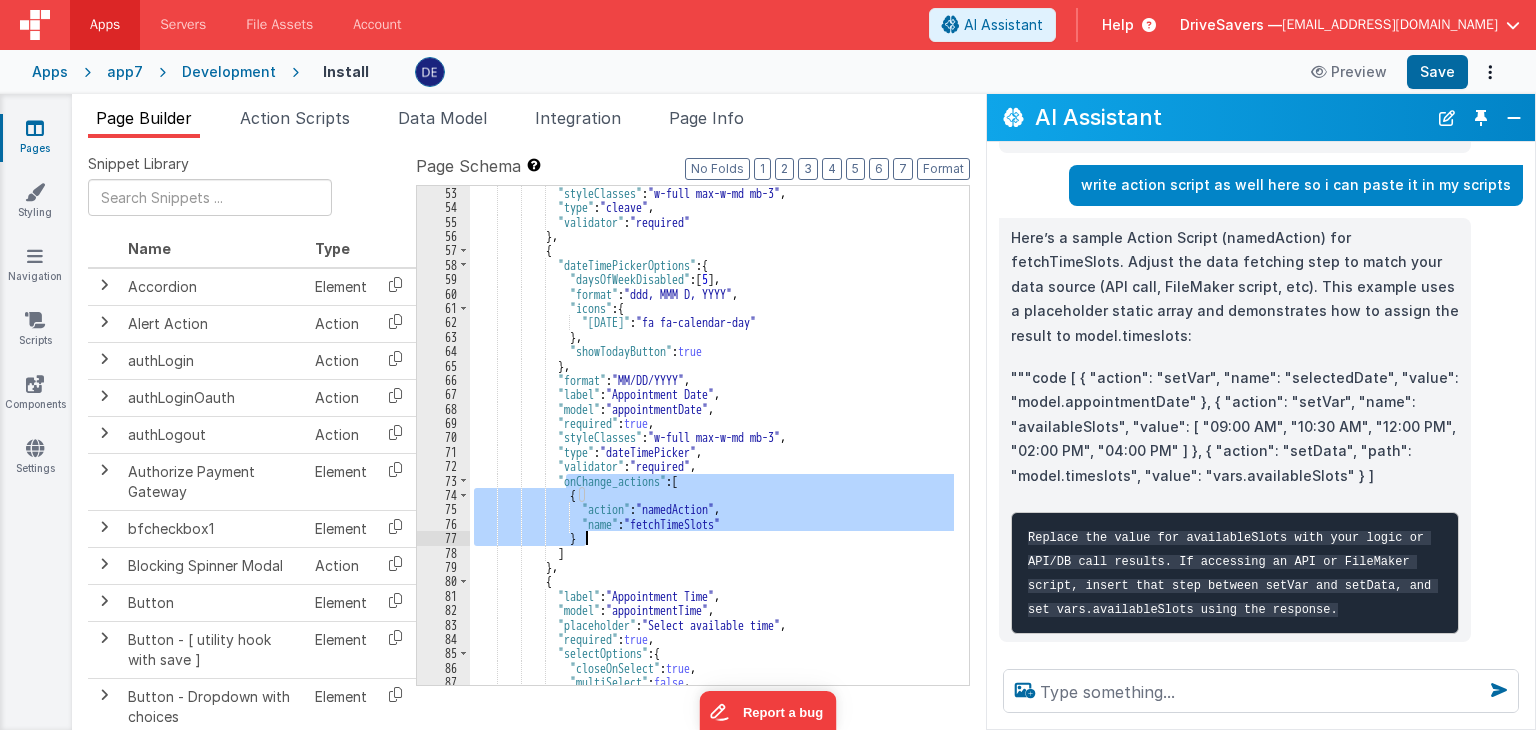 drag, startPoint x: 565, startPoint y: 481, endPoint x: 590, endPoint y: 544, distance: 67.77905 